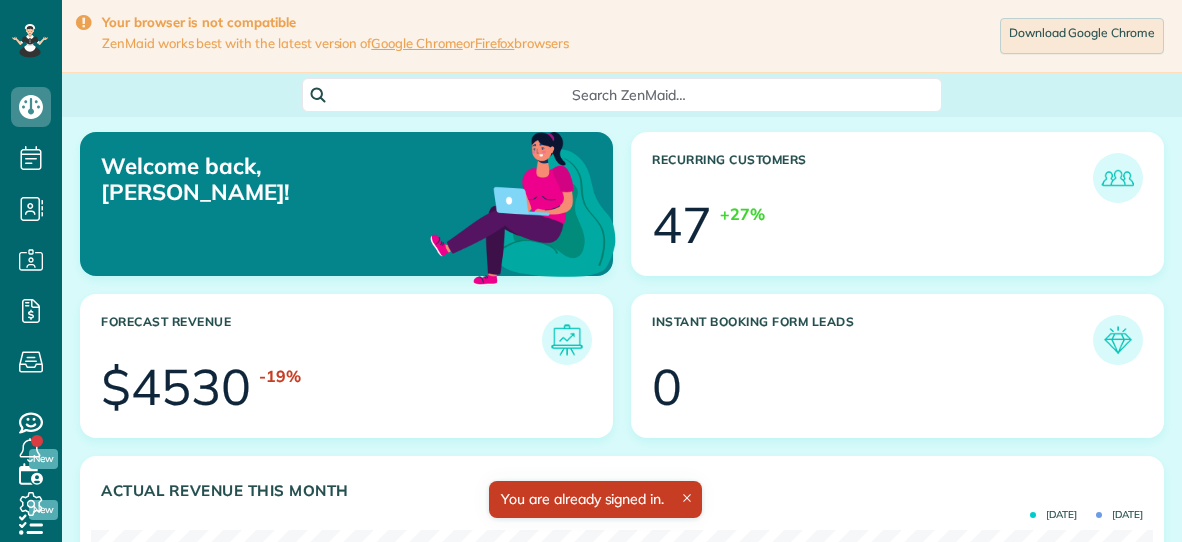 scroll, scrollTop: 0, scrollLeft: 0, axis: both 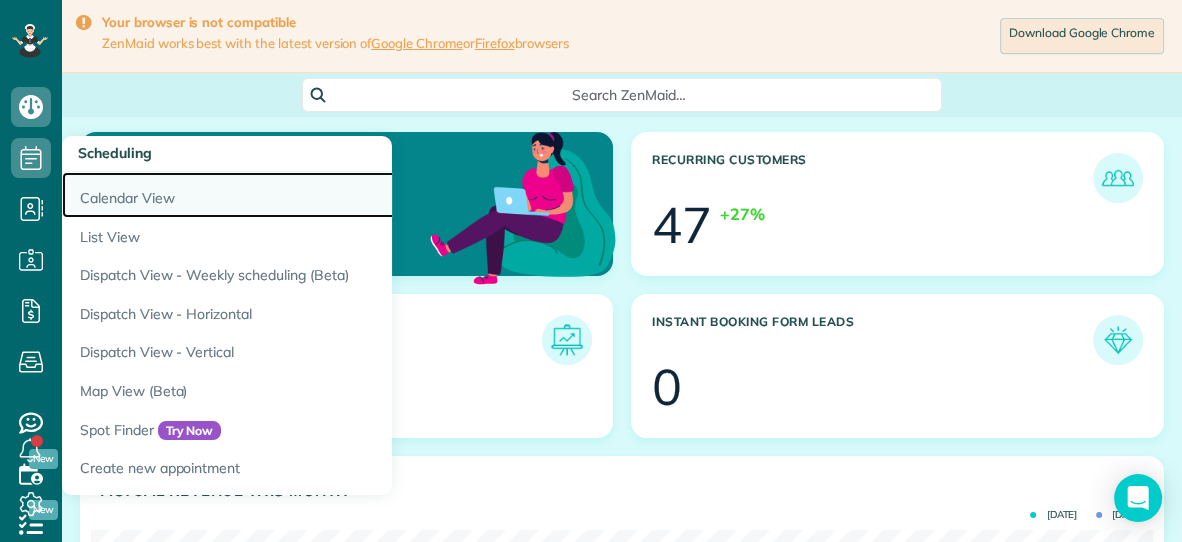 click on "Calendar View" at bounding box center (312, 195) 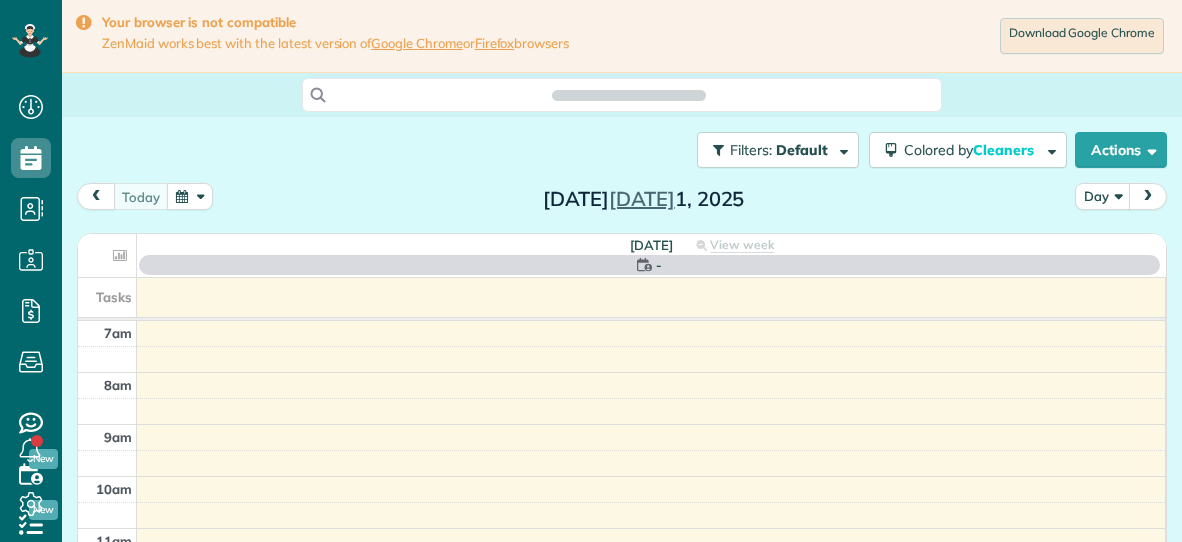 scroll, scrollTop: 0, scrollLeft: 0, axis: both 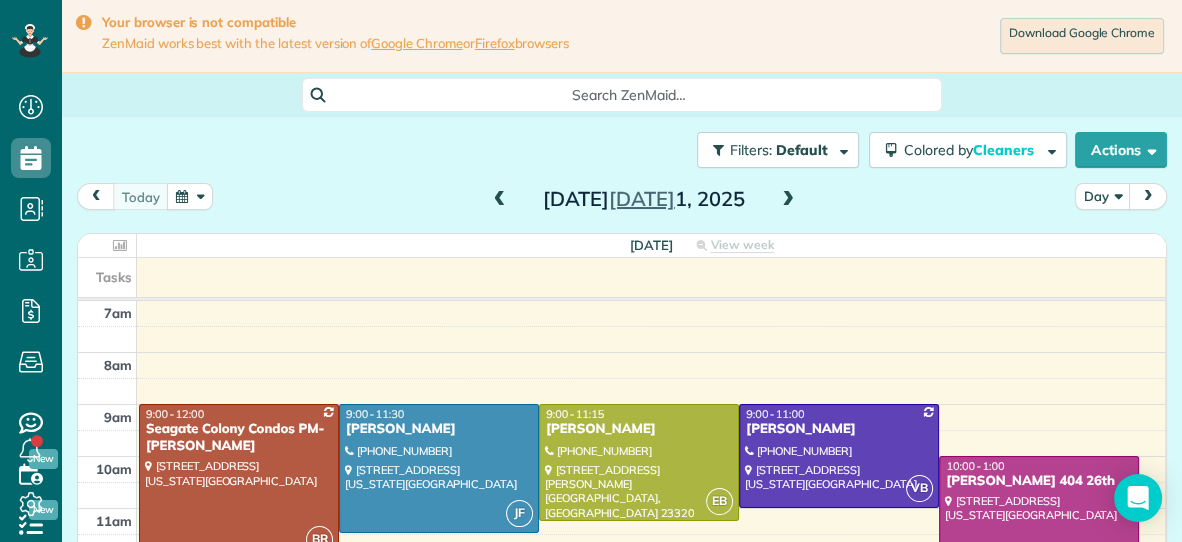 click at bounding box center (788, 200) 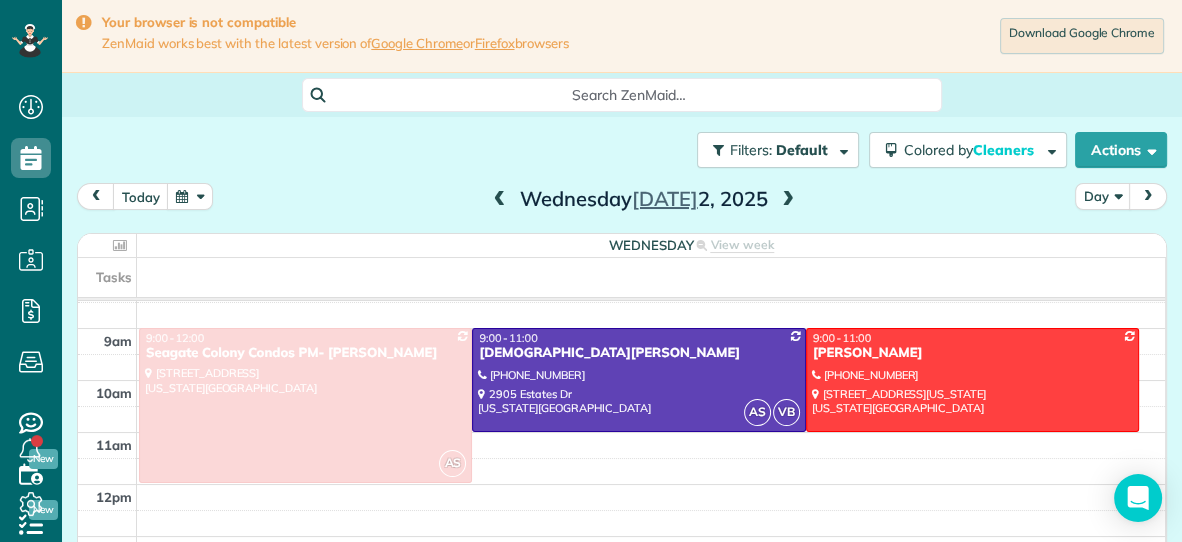 scroll, scrollTop: 70, scrollLeft: 0, axis: vertical 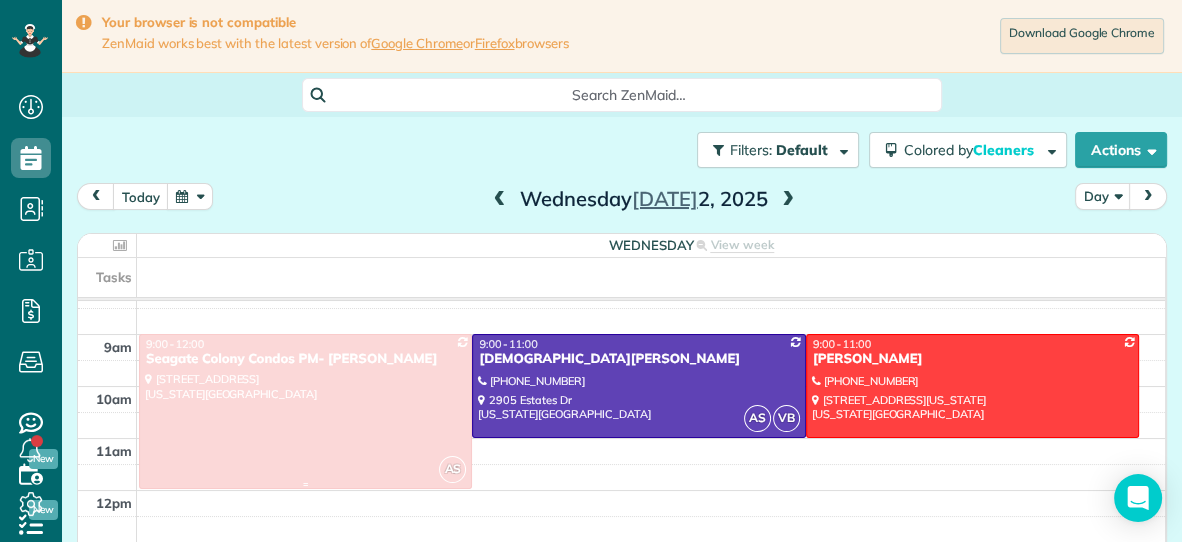 click at bounding box center (305, 411) 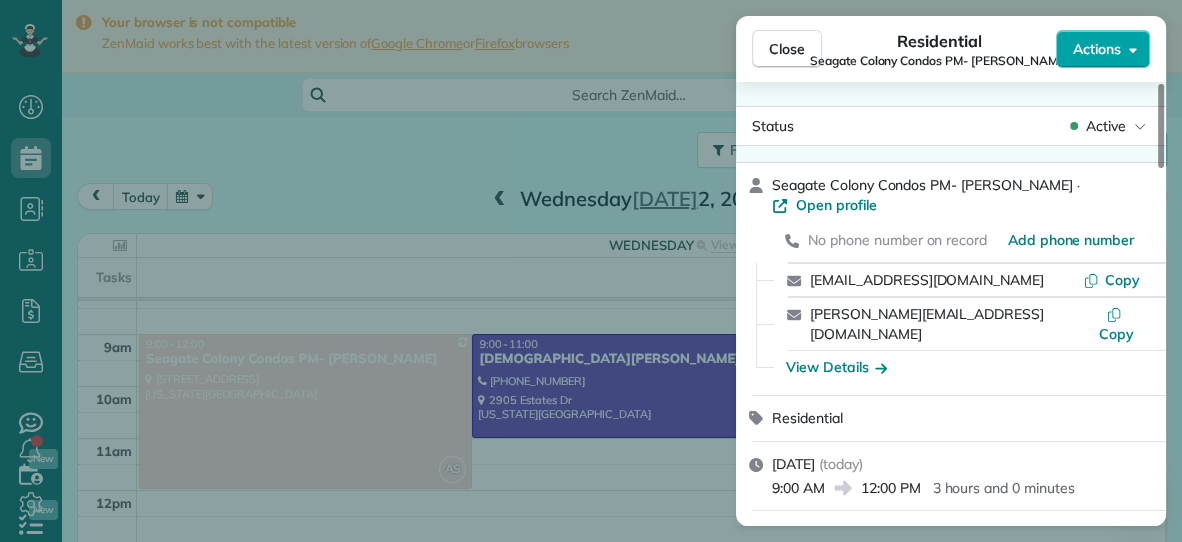 click on "Actions" at bounding box center (1097, 49) 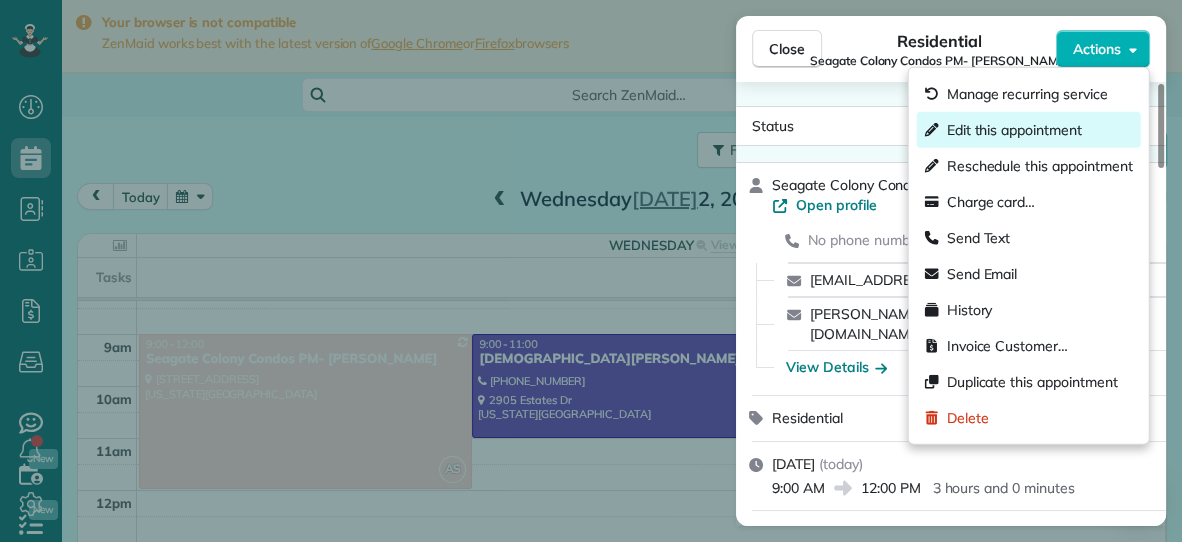 click on "Edit this appointment" at bounding box center (1014, 130) 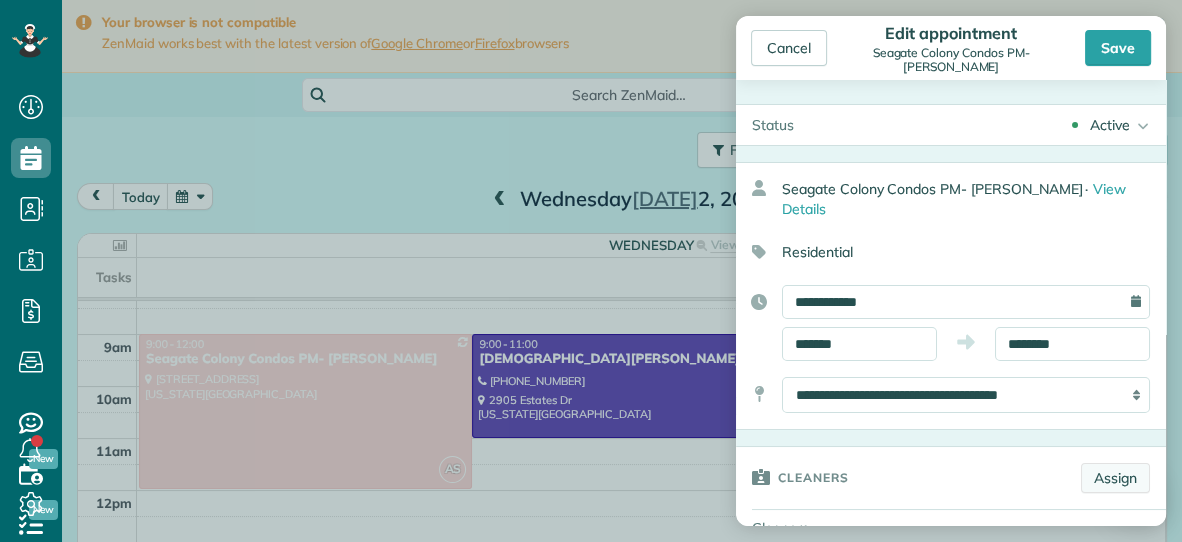 click on "Assign" at bounding box center (1115, 478) 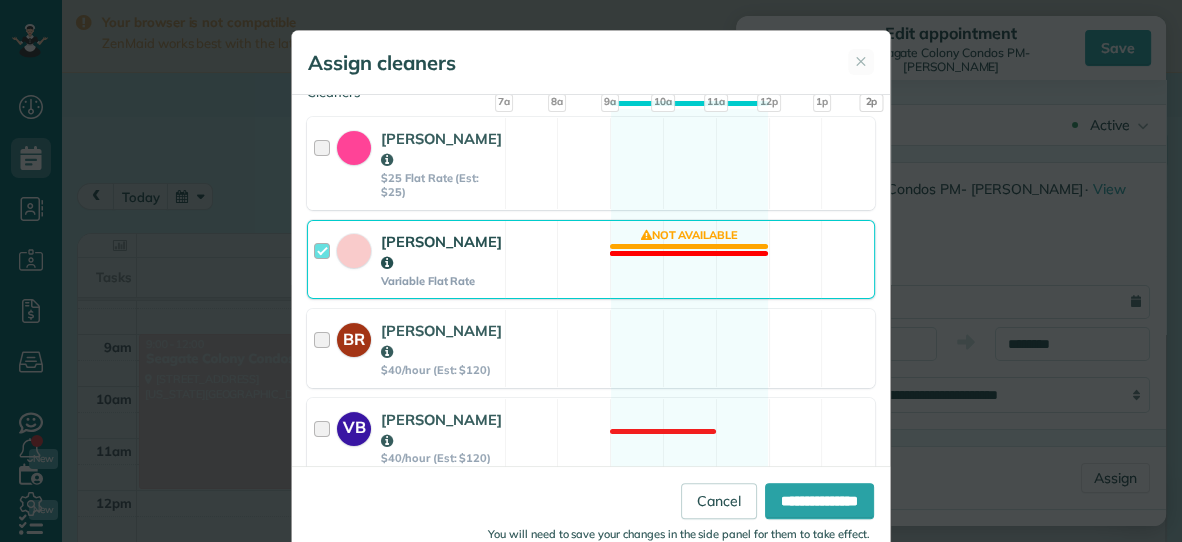 scroll, scrollTop: 231, scrollLeft: 0, axis: vertical 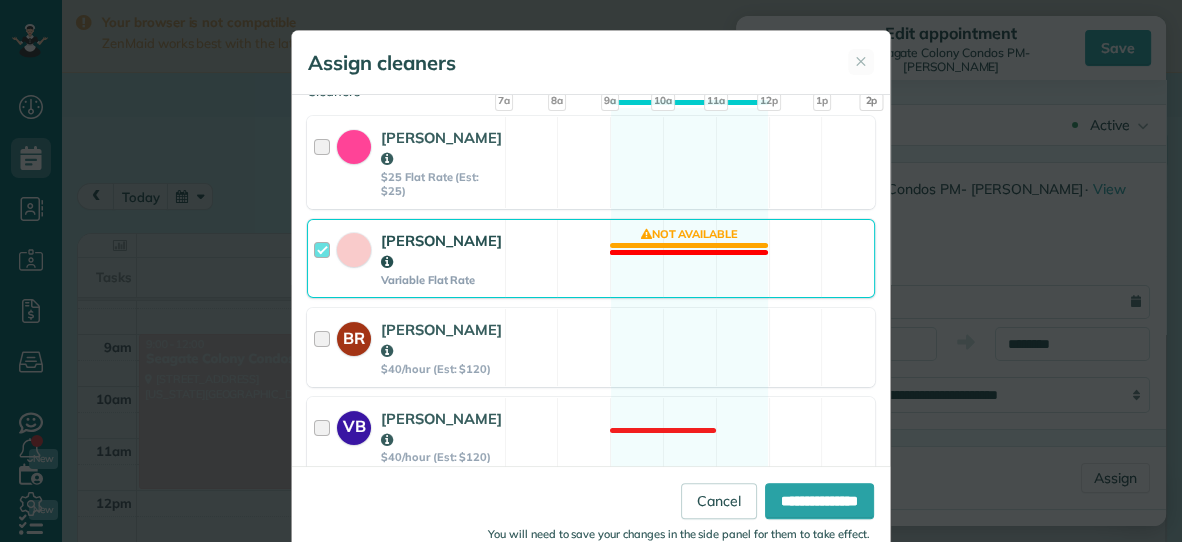 click on "[PERSON_NAME]
Variable Flat Rate
Not available" at bounding box center (591, 258) 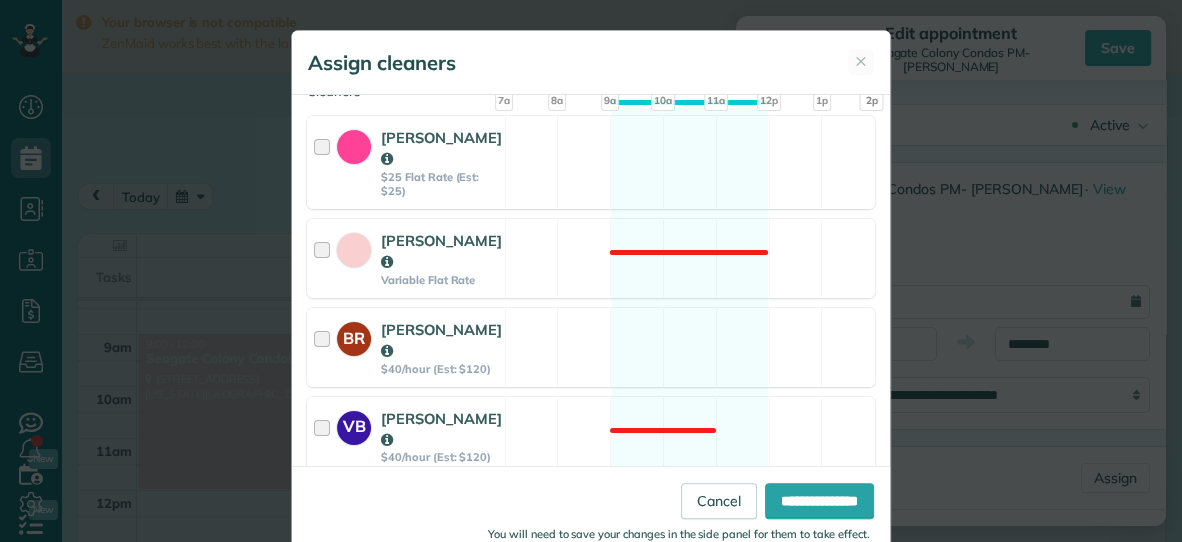 click on "Cleaning for [GEOGRAPHIC_DATA] Condos PM- [PERSON_NAME]
[DATE]  9:00 AM to 12:00 PM
[STREET_ADDRESS][US_STATE]
Not priced yet
Select the same team and cleaners as last appointment?
Last cleaned by [PERSON_NAME]
about 13 hours ago
Re-select
Cleaners
[DATE]
7a
8a
9a 10a" at bounding box center (591, 298) 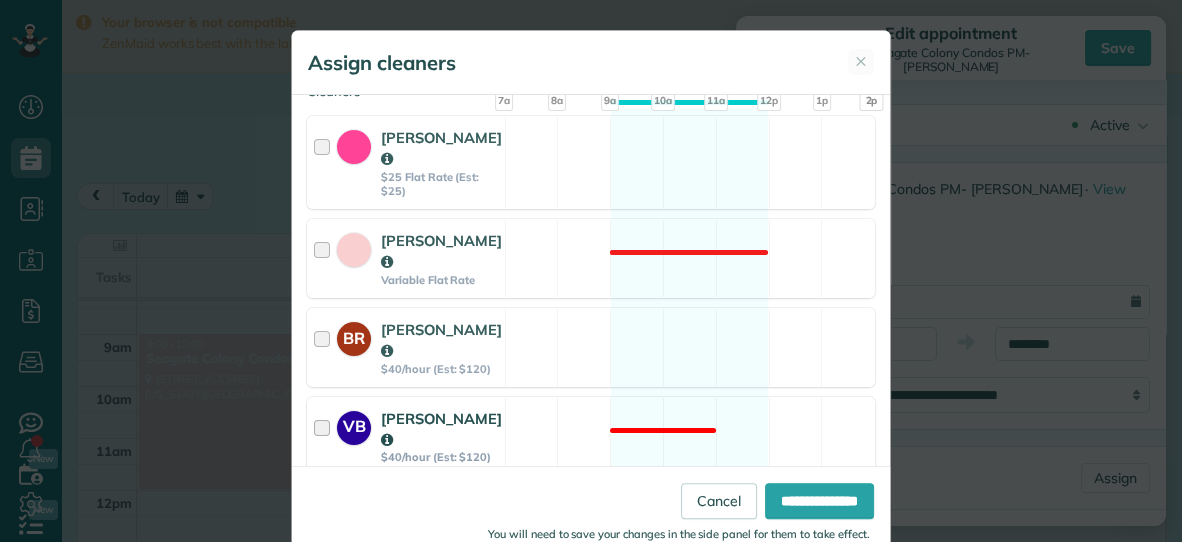 click on "VB
[PERSON_NAME]
$40/hour (Est: $120)
Not available" at bounding box center (591, 436) 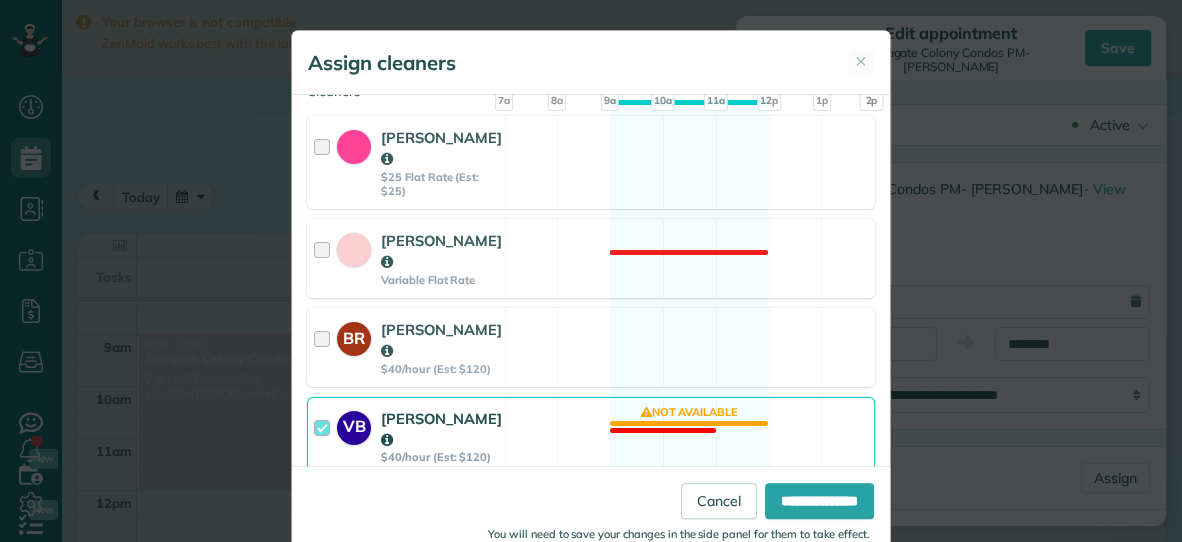 click on "VB
[PERSON_NAME]
$40/hour (Est: $120)
Not available" at bounding box center (591, 436) 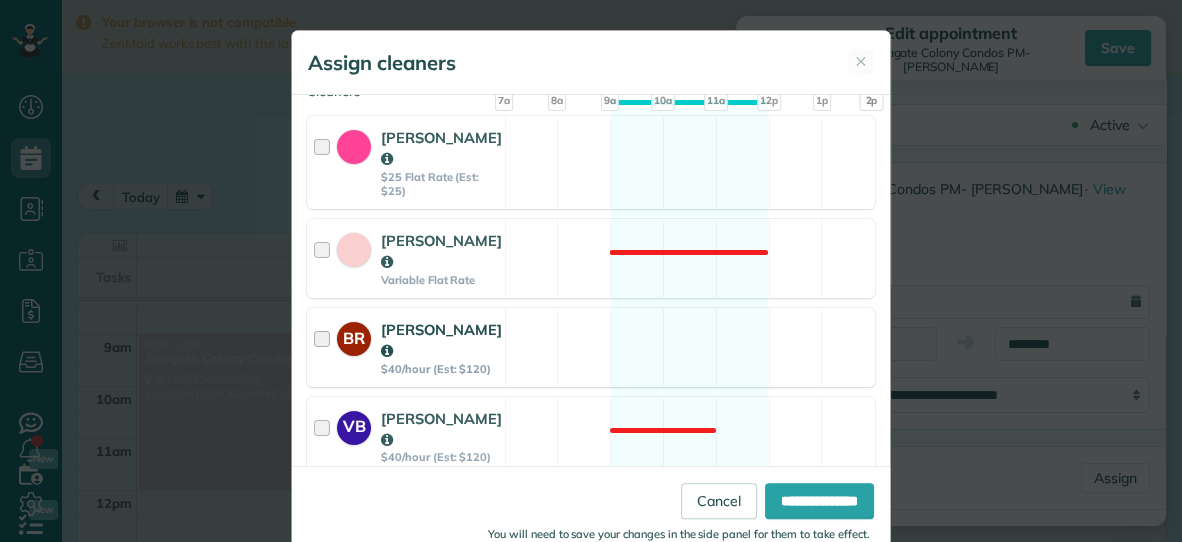 click on "BR
[PERSON_NAME]
$40/hour (Est: $120)
Available" at bounding box center (591, 347) 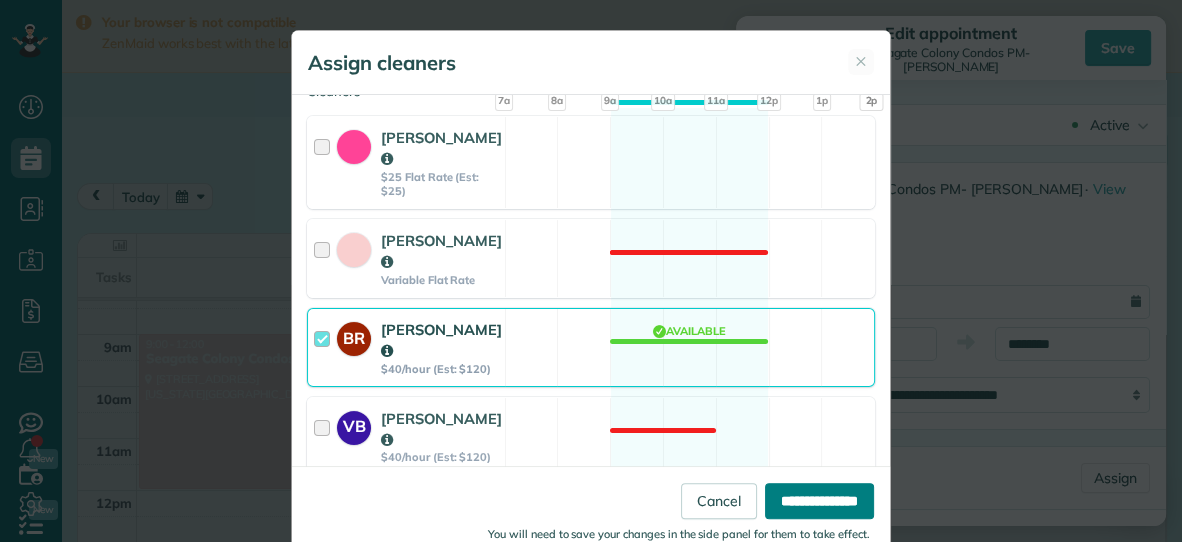 click on "**********" at bounding box center [819, 501] 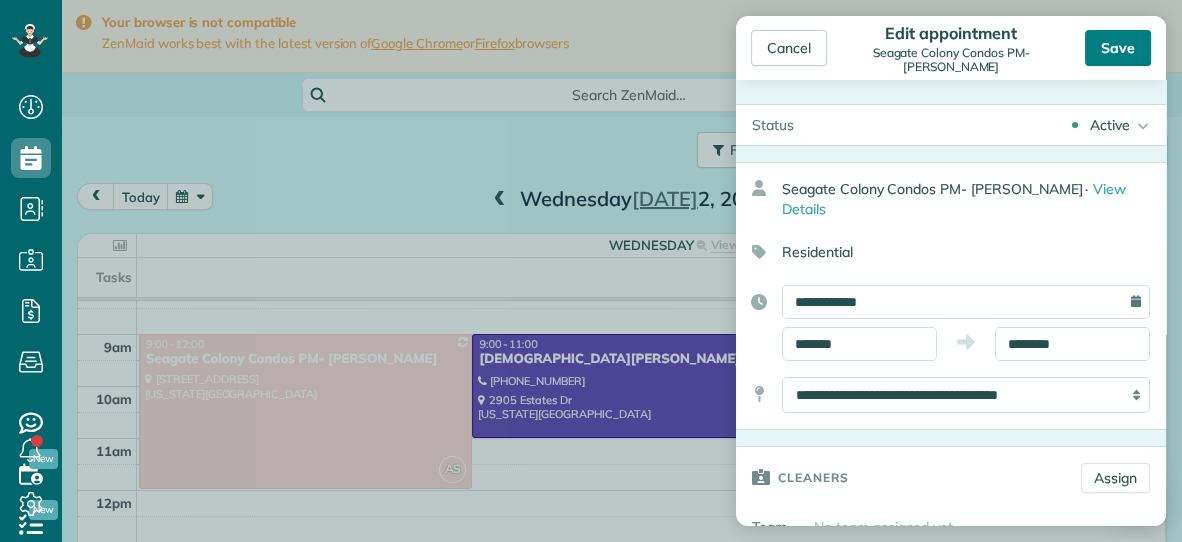 click on "Save" at bounding box center (1118, 48) 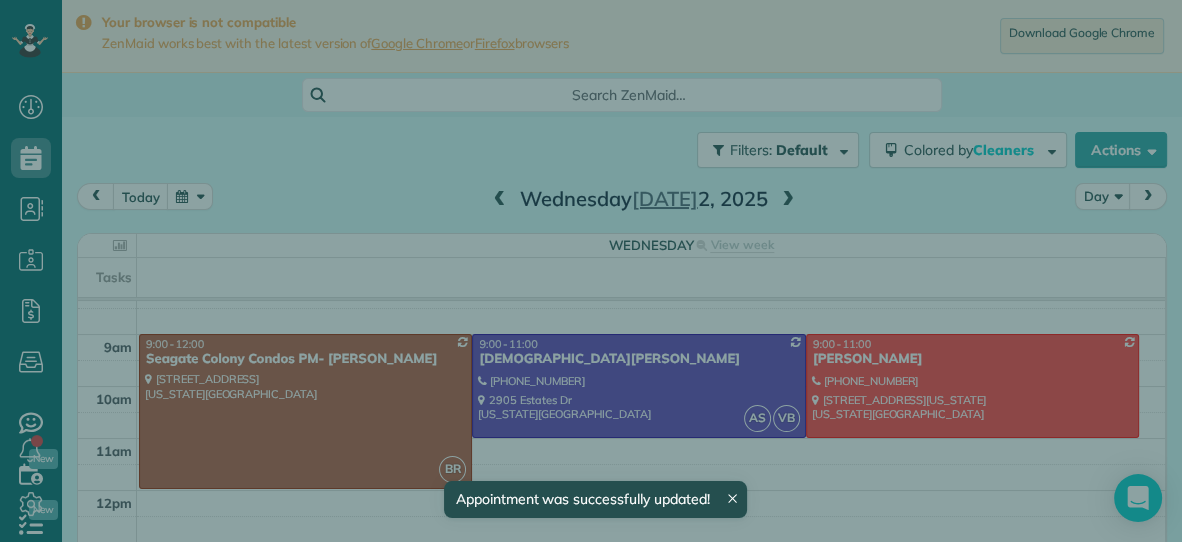 scroll, scrollTop: 69, scrollLeft: 0, axis: vertical 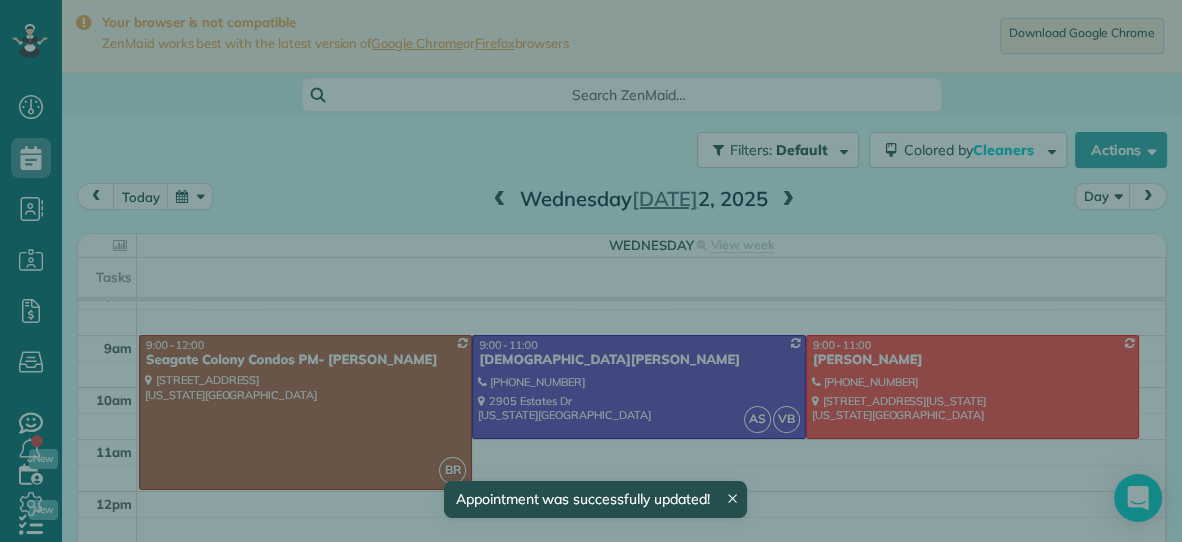 click on "Close" at bounding box center [787, 49] 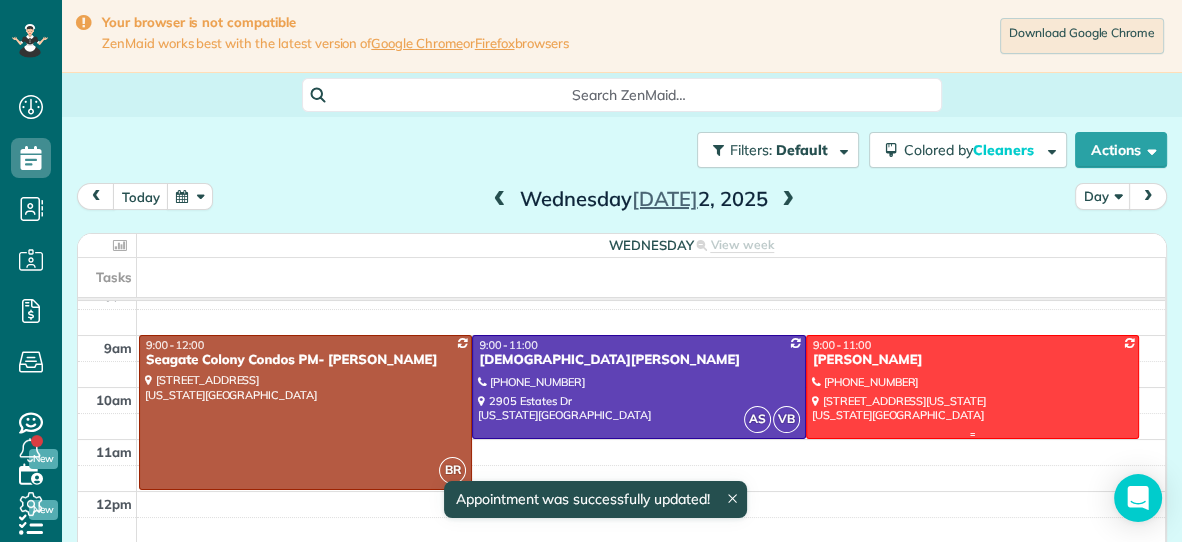 click on "[PERSON_NAME]" at bounding box center (972, 360) 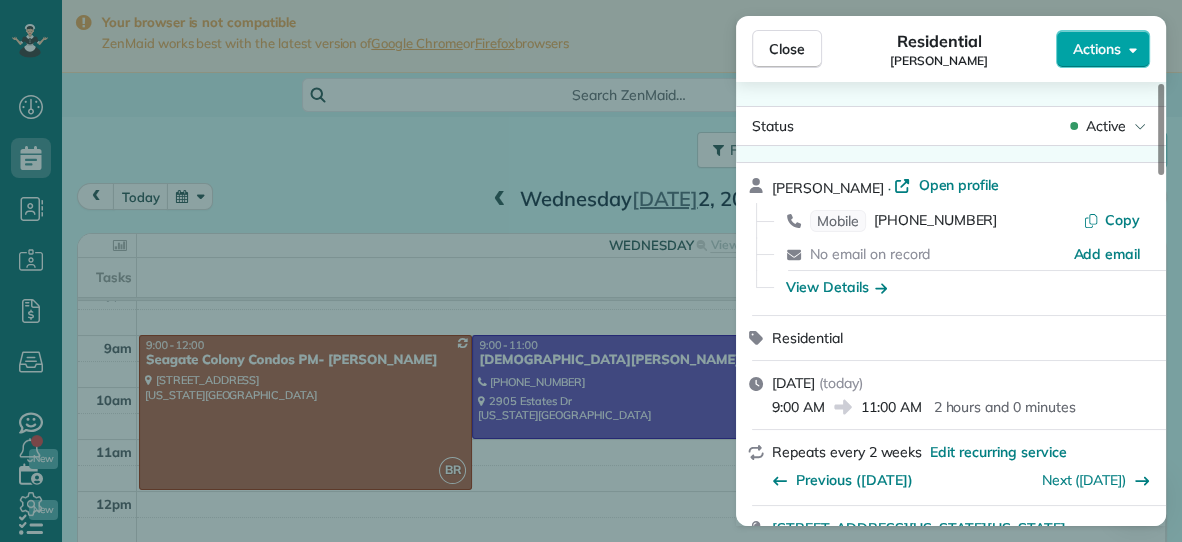 click on "Actions" at bounding box center (1097, 49) 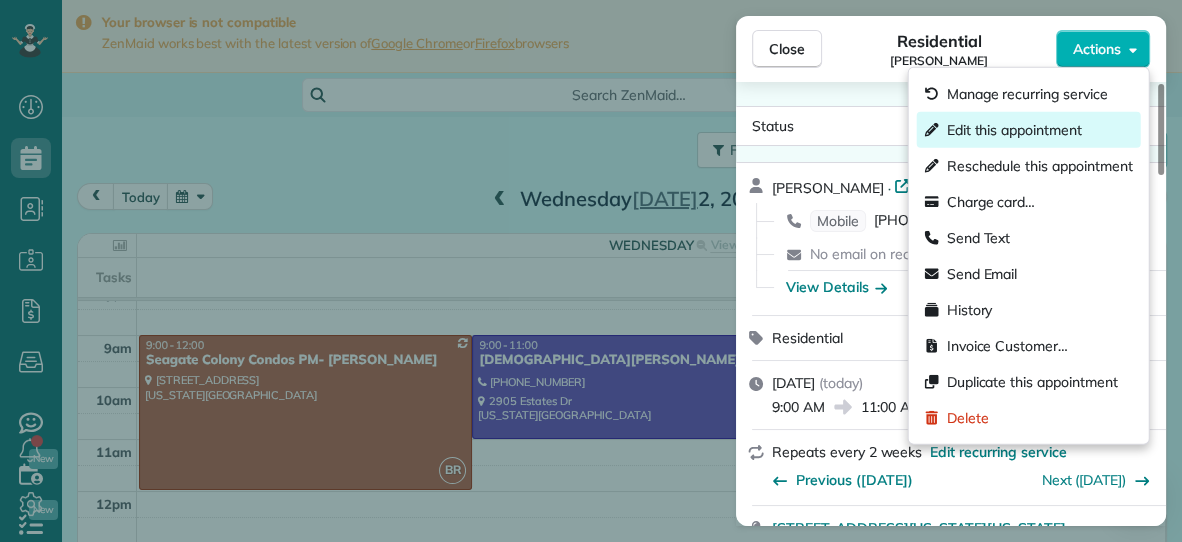 click on "Edit this appointment" at bounding box center (1014, 130) 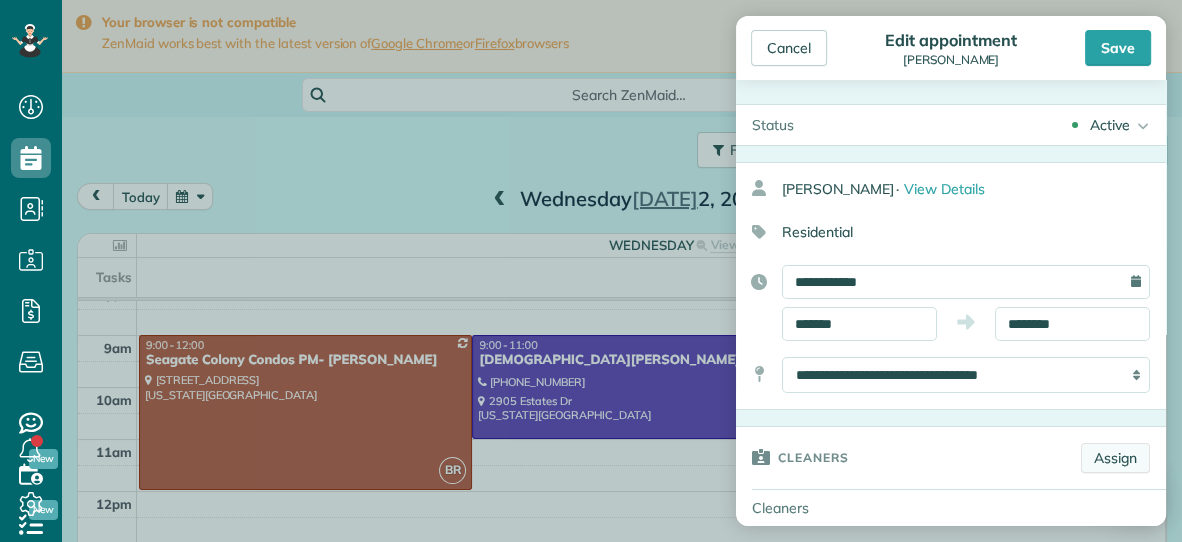 click on "Assign" at bounding box center [1115, 458] 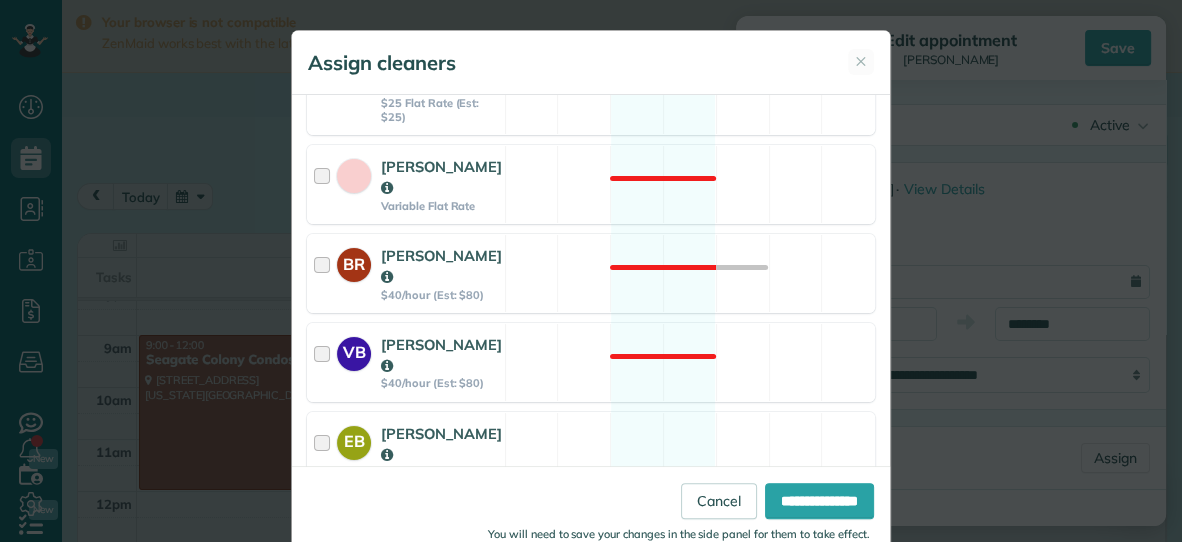 scroll, scrollTop: 309, scrollLeft: 0, axis: vertical 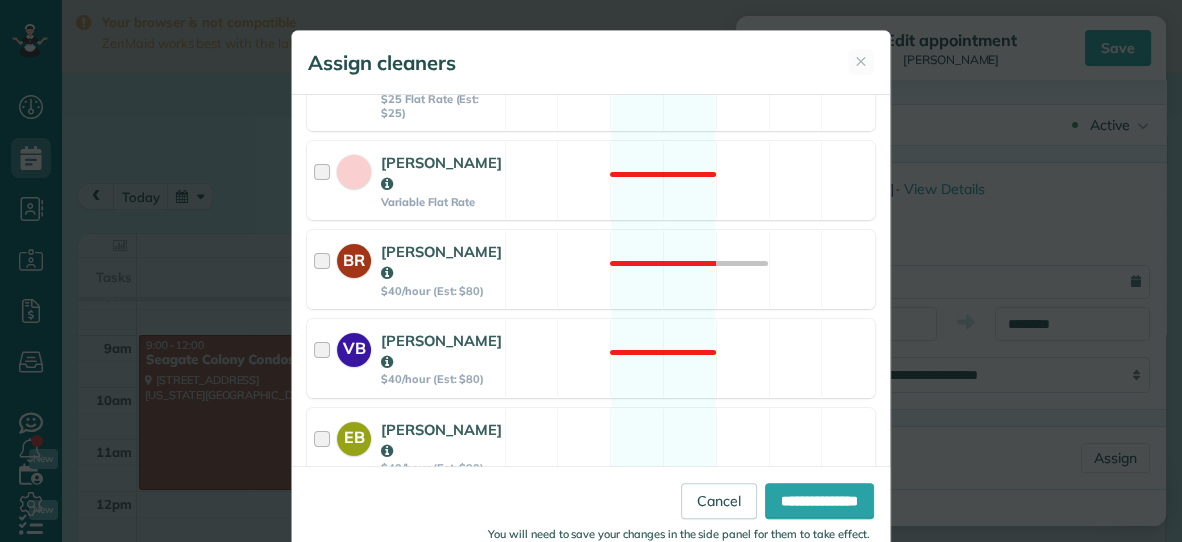click on "VB
[PERSON_NAME]
$40/hour (Est: $80)
Not available" at bounding box center (591, 358) 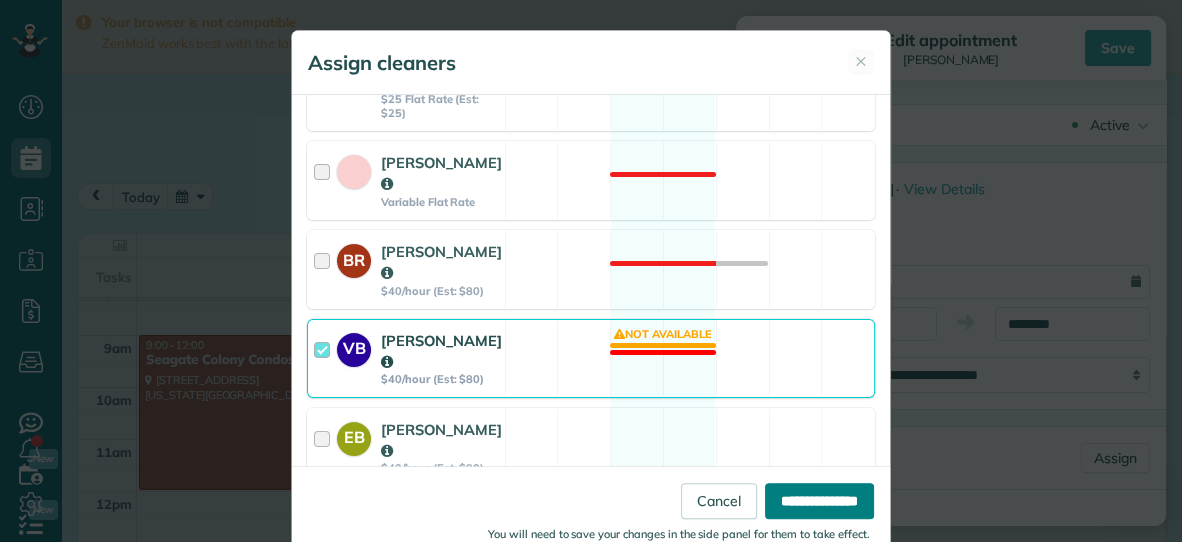 click on "**********" at bounding box center (819, 501) 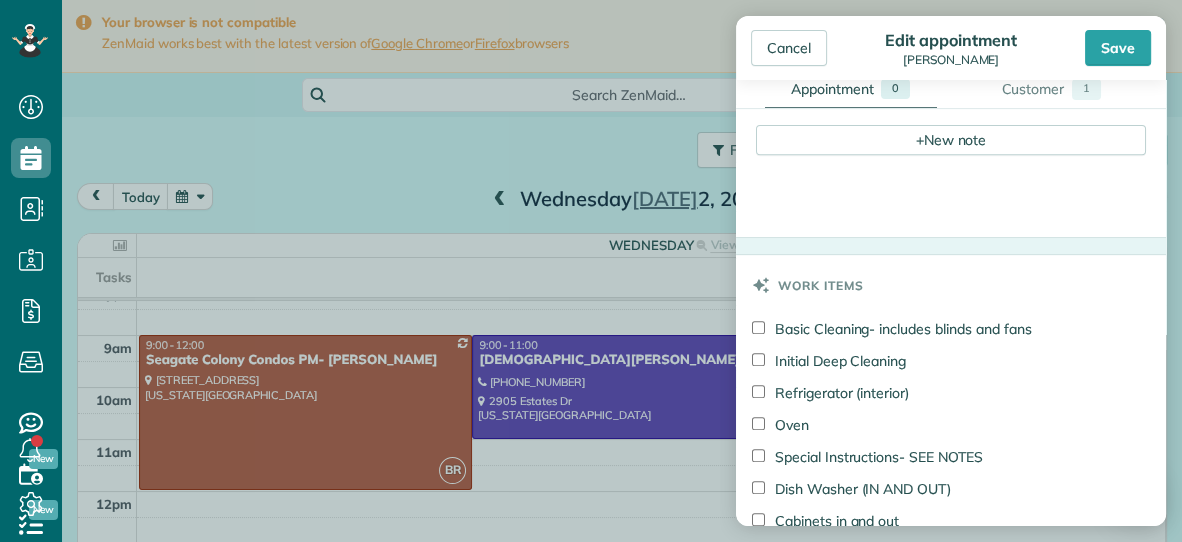 scroll, scrollTop: 767, scrollLeft: 0, axis: vertical 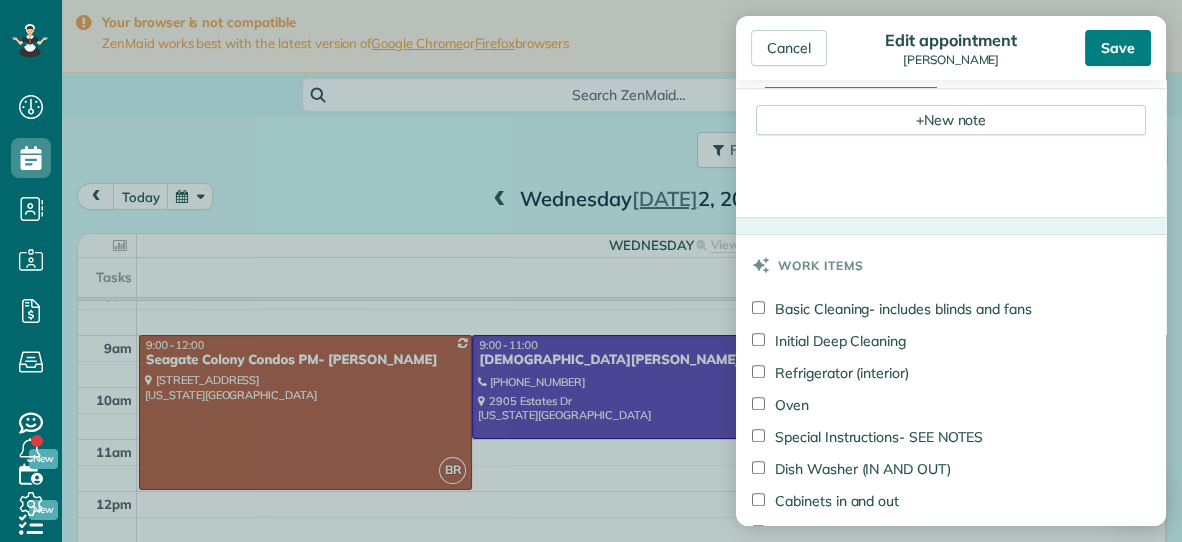 click on "Save" at bounding box center [1118, 48] 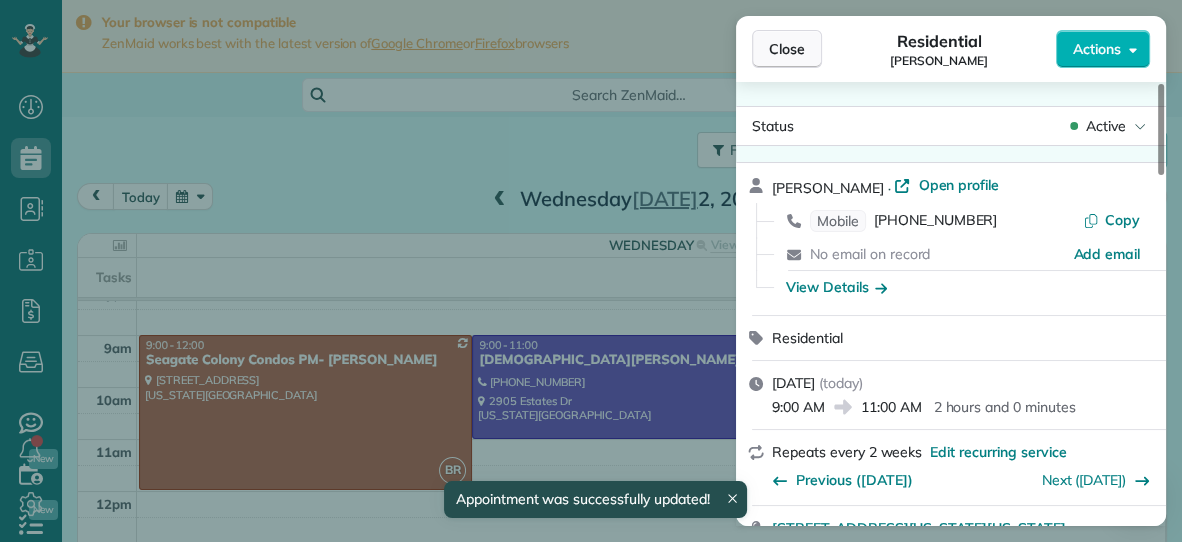 click on "Close" at bounding box center [787, 49] 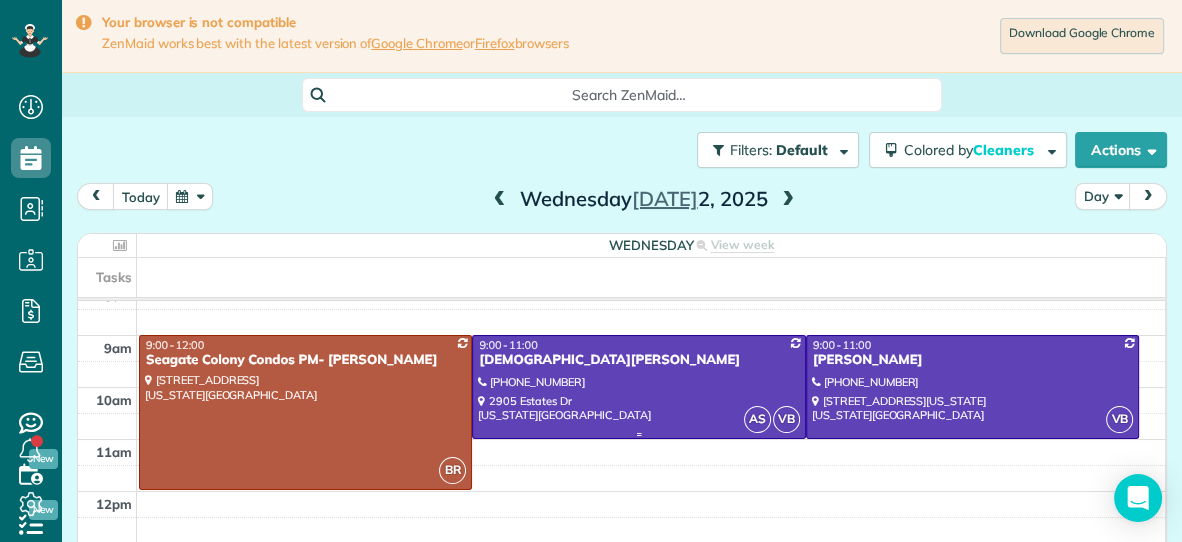 click on "AS VB 9:00 - 11:00 [DEMOGRAPHIC_DATA][PERSON_NAME] [PHONE_NUMBER] [STREET_ADDRESS][US_STATE][PERSON_NAME]" at bounding box center (638, 386) 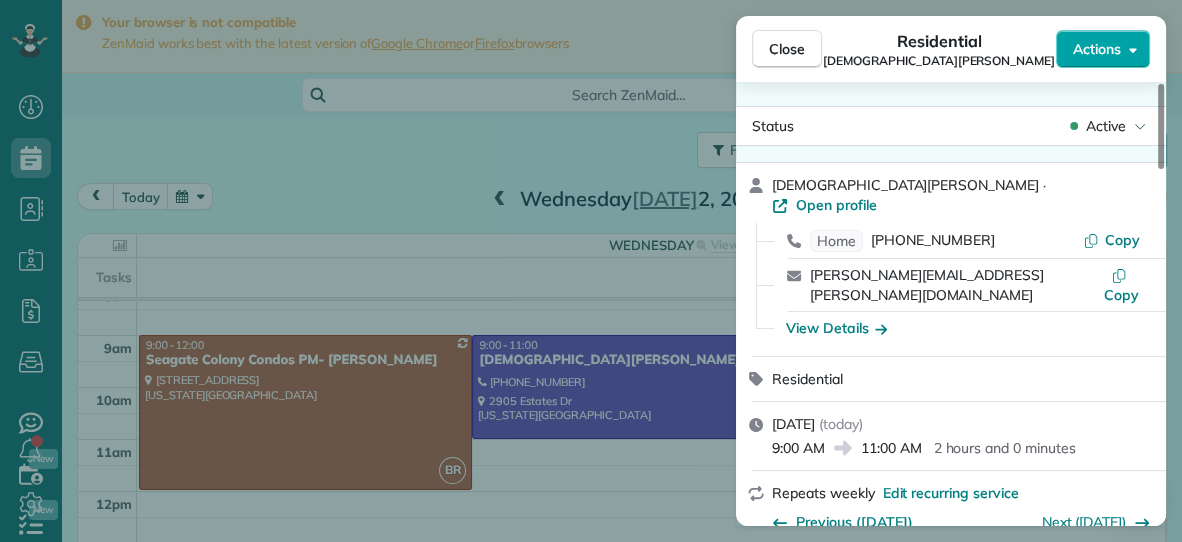 click on "Actions" at bounding box center (1097, 49) 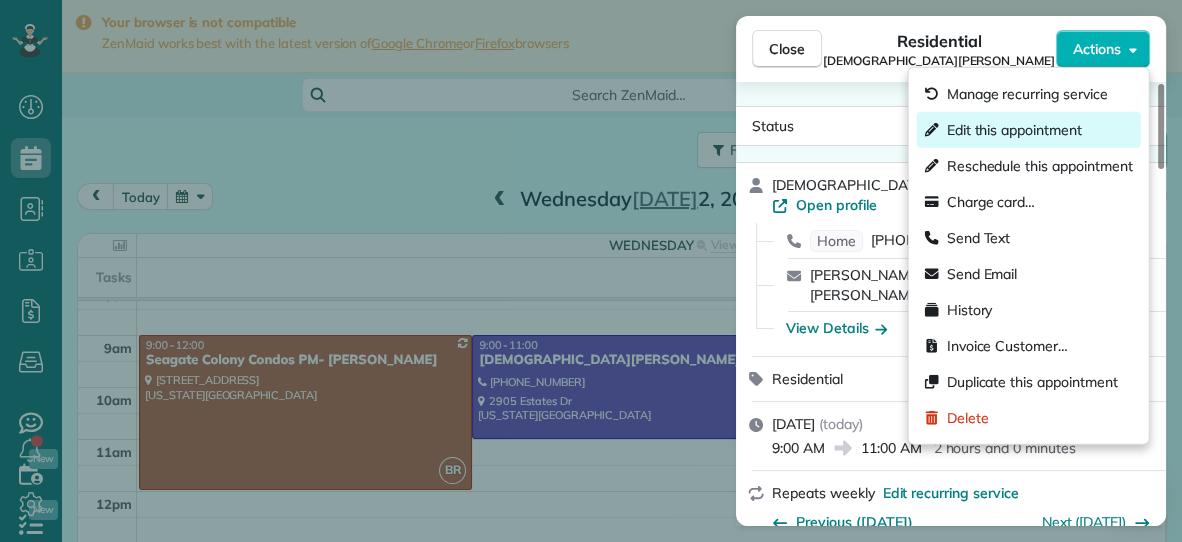 click on "Edit this appointment" at bounding box center (1014, 130) 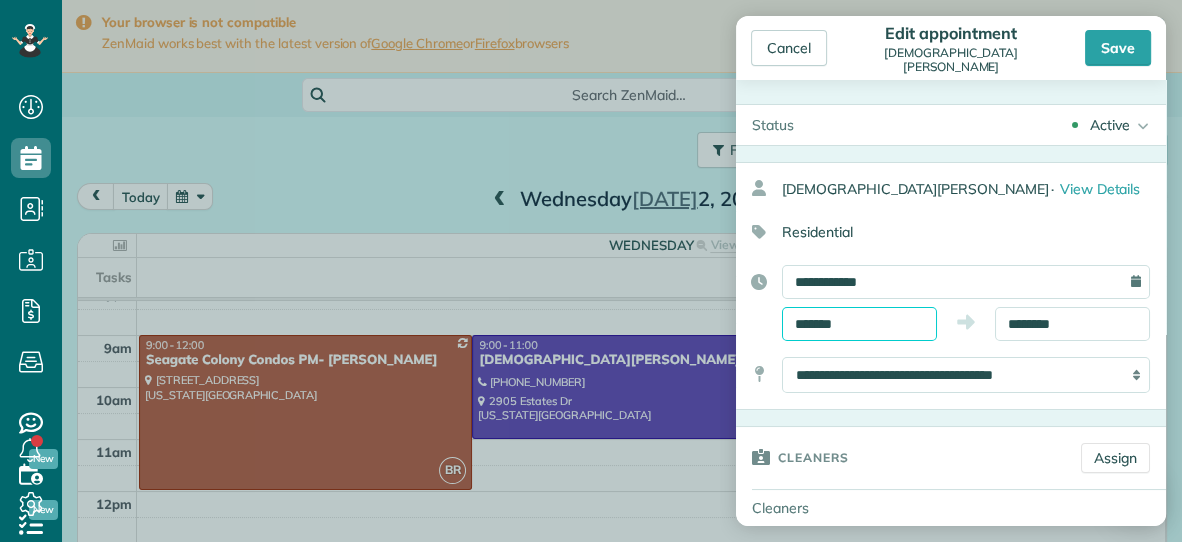 click on "*******" at bounding box center [859, 324] 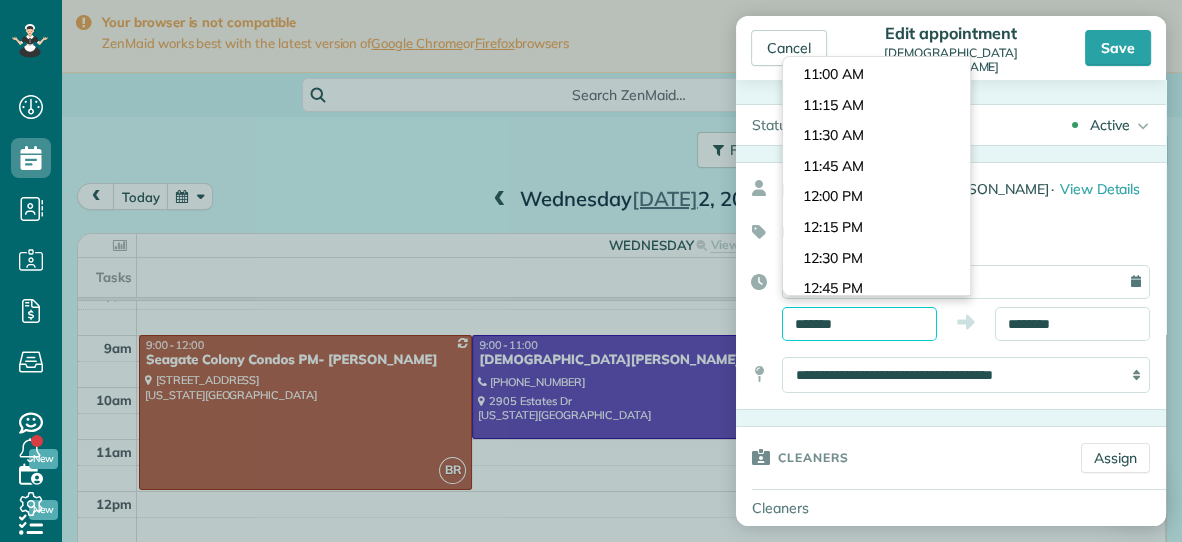 scroll, scrollTop: 1315, scrollLeft: 0, axis: vertical 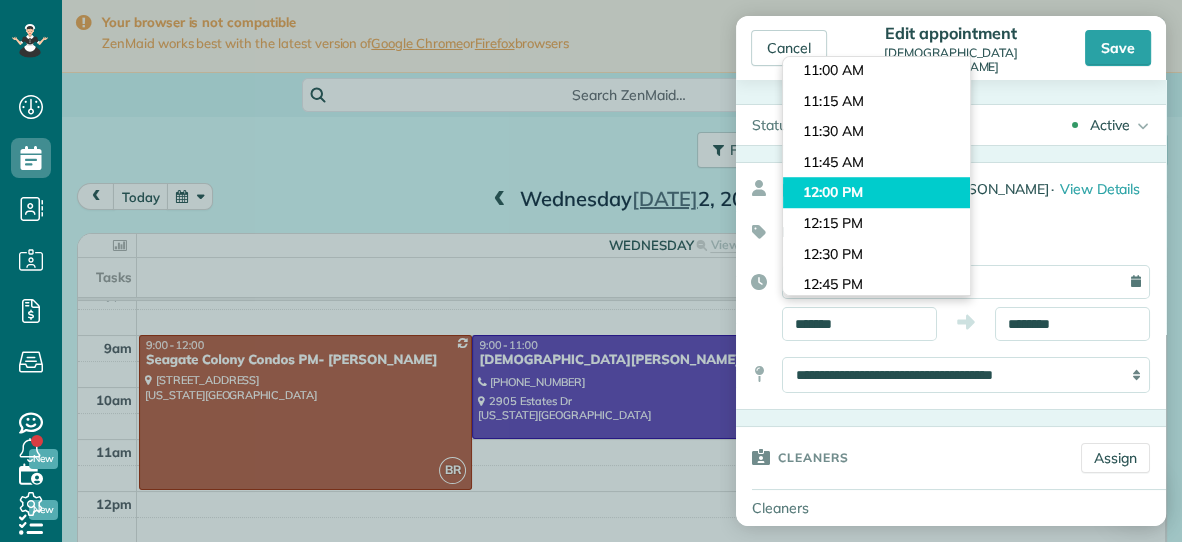 click on "Dashboard
Scheduling
Calendar View
List View
Dispatch View - Weekly scheduling (Beta)" at bounding box center [591, 271] 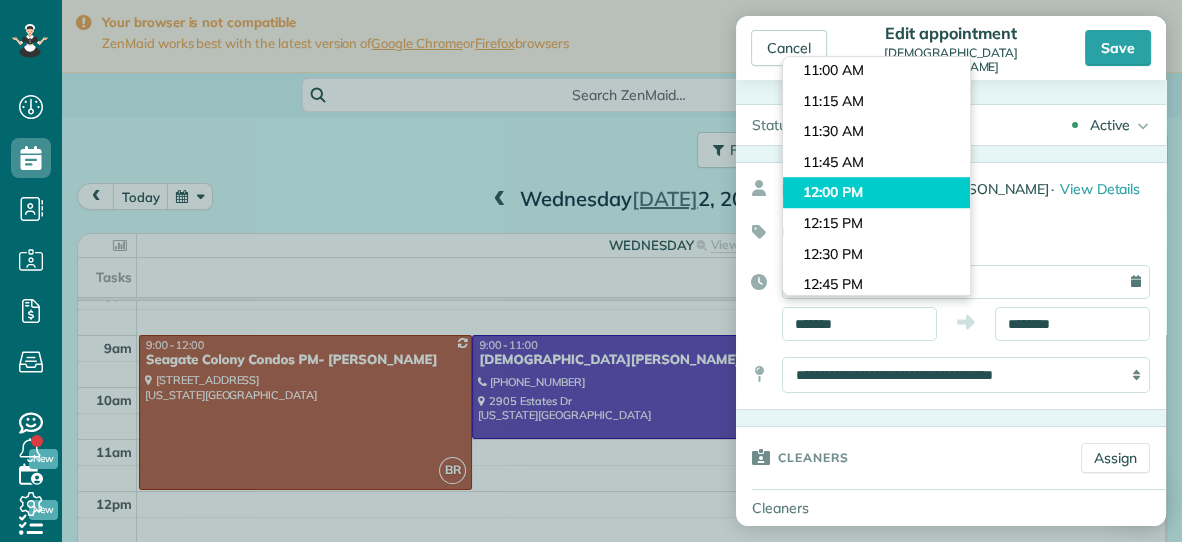 type on "********" 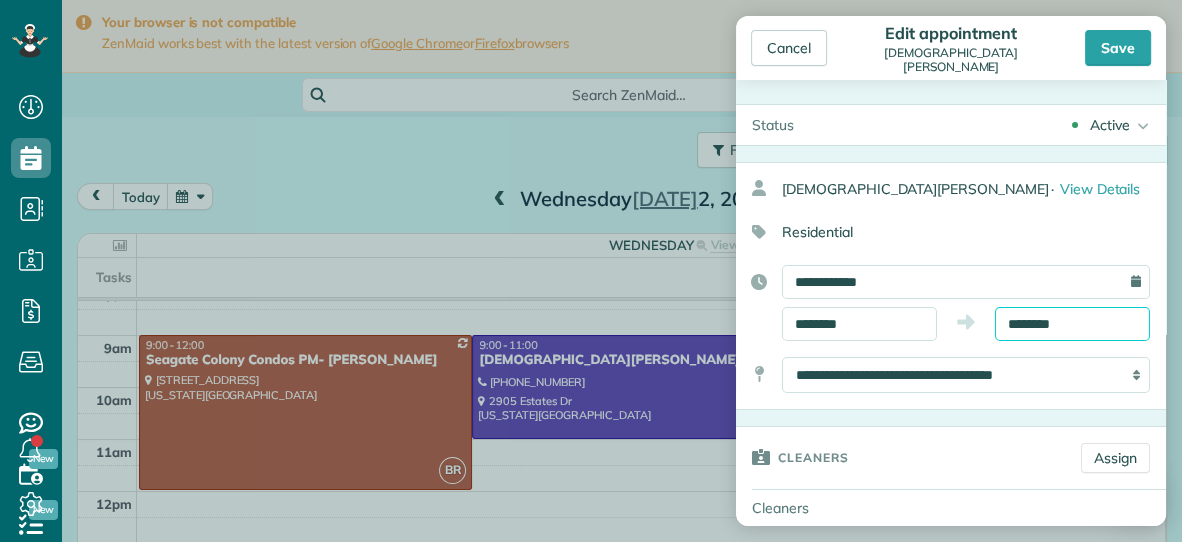 click on "********" at bounding box center [1072, 324] 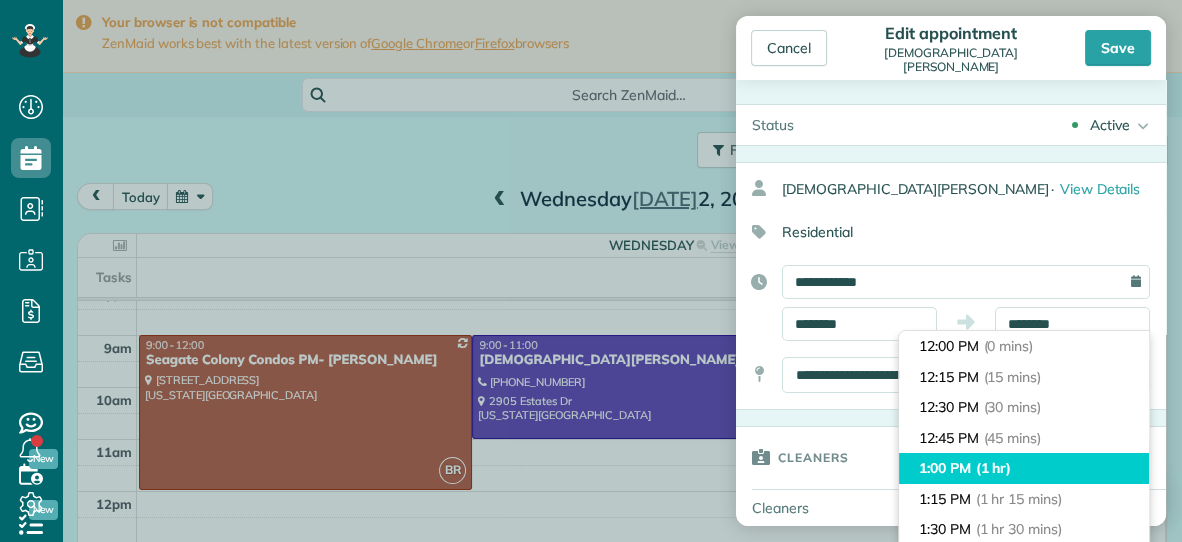 click on "1:00 PM  (1 hr)" at bounding box center [1024, 468] 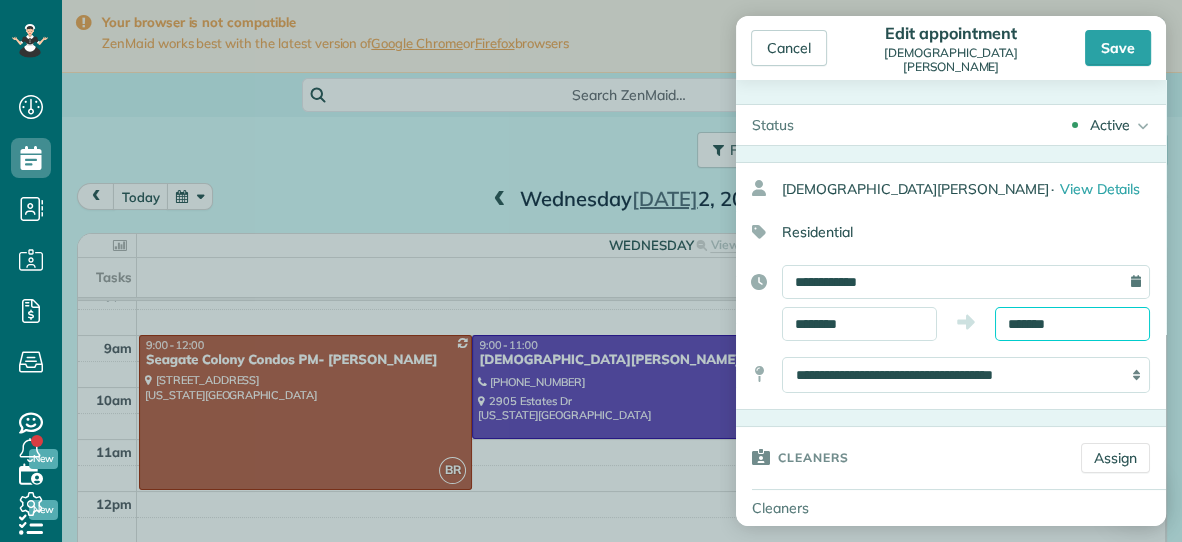 click on "*******" at bounding box center [1072, 324] 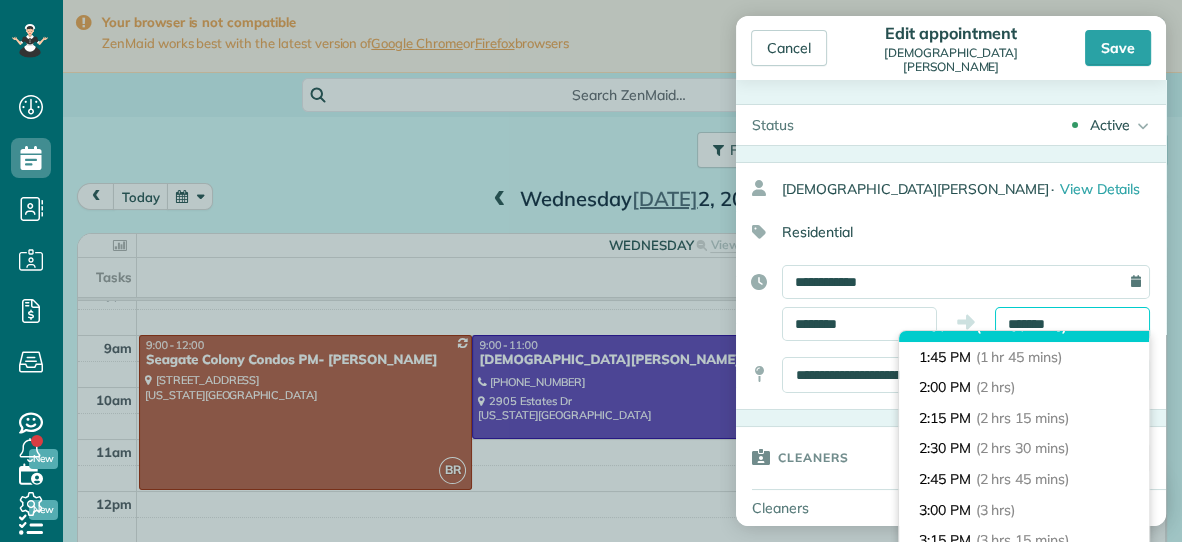 scroll, scrollTop: 208, scrollLeft: 0, axis: vertical 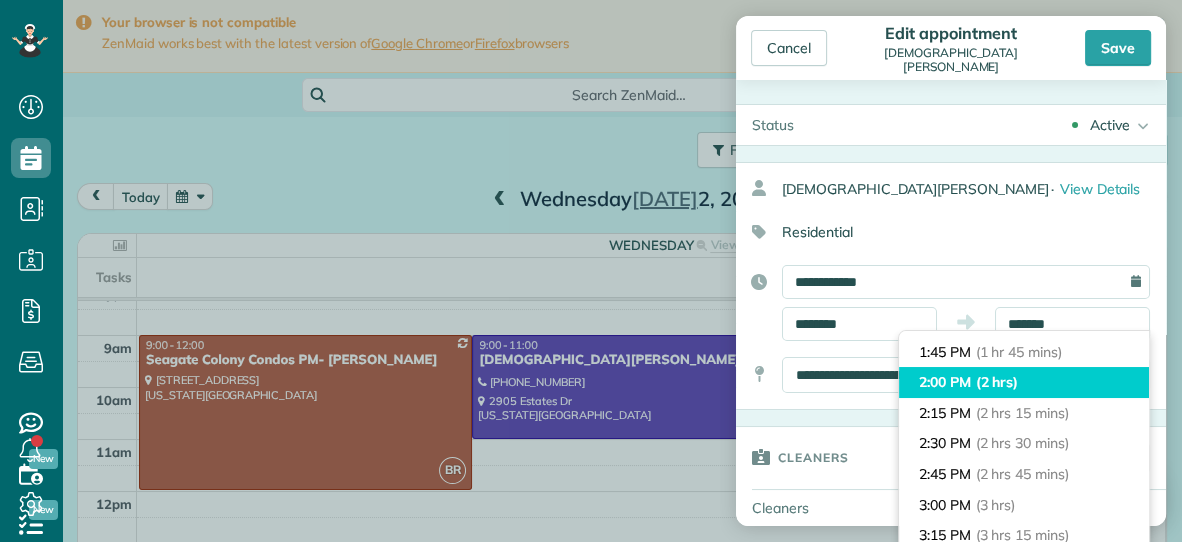 click on "(2 hrs)" at bounding box center [997, 382] 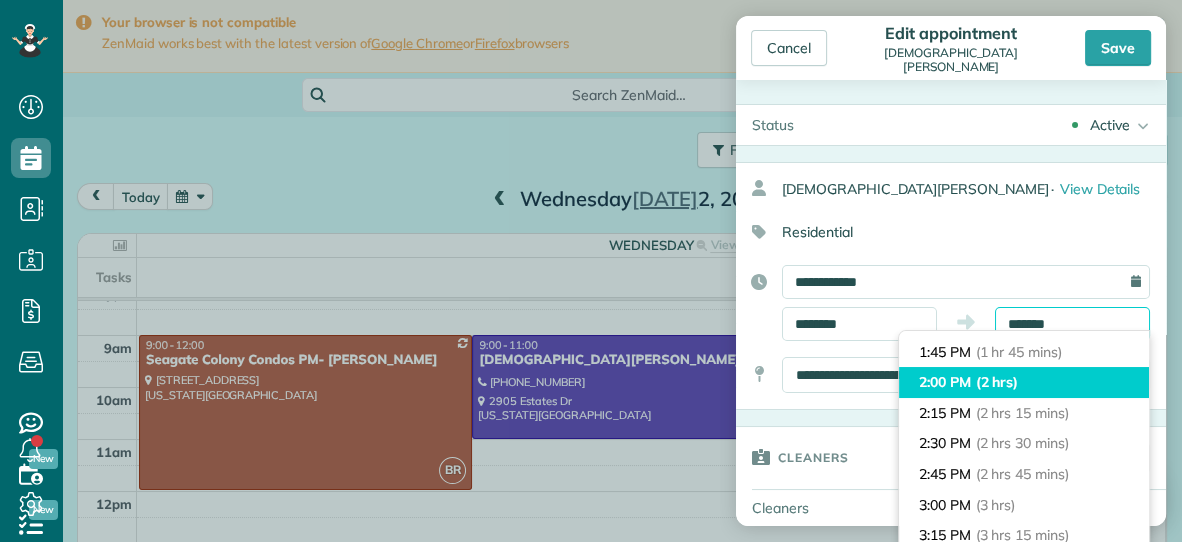 type on "*******" 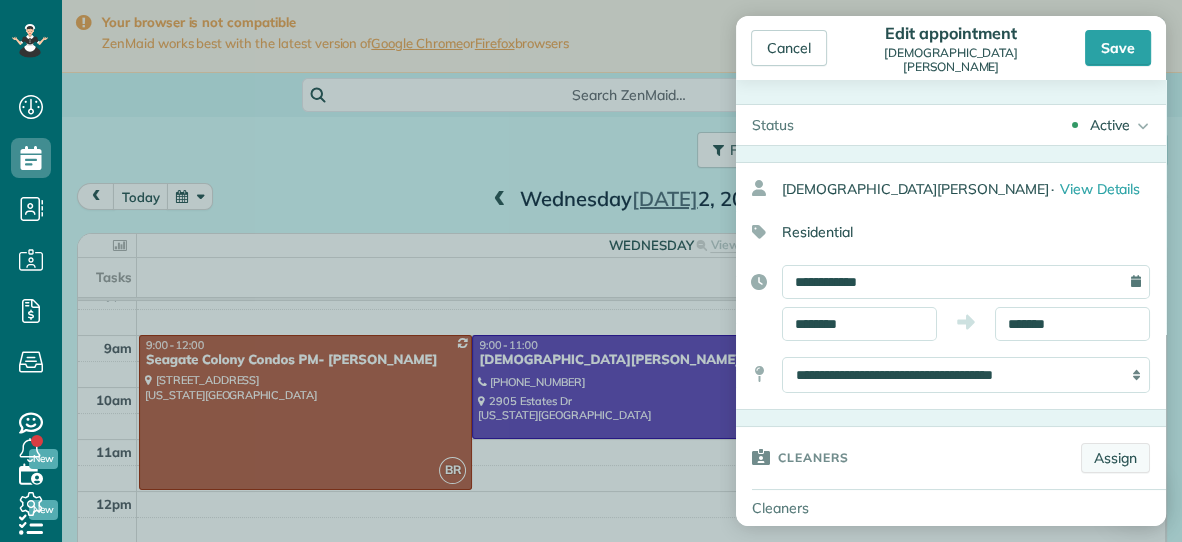 click on "Assign" at bounding box center [1115, 458] 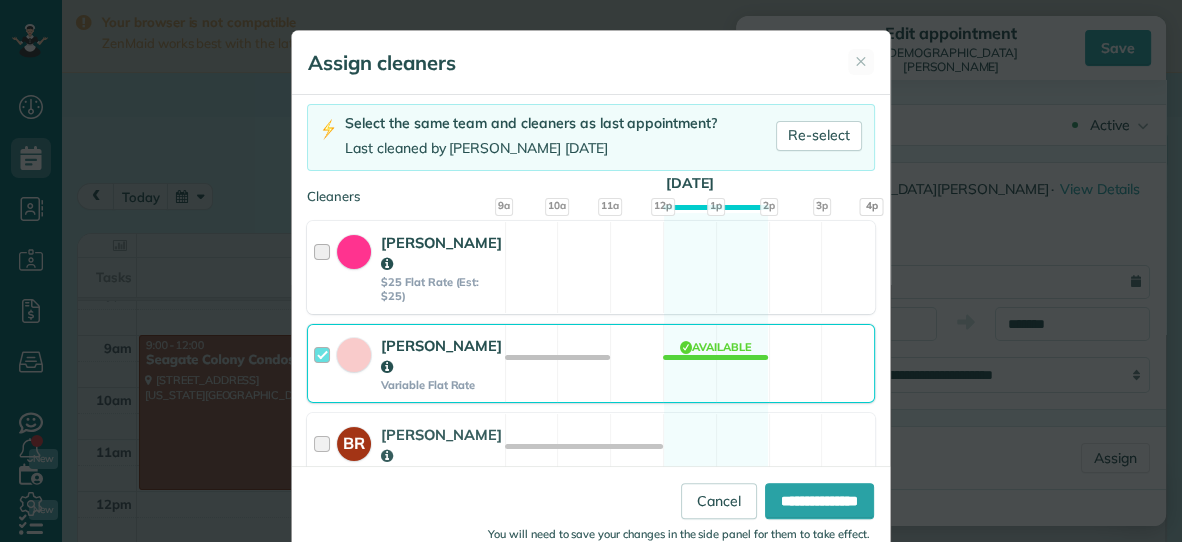 scroll, scrollTop: 128, scrollLeft: 0, axis: vertical 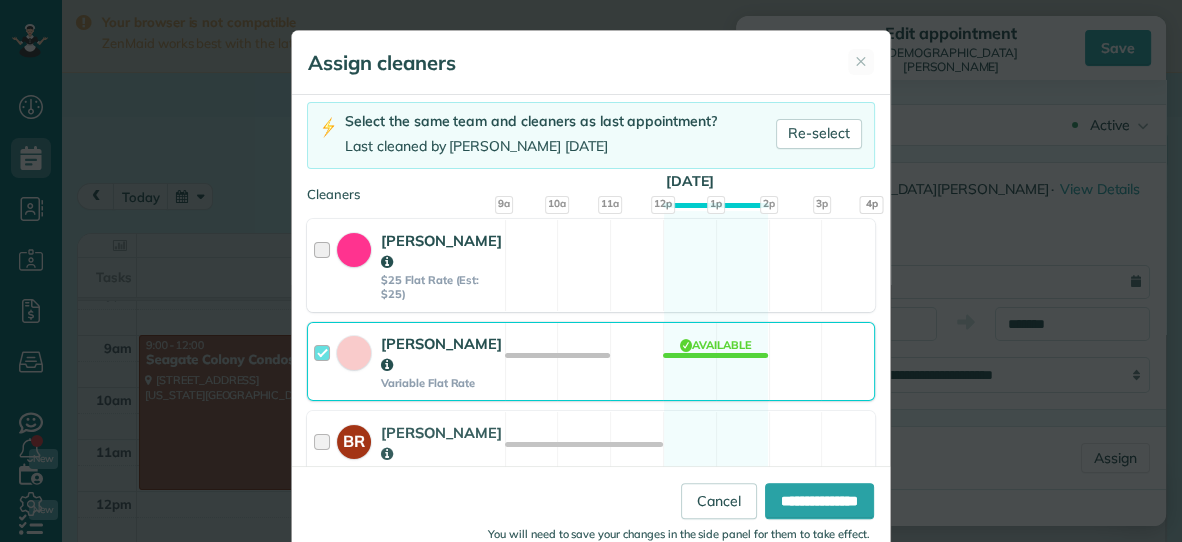 click on "[PERSON_NAME]
Variable Flat Rate
Available" at bounding box center (591, 361) 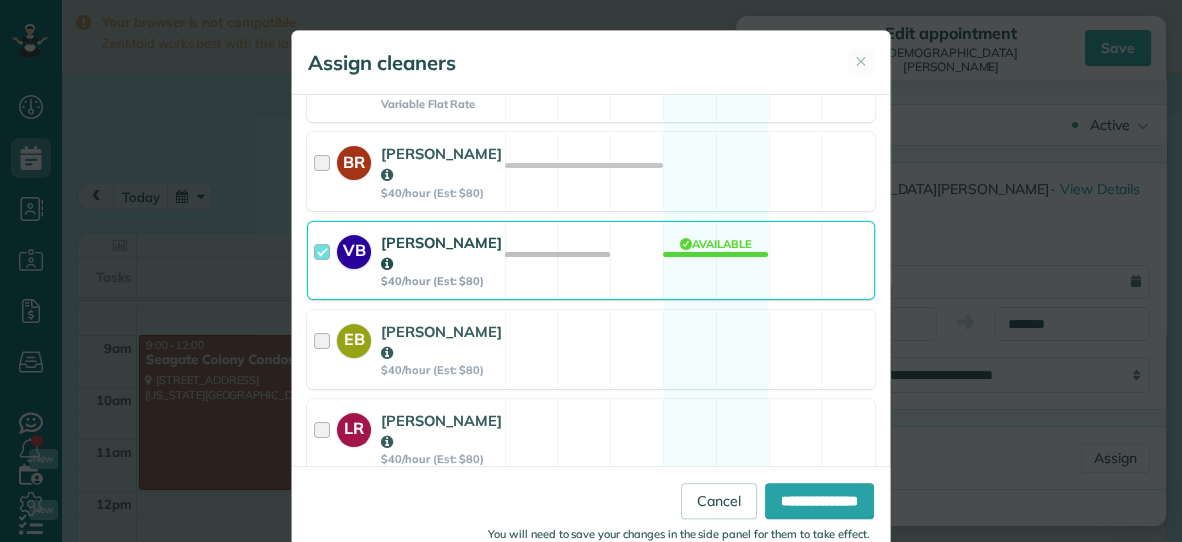 scroll, scrollTop: 409, scrollLeft: 0, axis: vertical 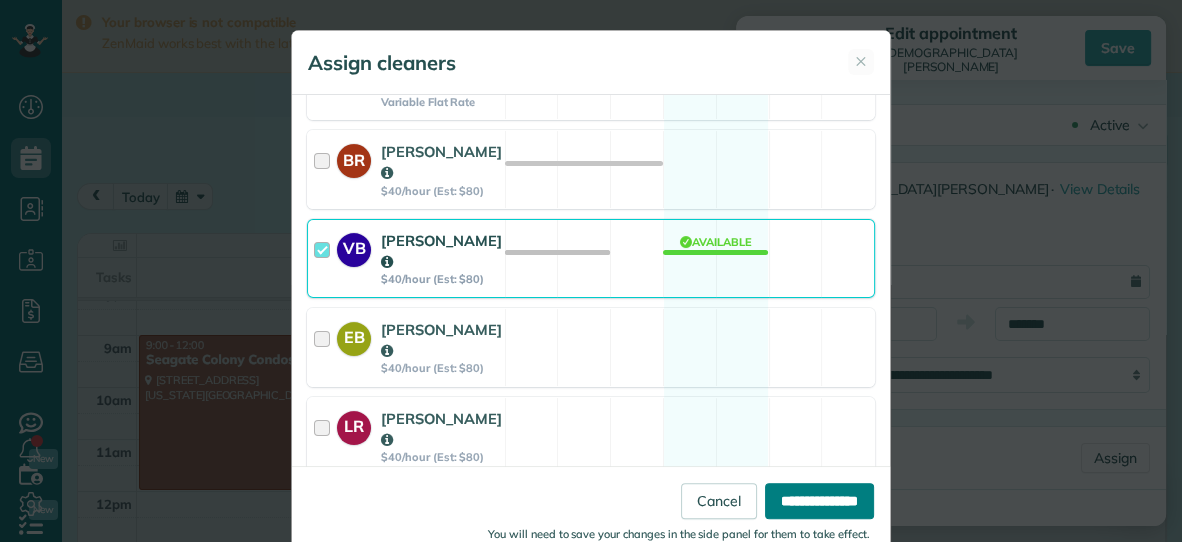 click on "**********" at bounding box center (819, 501) 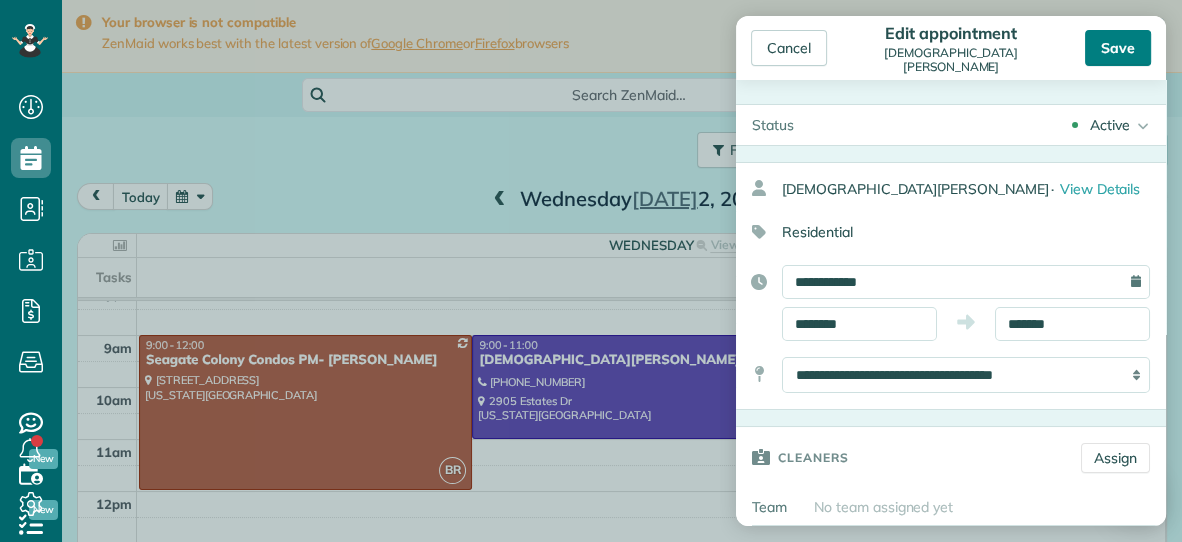 click on "Save" at bounding box center [1118, 48] 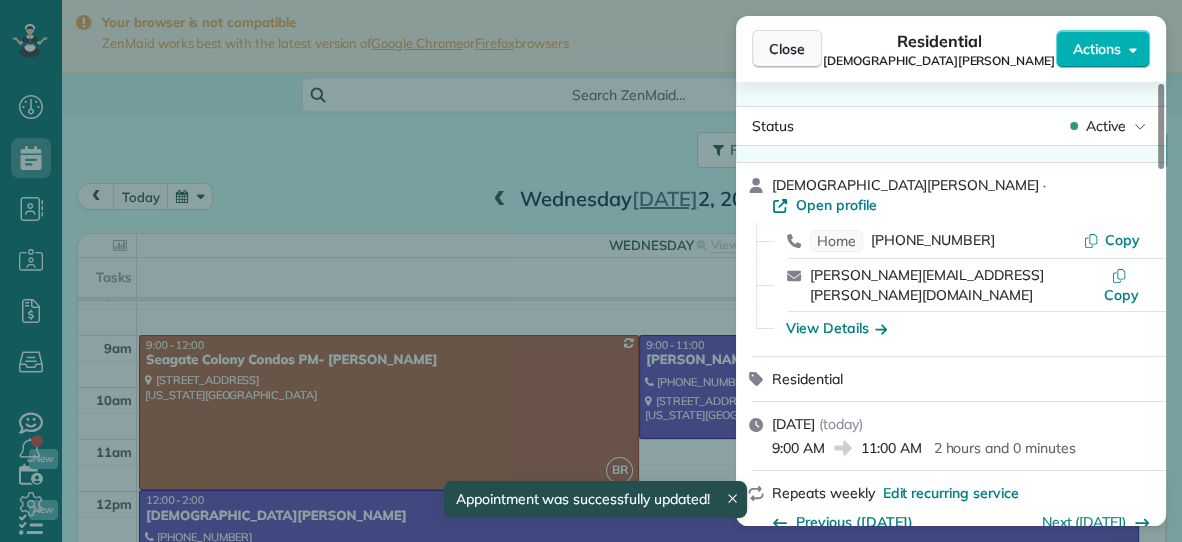 click on "Close" at bounding box center [787, 49] 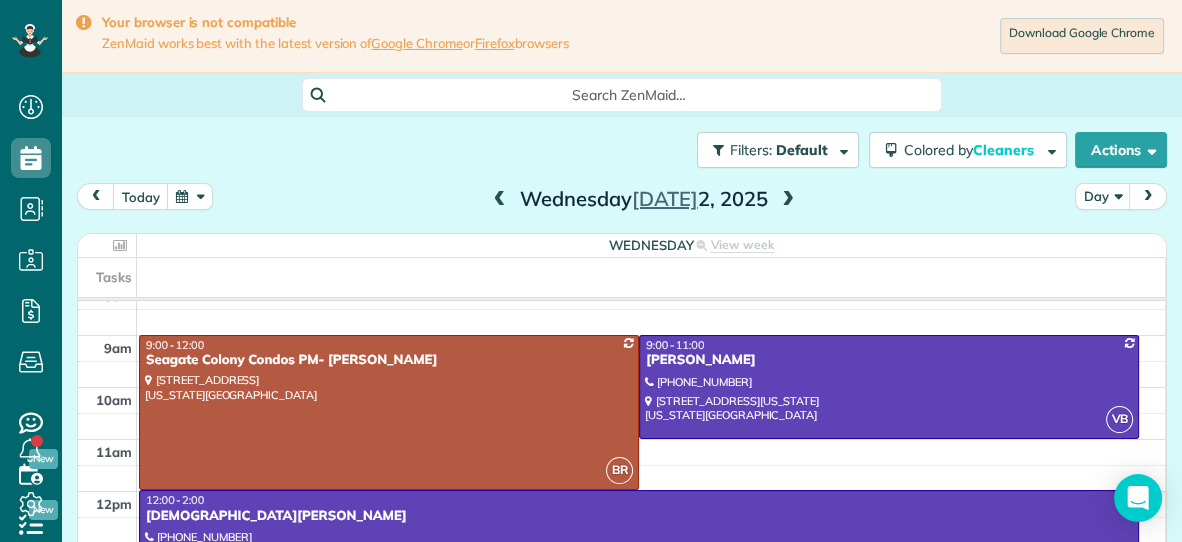 scroll, scrollTop: 98, scrollLeft: 0, axis: vertical 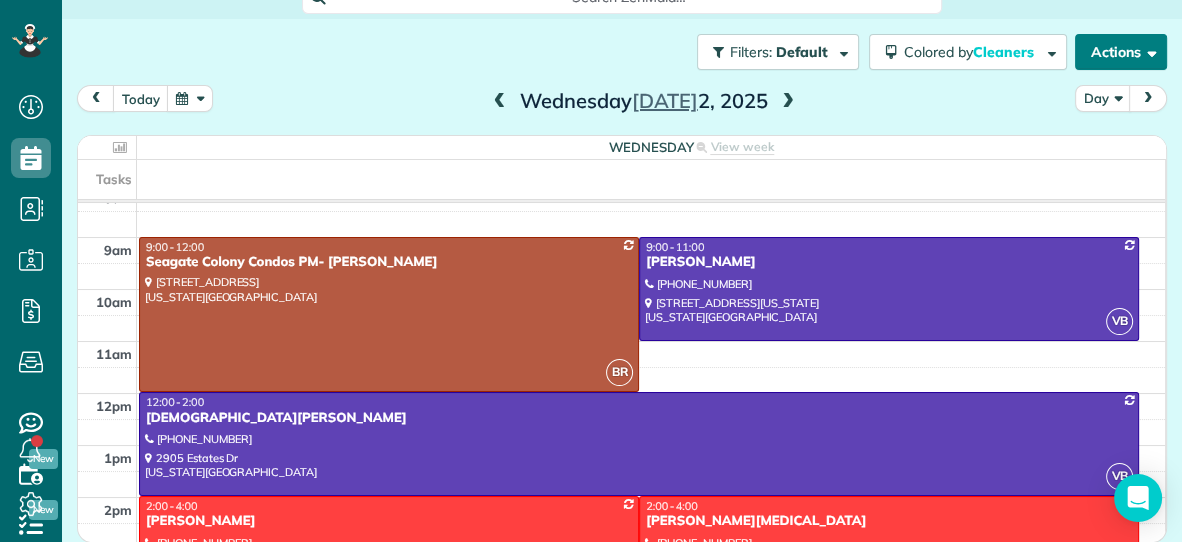 click on "Actions" at bounding box center (1121, 52) 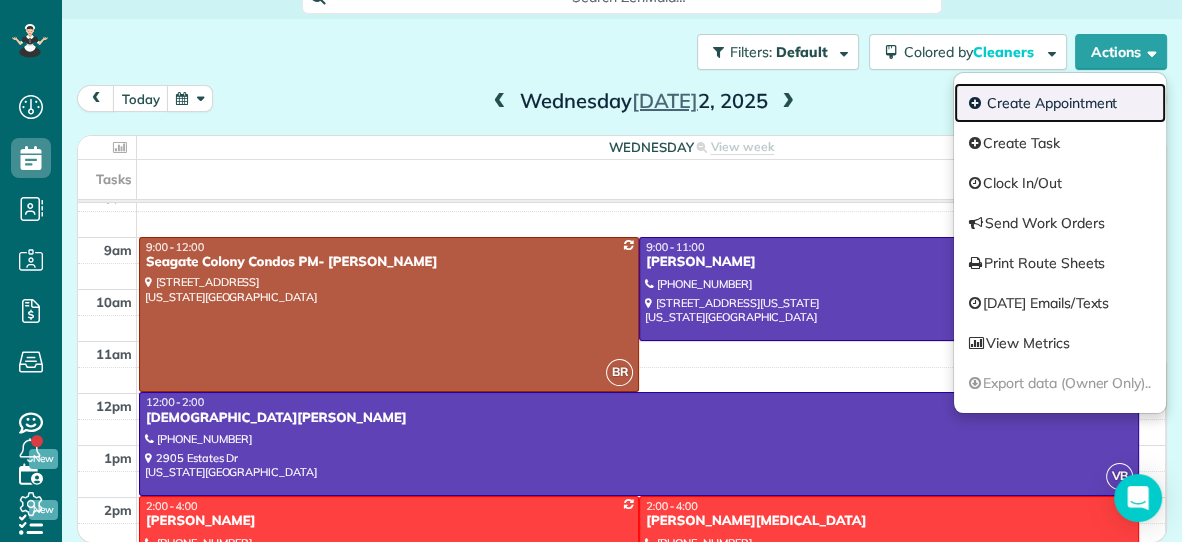 click on "Create Appointment" at bounding box center (1060, 103) 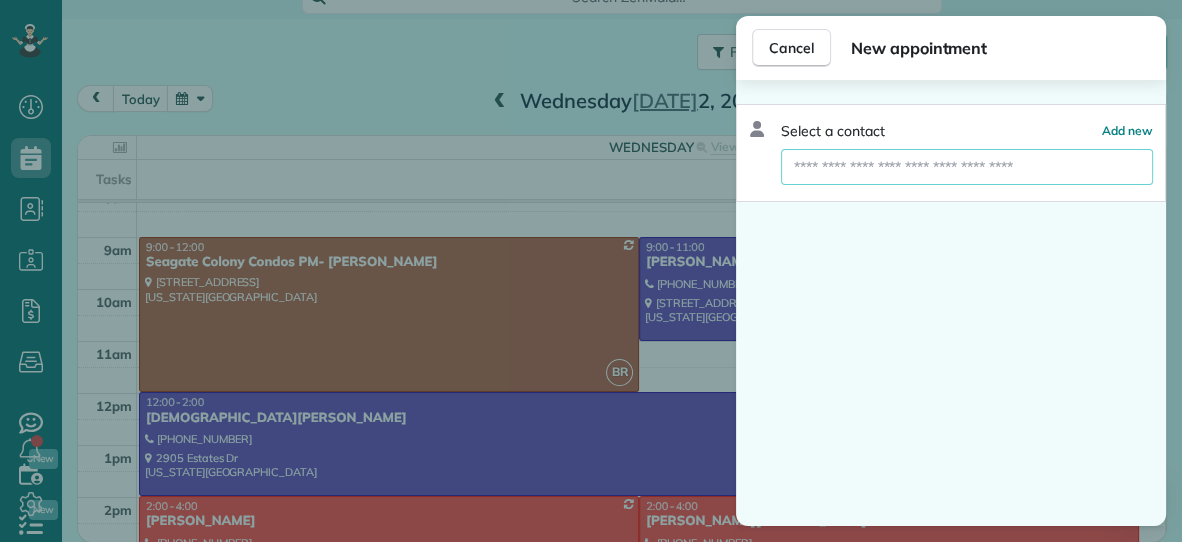 click at bounding box center (967, 167) 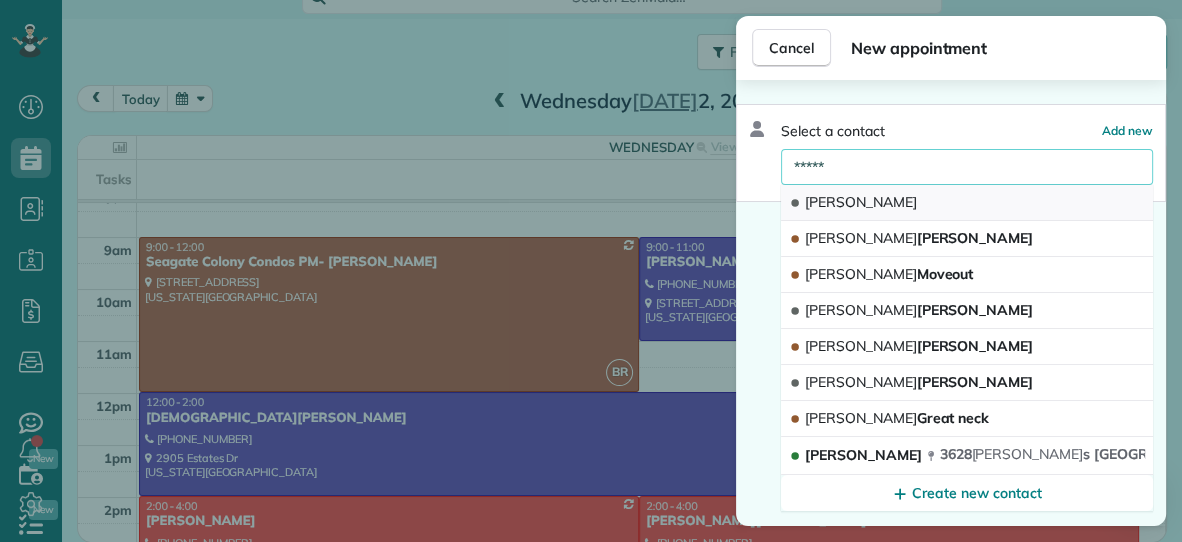 click on "[PERSON_NAME]" 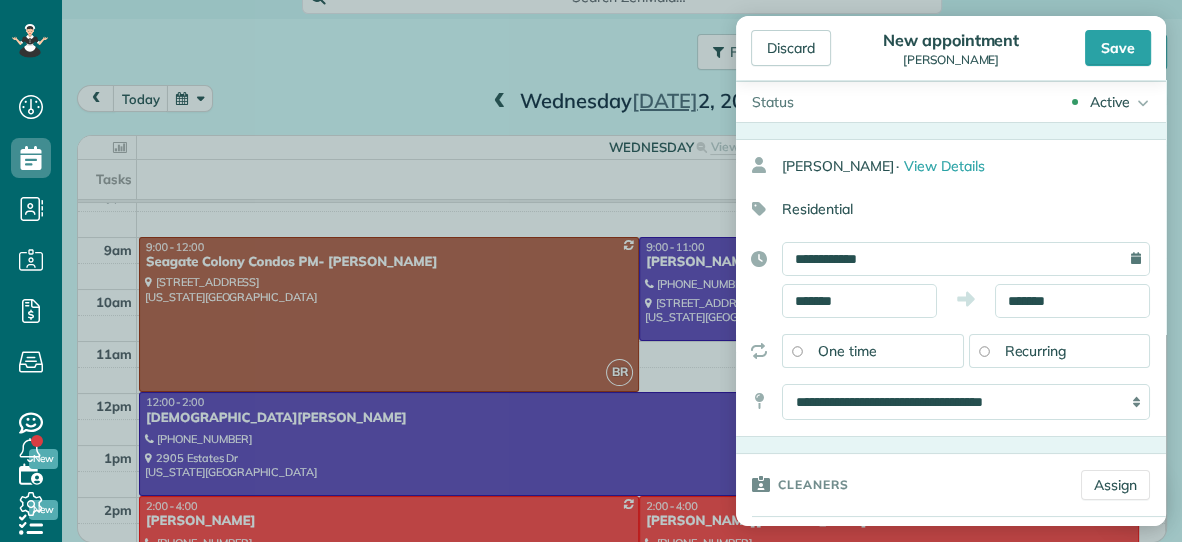 scroll, scrollTop: 0, scrollLeft: 0, axis: both 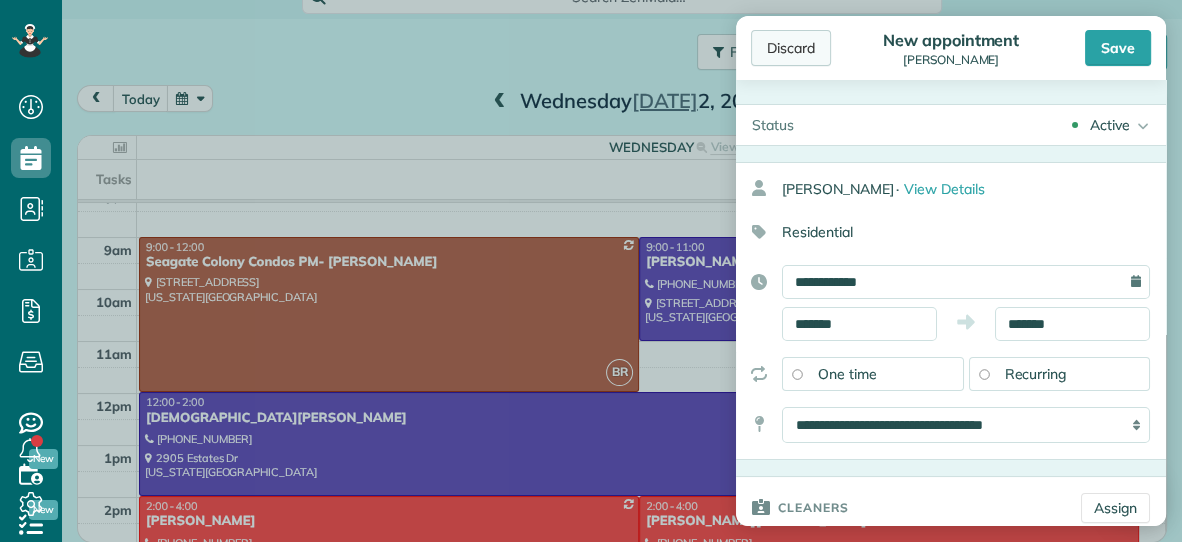 click on "Discard" at bounding box center (791, 48) 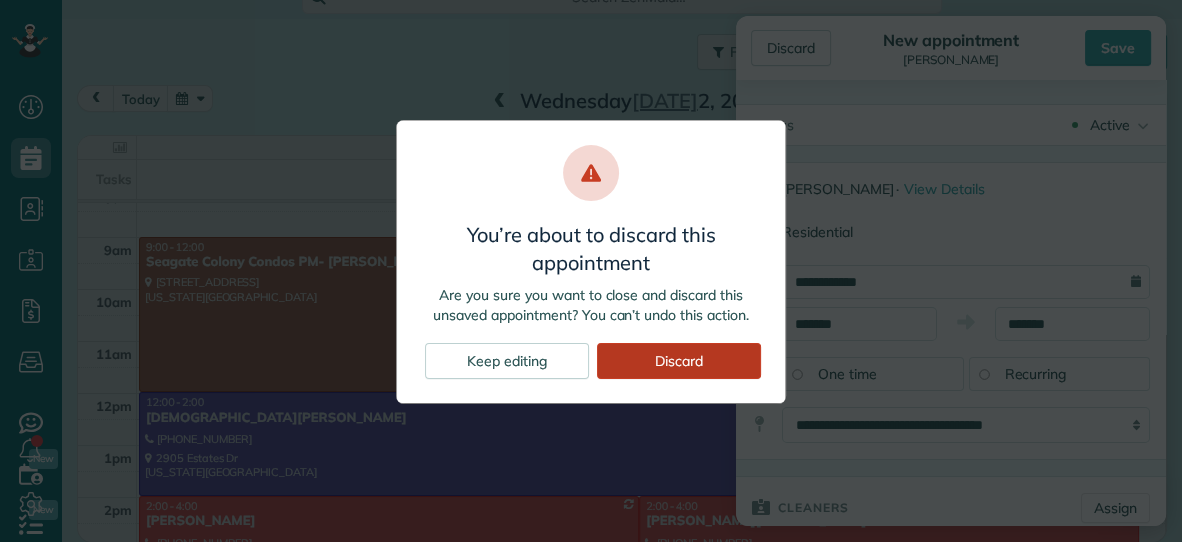 click on "Discard" at bounding box center (679, 361) 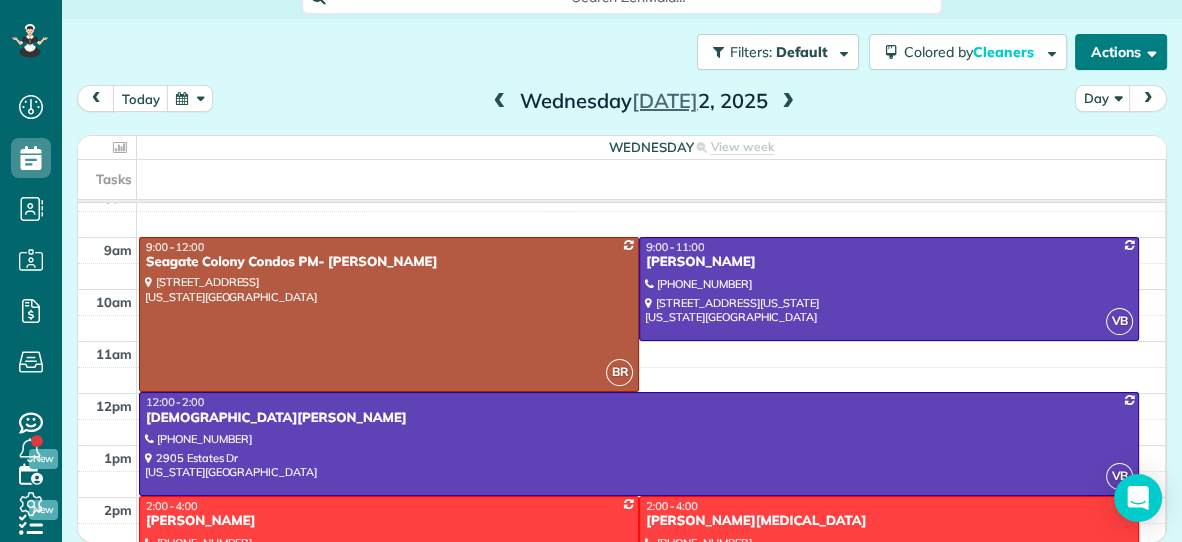 click on "Actions" at bounding box center (1121, 52) 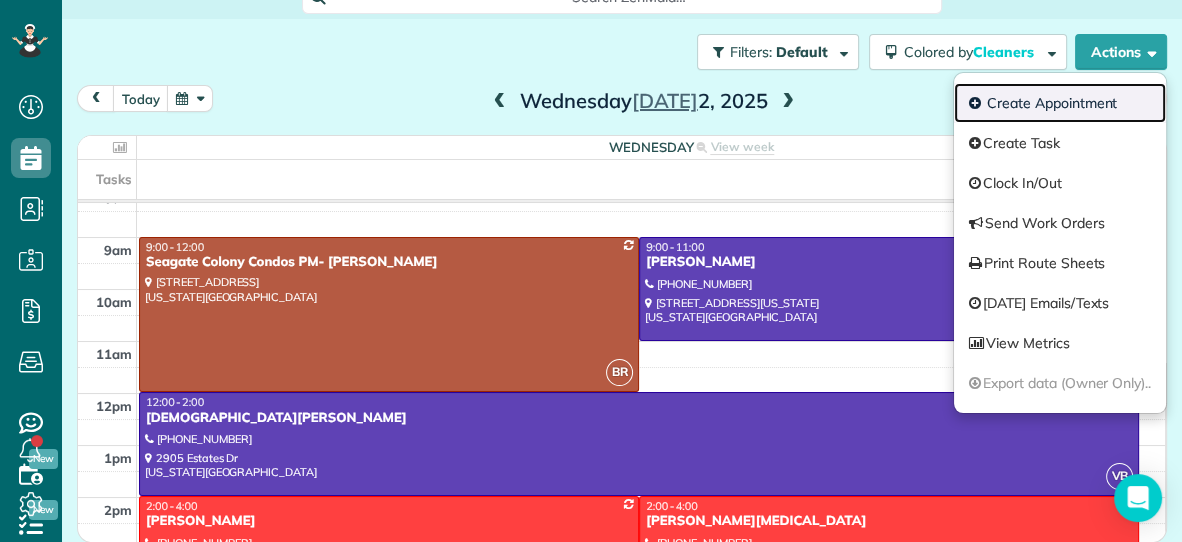 click on "Create Appointment" at bounding box center [1060, 103] 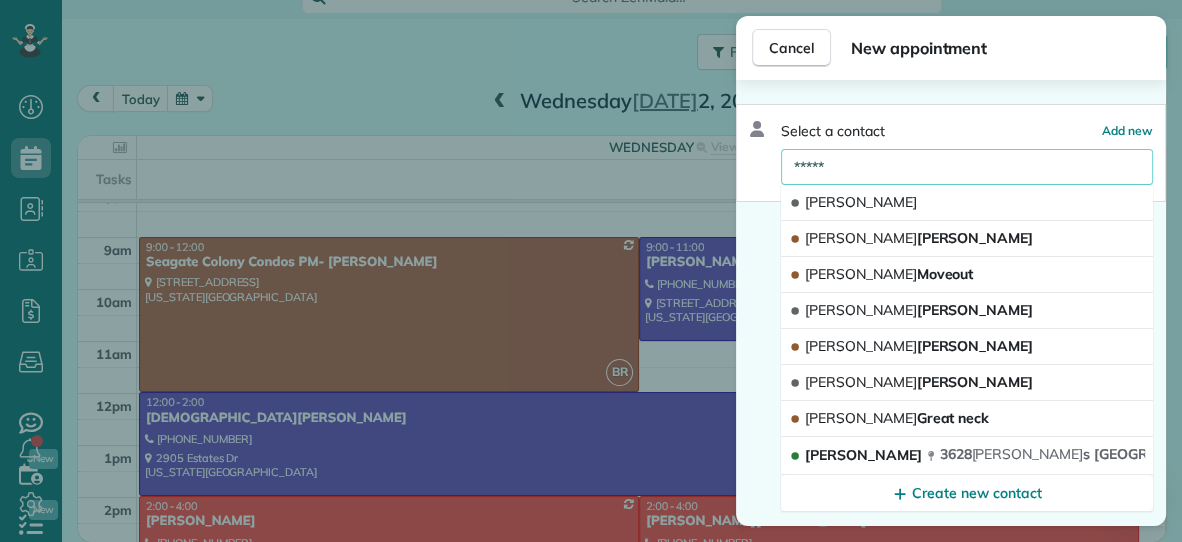 click on "*****" at bounding box center (967, 167) 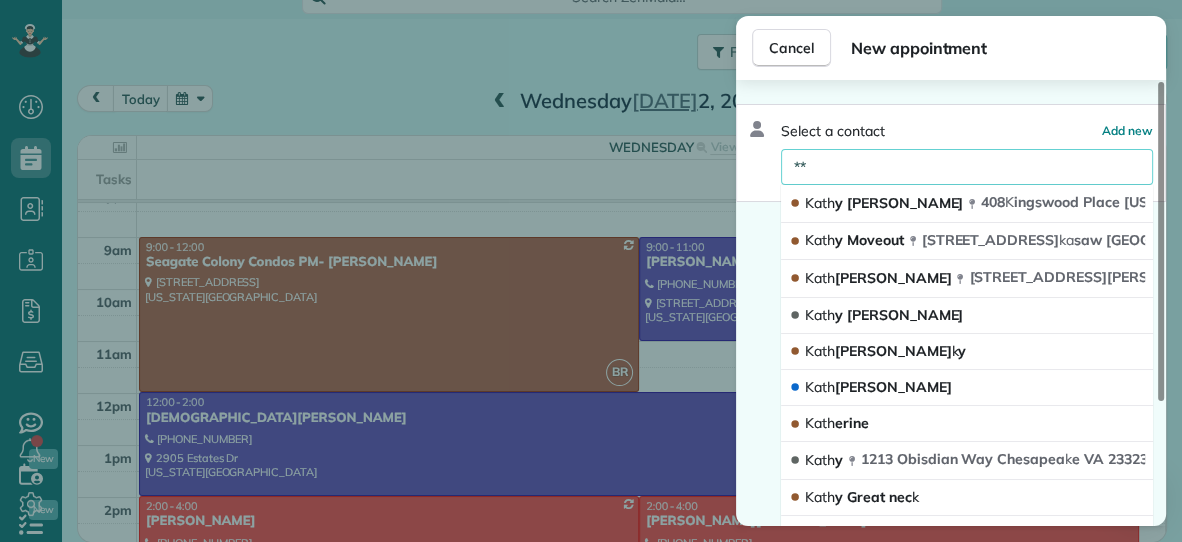type on "*" 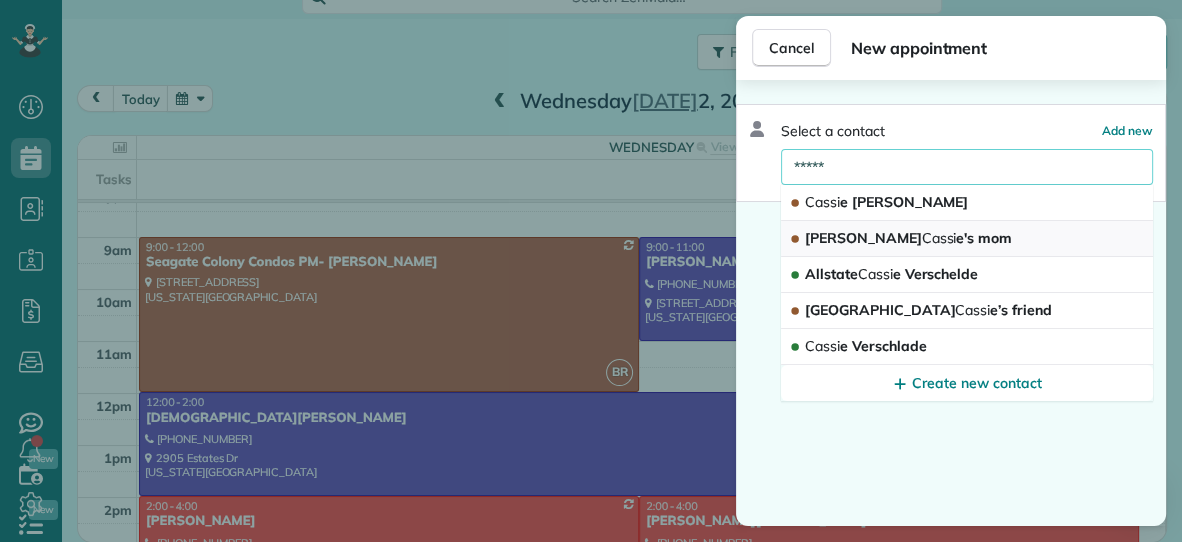 type on "*****" 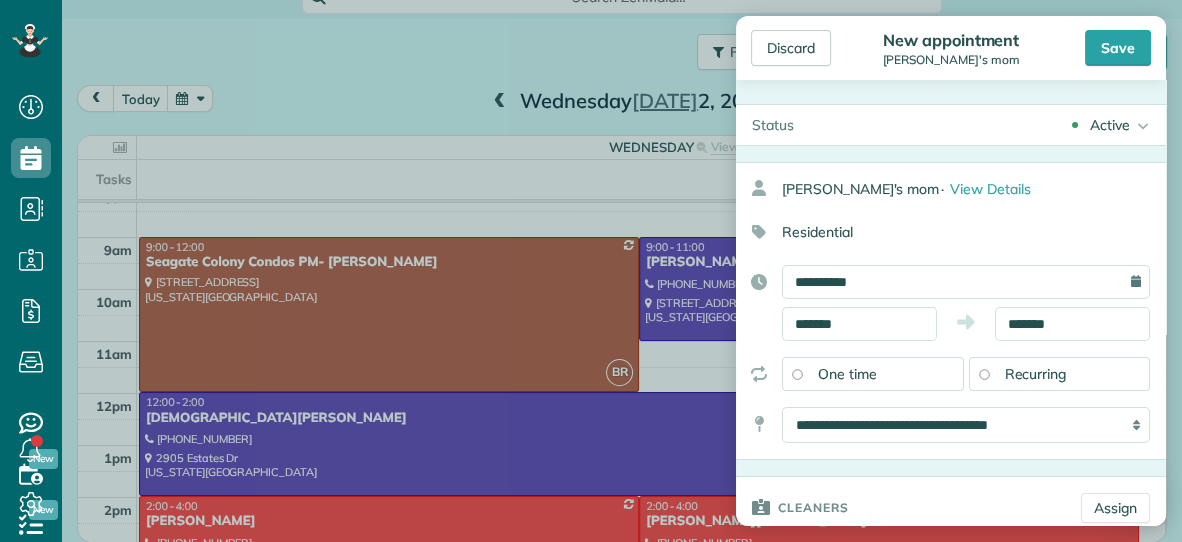type on "**********" 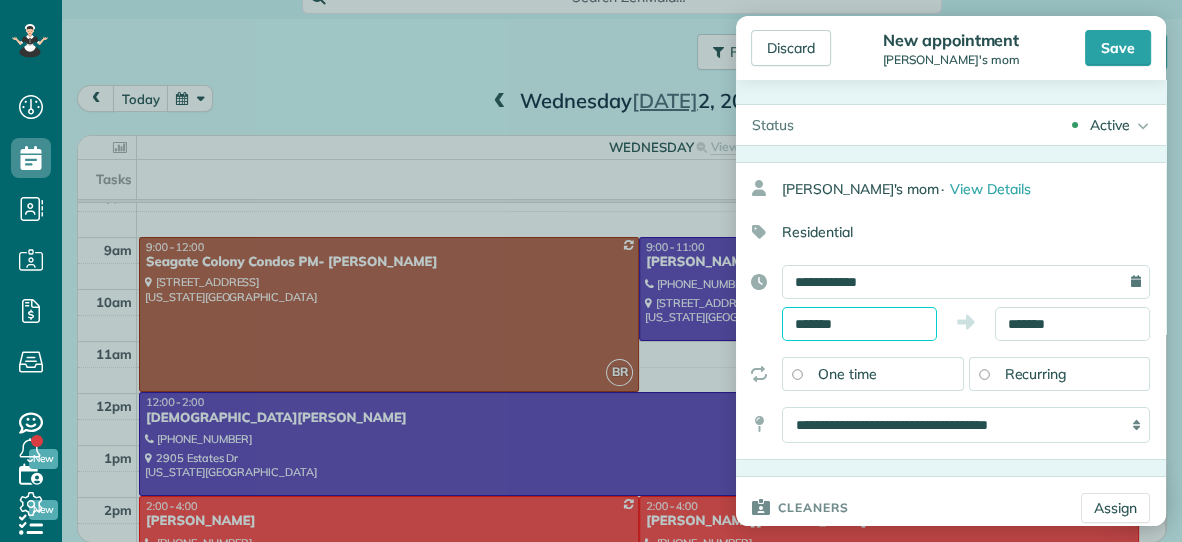 click on "*******" at bounding box center (859, 324) 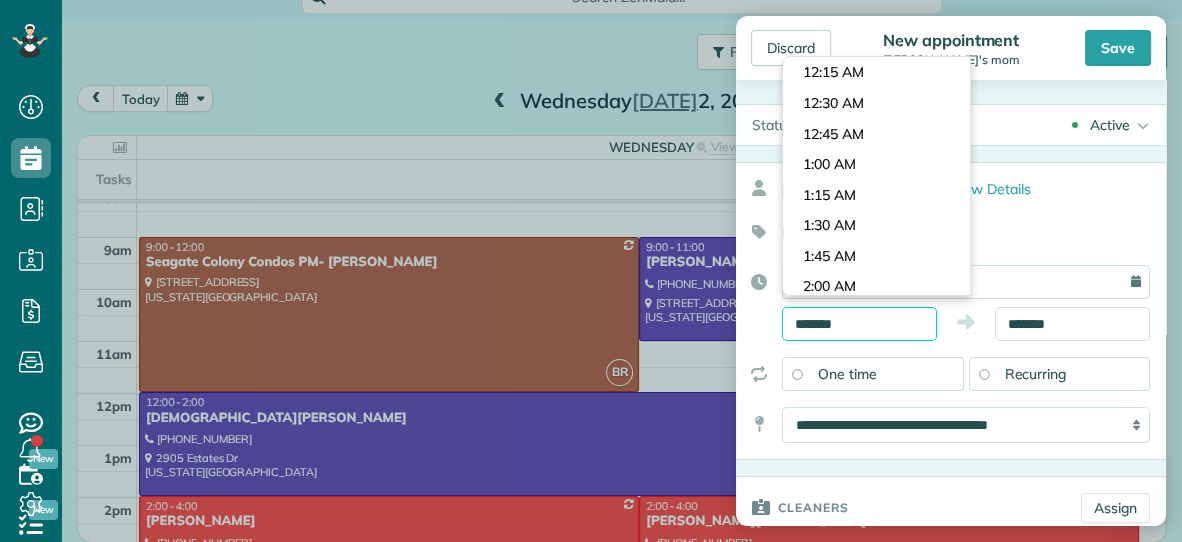 scroll, scrollTop: 1647, scrollLeft: 0, axis: vertical 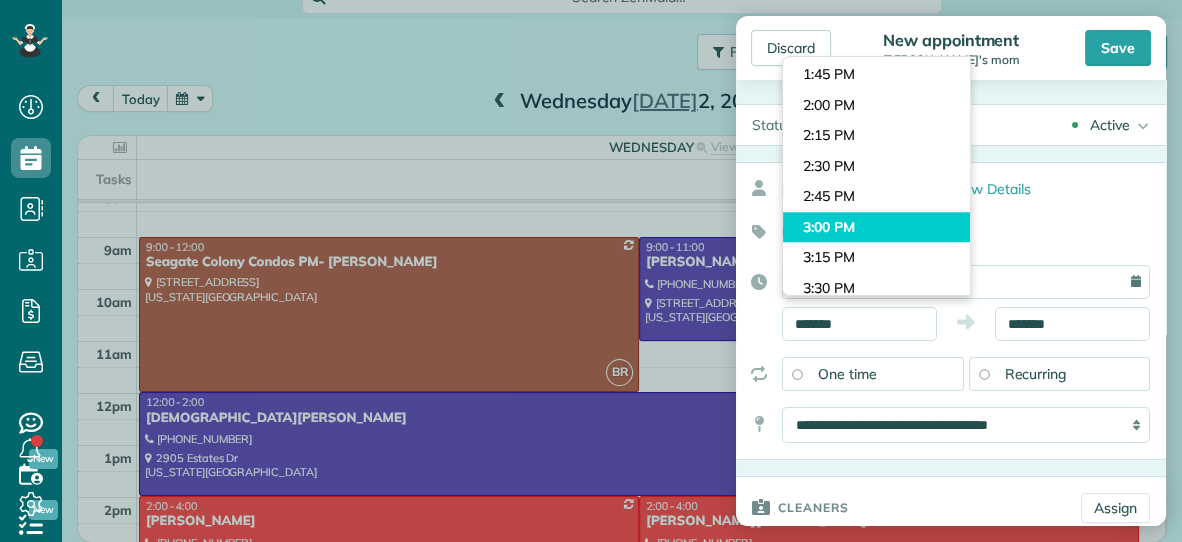 click on "Dashboard
Scheduling
Calendar View
List View
Dispatch View - Weekly scheduling (Beta)" at bounding box center (591, 271) 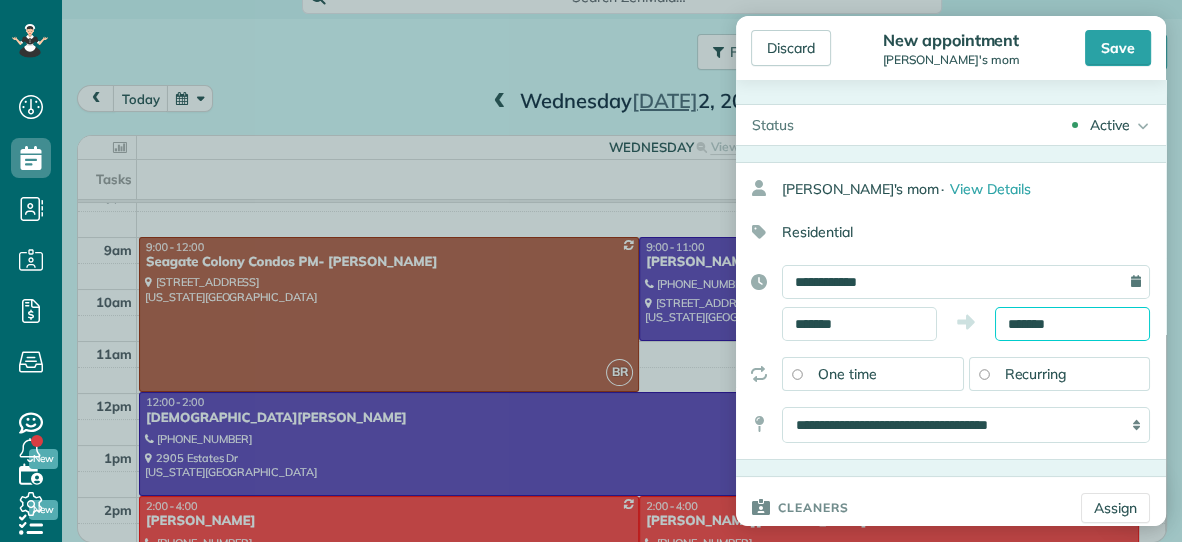 click on "*******" at bounding box center [1072, 324] 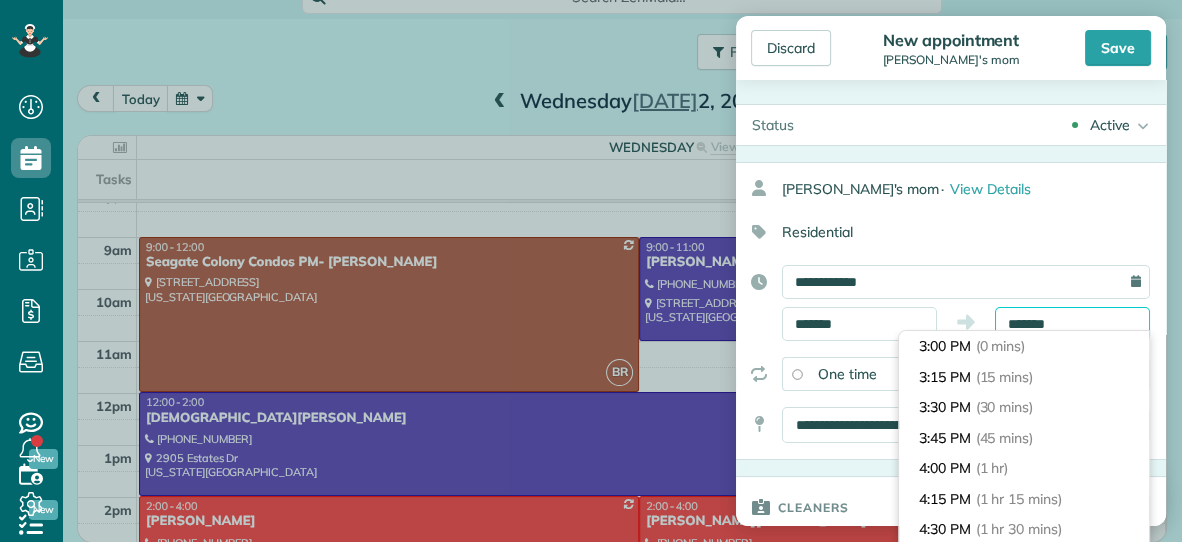 scroll, scrollTop: 90, scrollLeft: 0, axis: vertical 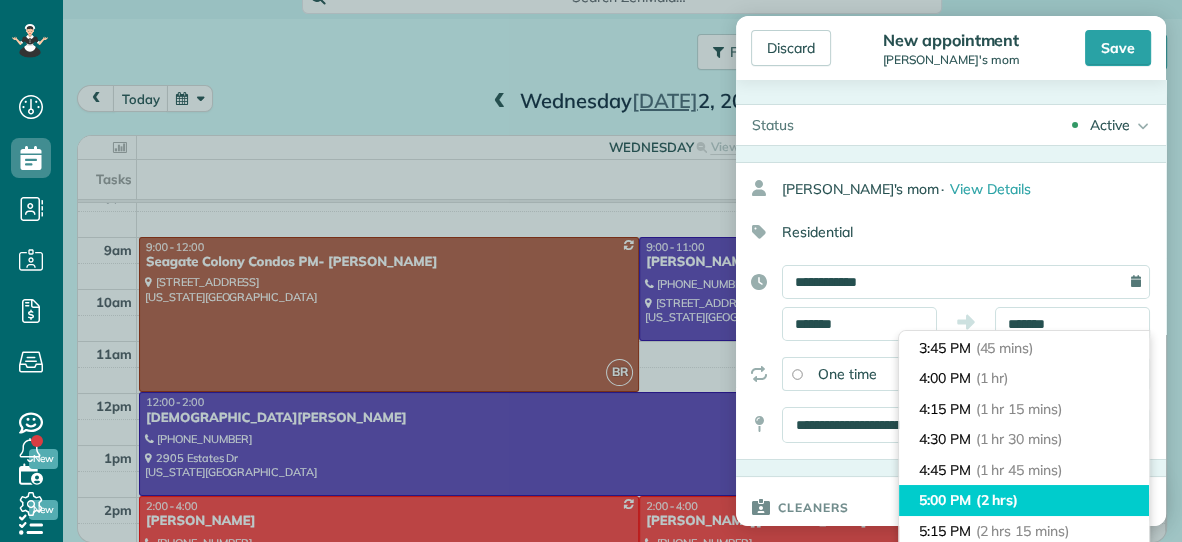 click on "(2 hrs)" at bounding box center [997, 500] 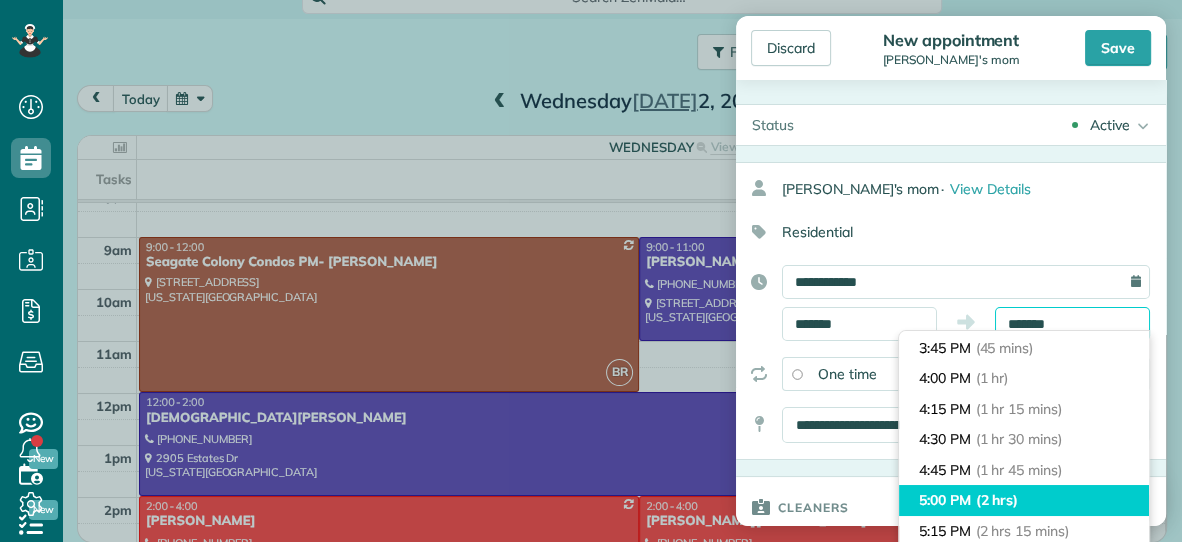 type on "*******" 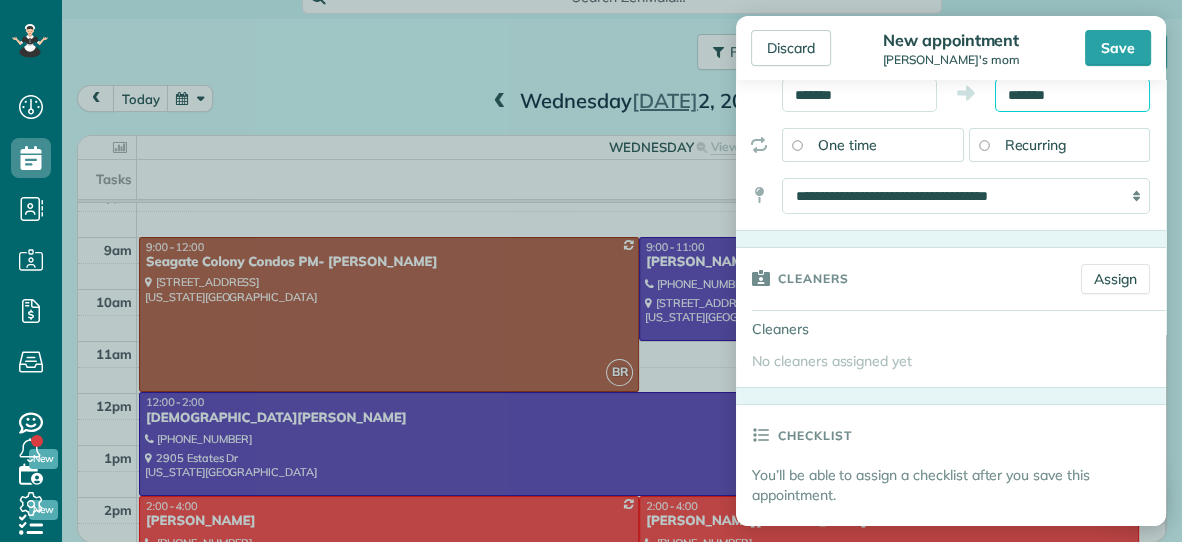 scroll, scrollTop: 247, scrollLeft: 0, axis: vertical 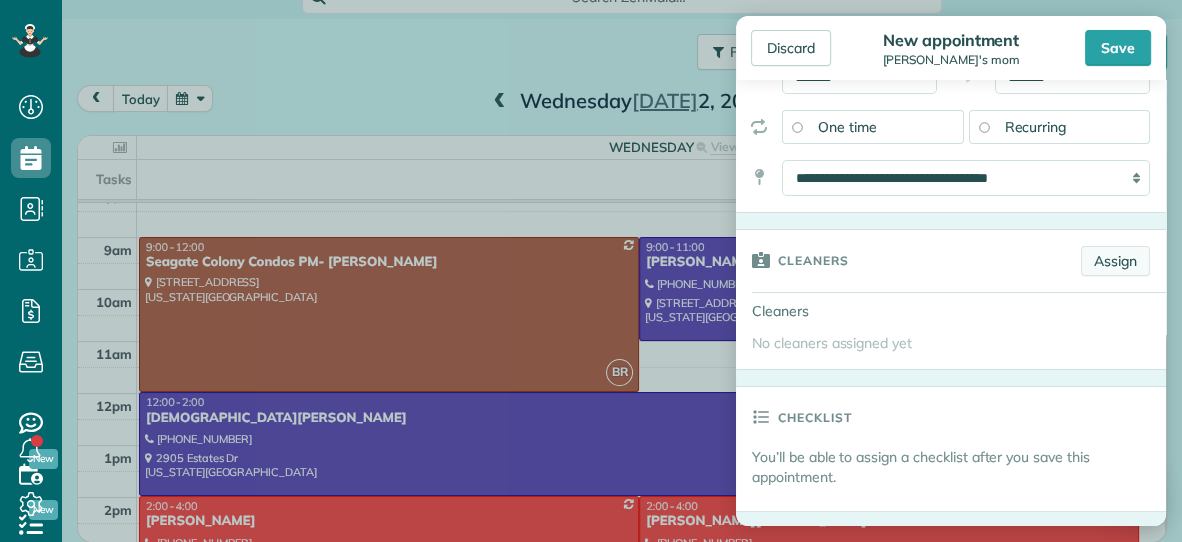 click on "Assign" at bounding box center (1115, 261) 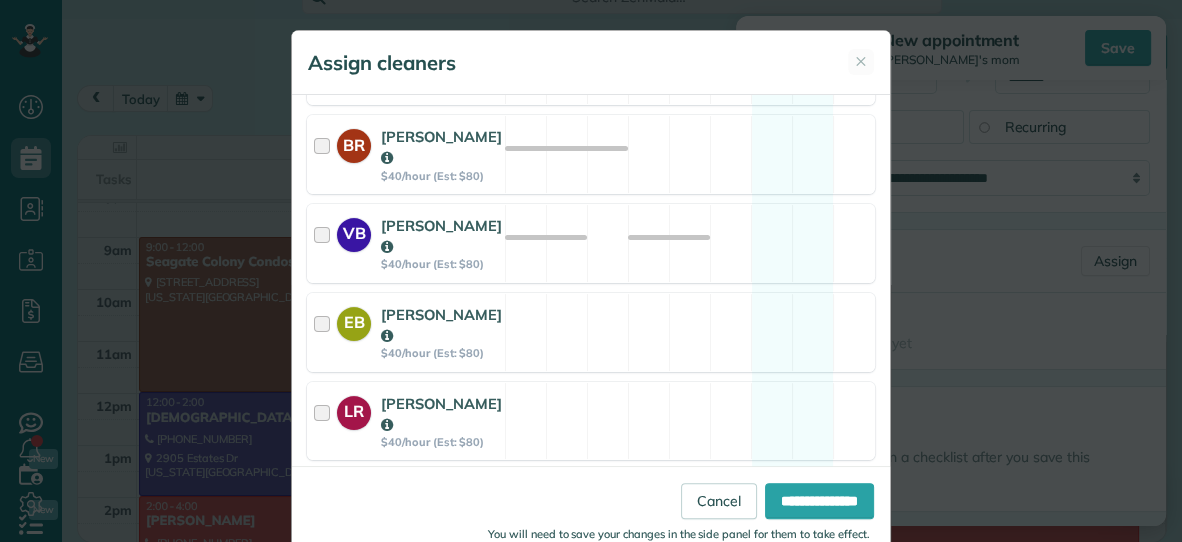 scroll, scrollTop: 425, scrollLeft: 0, axis: vertical 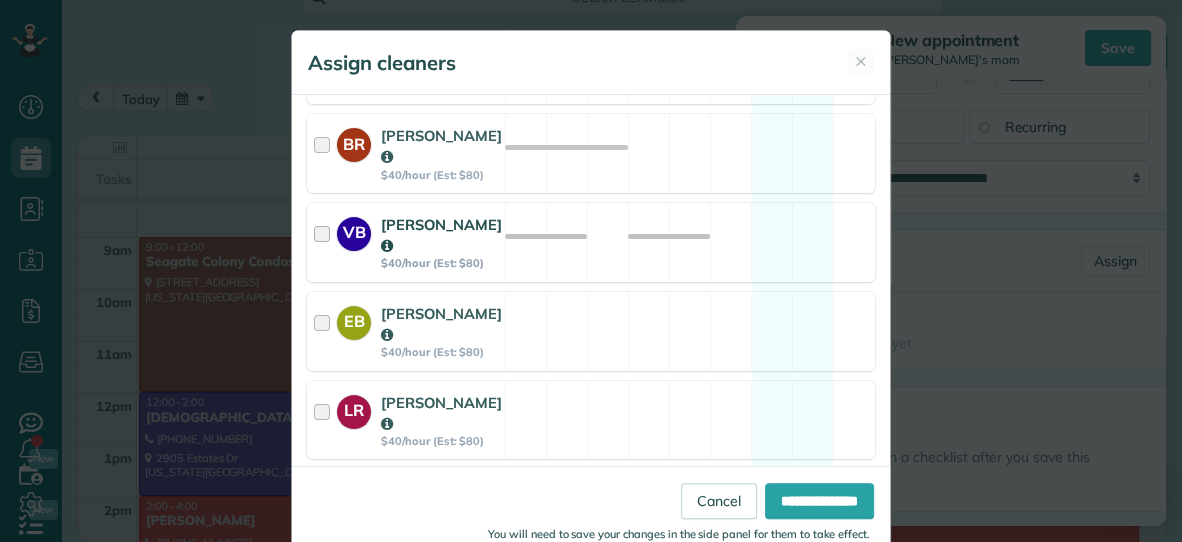 click on "VB
[PERSON_NAME]
$40/hour (Est: $80)
Available" at bounding box center (591, 242) 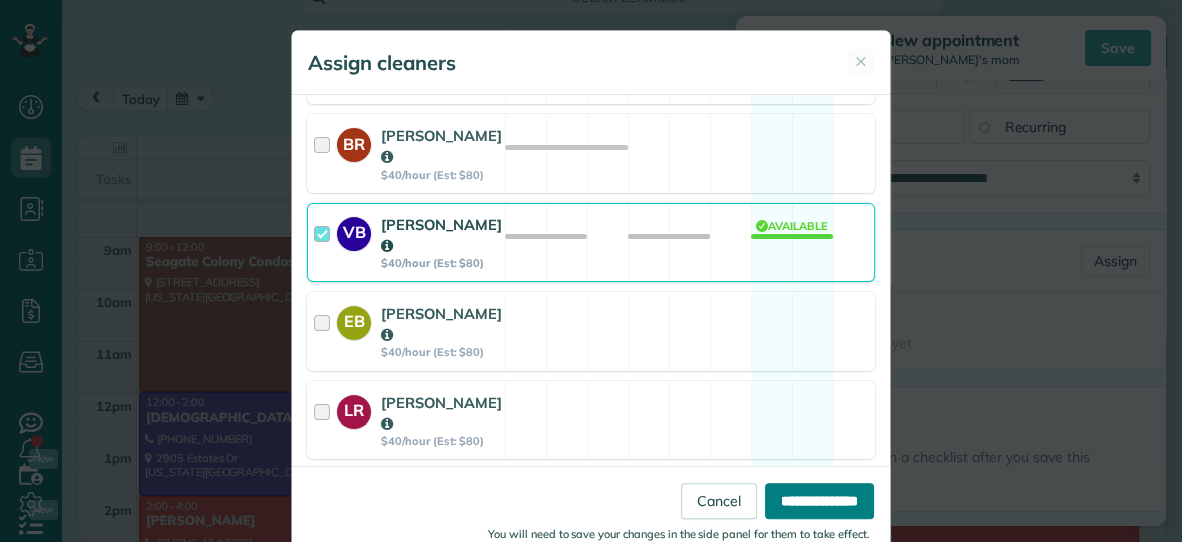 click on "**********" at bounding box center [819, 501] 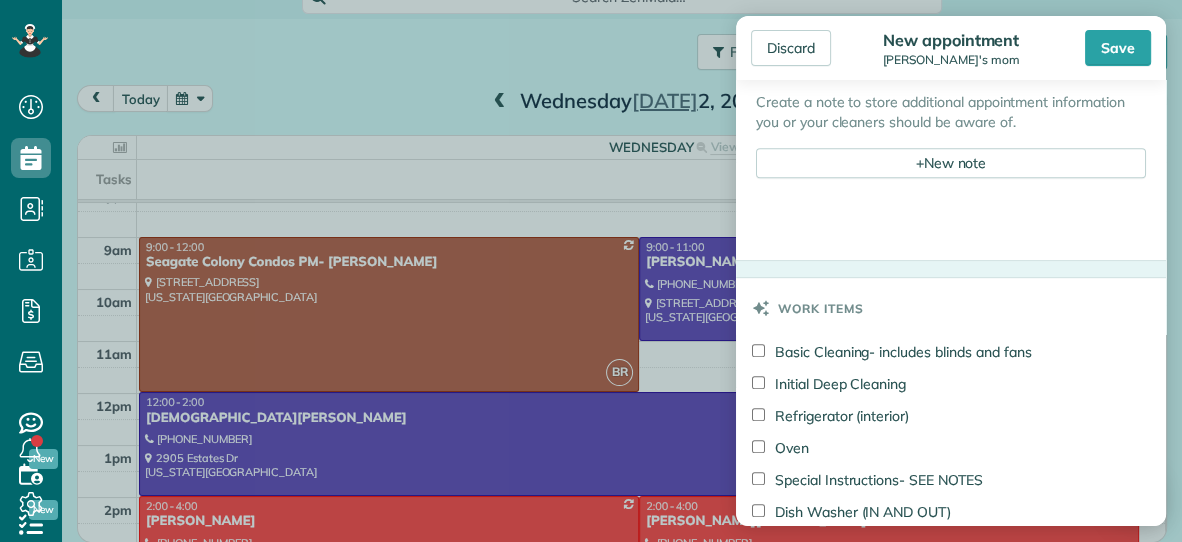 scroll, scrollTop: 834, scrollLeft: 0, axis: vertical 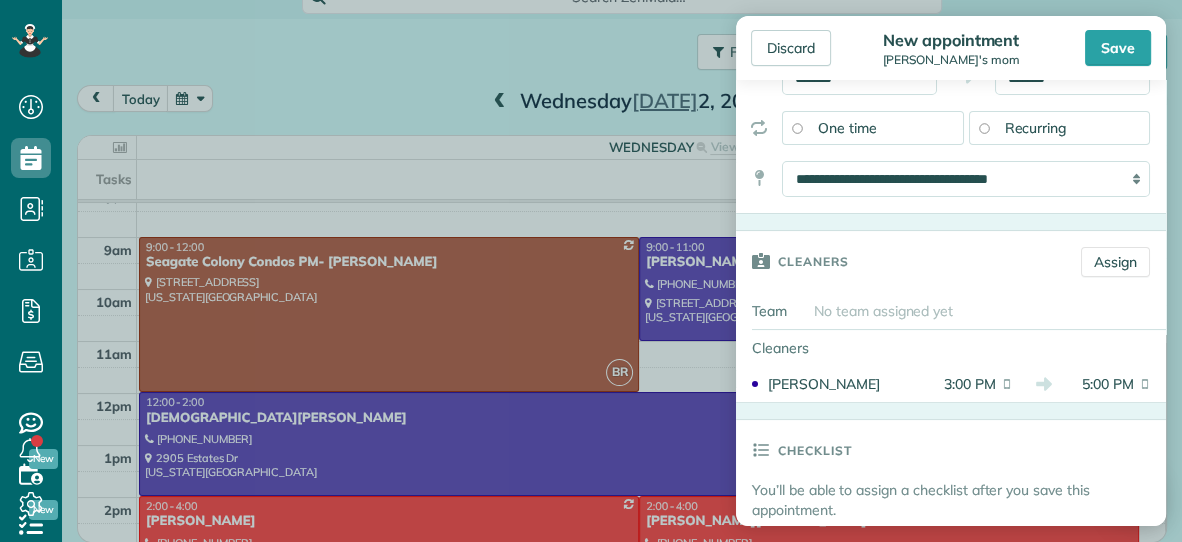 click on "Recurring" at bounding box center [1036, 128] 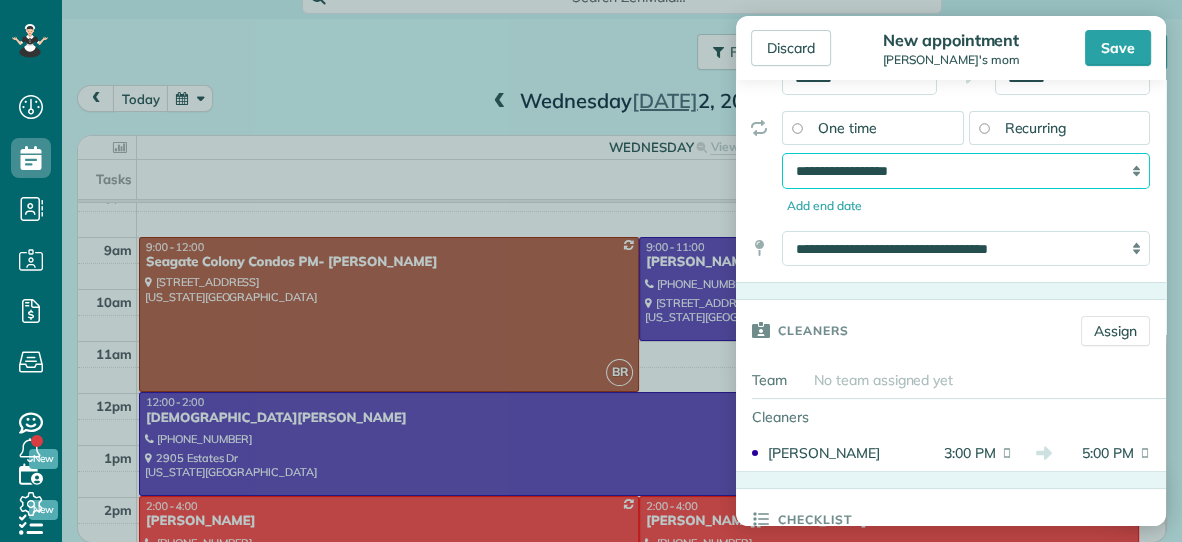 click on "**********" at bounding box center (966, 171) 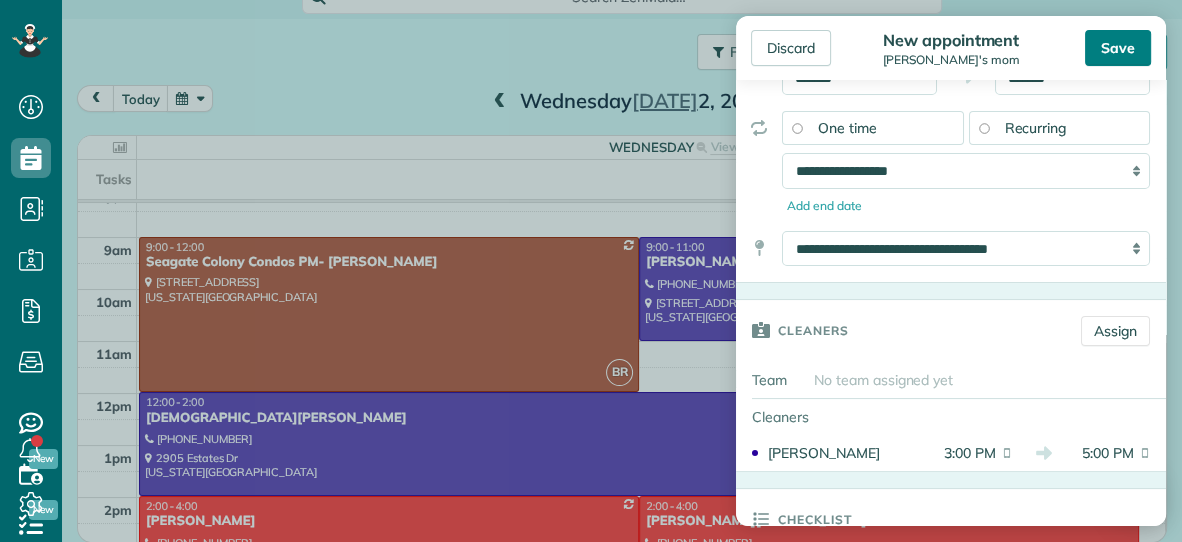 click on "Save" at bounding box center (1118, 48) 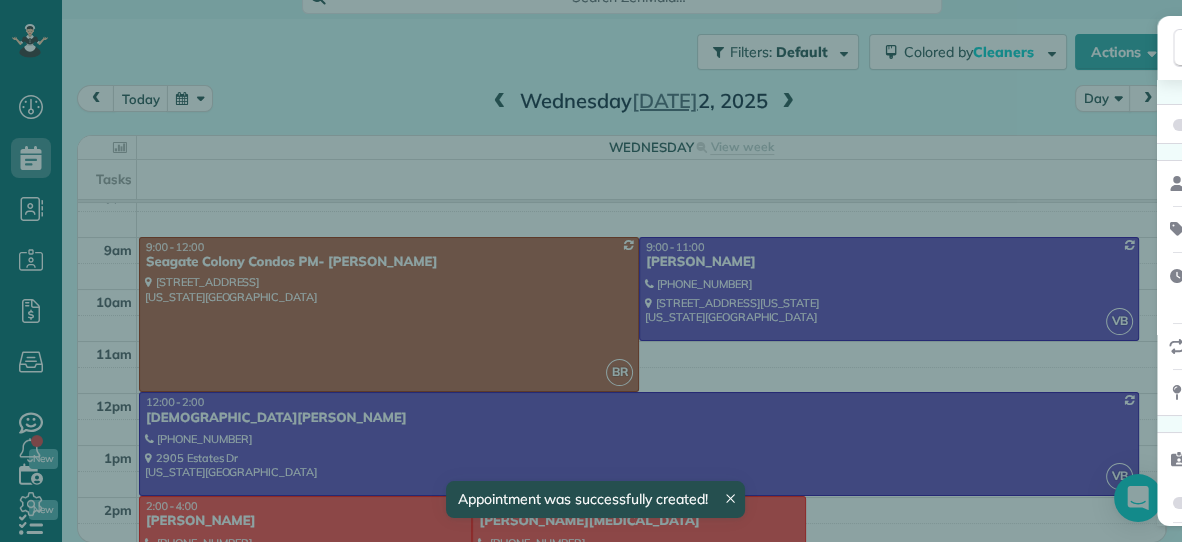 scroll, scrollTop: 96, scrollLeft: 0, axis: vertical 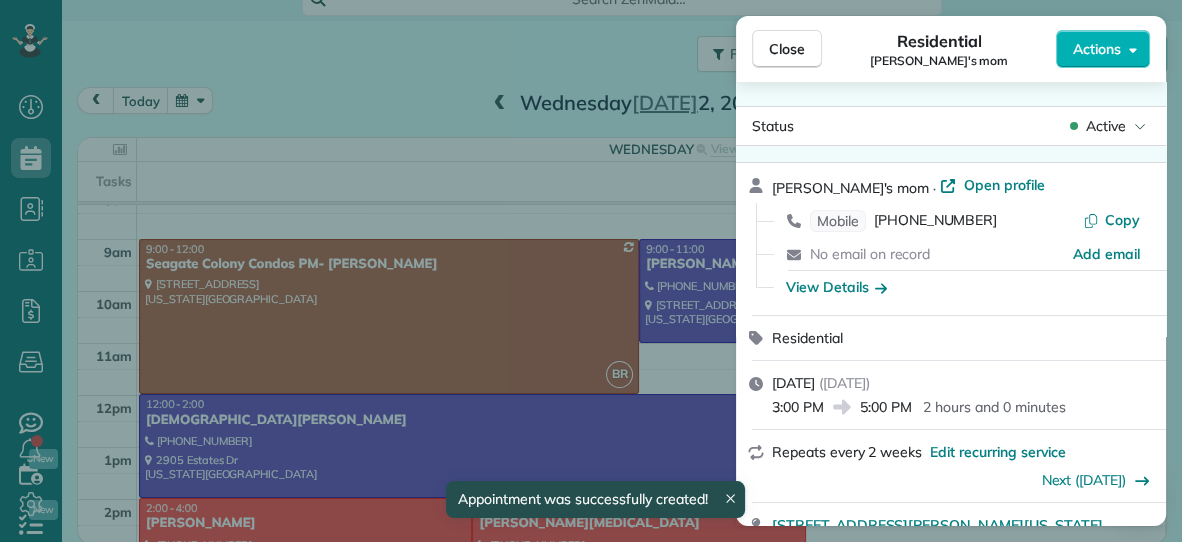 click on "Close" at bounding box center (787, 49) 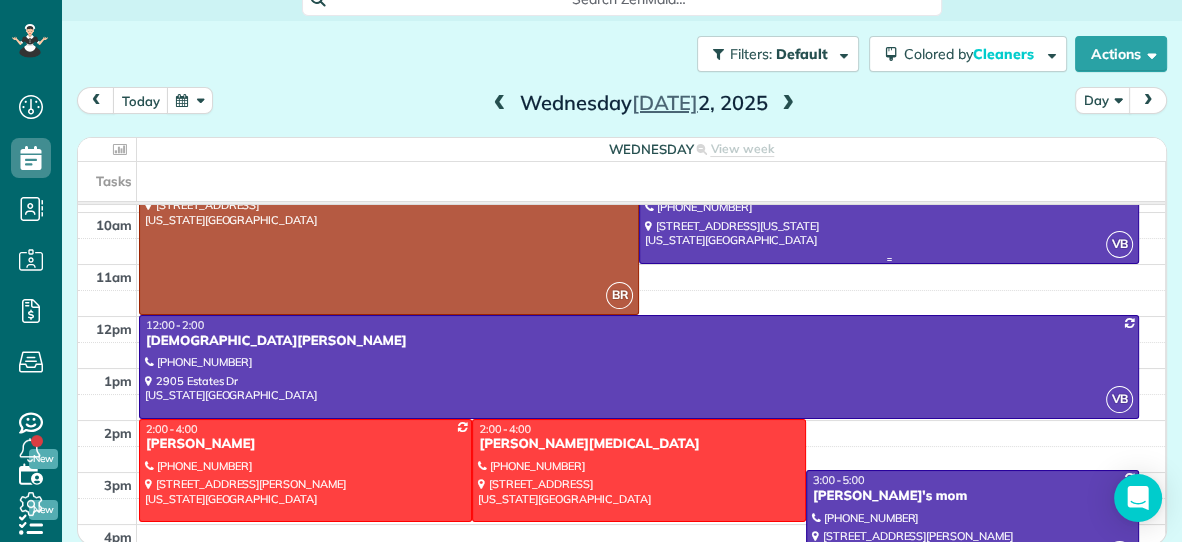 scroll, scrollTop: 147, scrollLeft: 0, axis: vertical 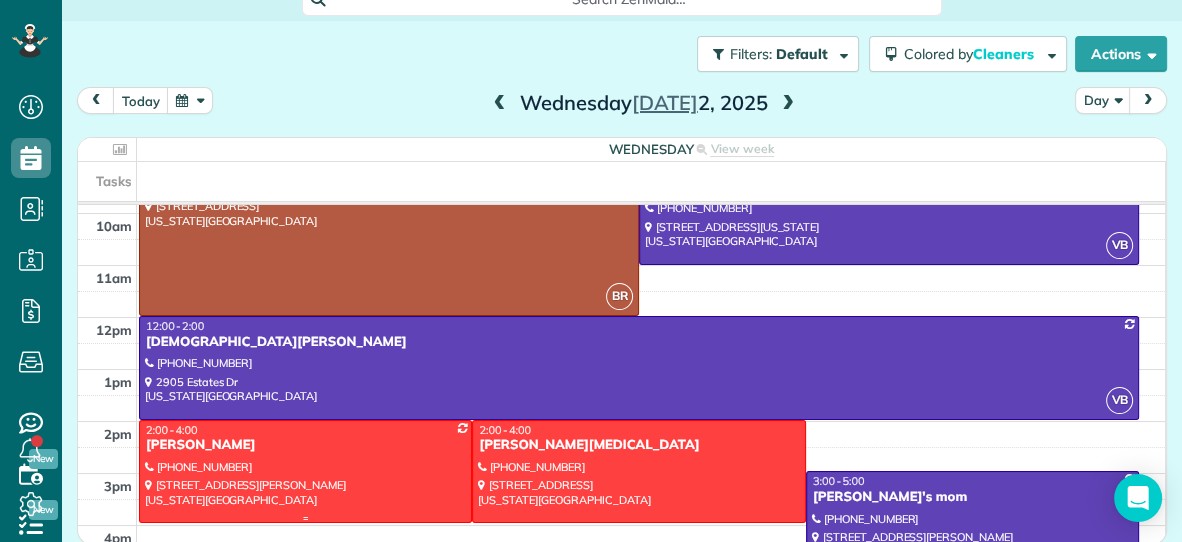 click at bounding box center [305, 471] 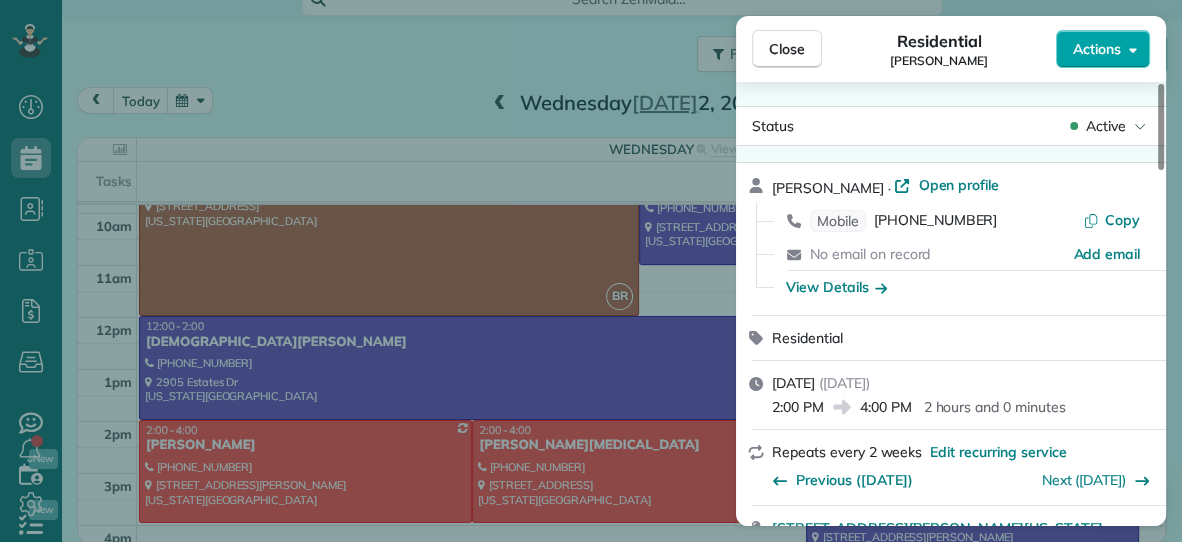 click on "Actions" at bounding box center (1097, 49) 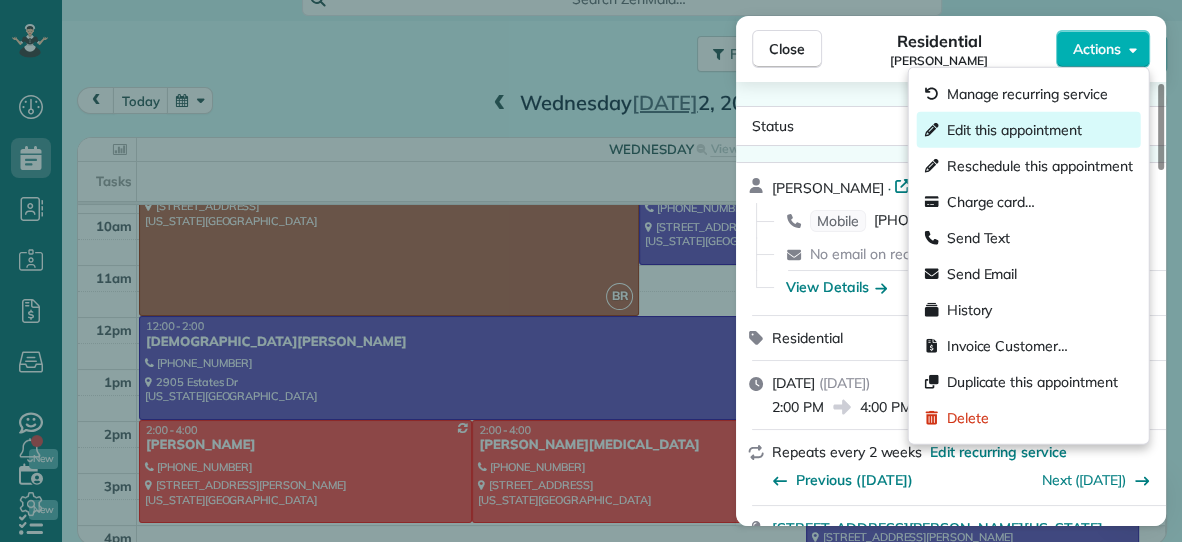 click on "Edit this appointment" at bounding box center (1014, 130) 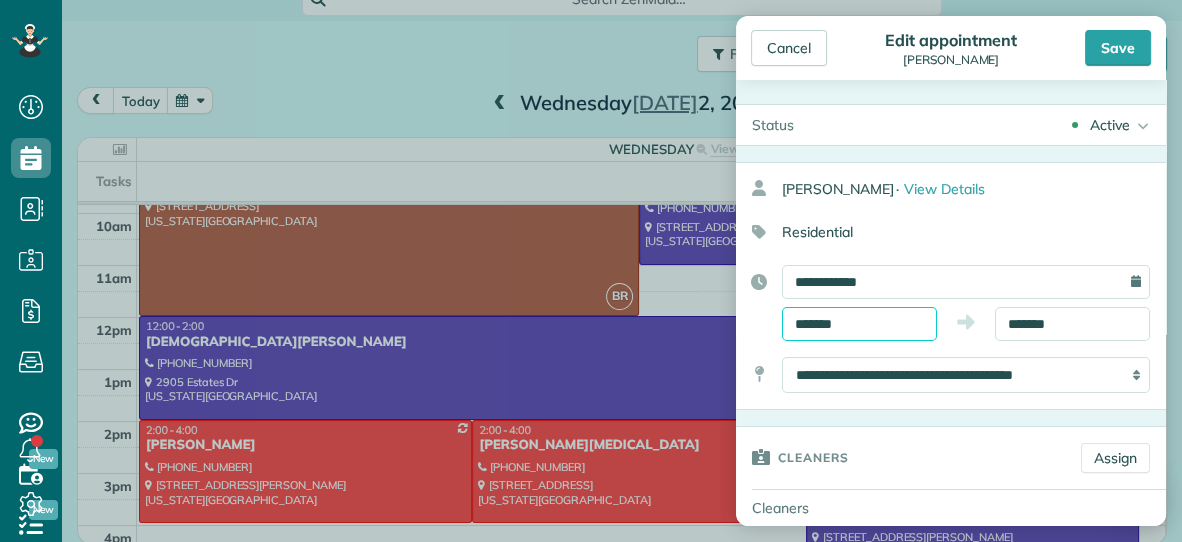 click on "*******" at bounding box center (859, 324) 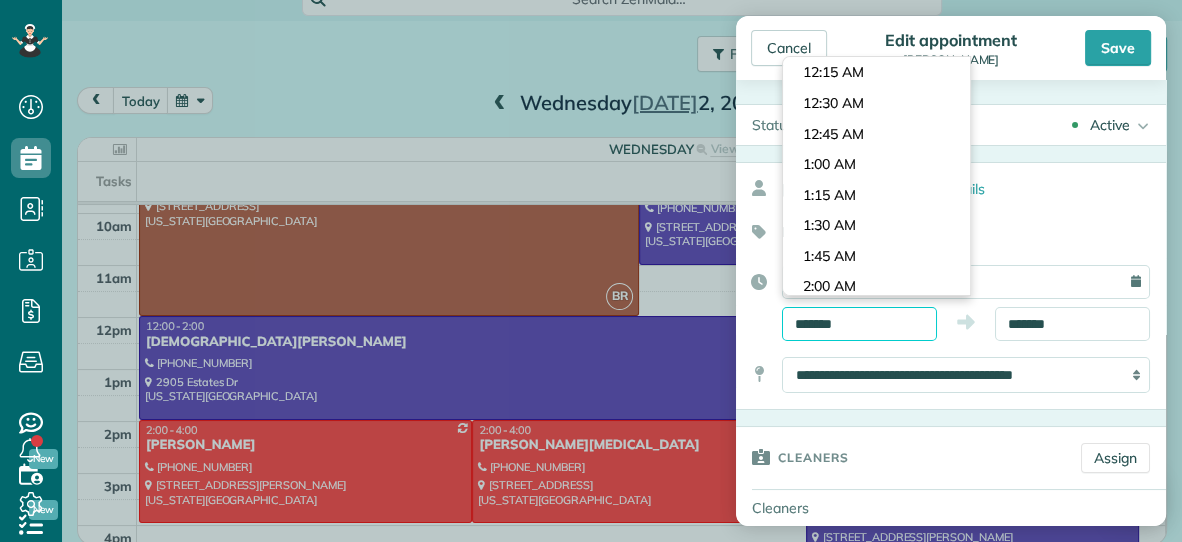 scroll, scrollTop: 1647, scrollLeft: 0, axis: vertical 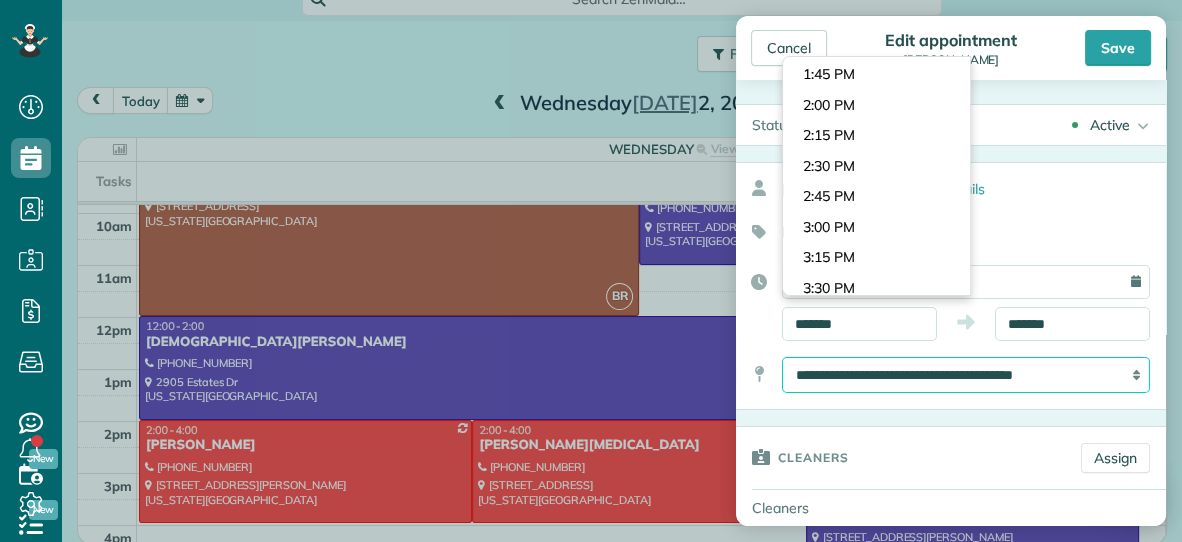 click on "**********" at bounding box center (966, 375) 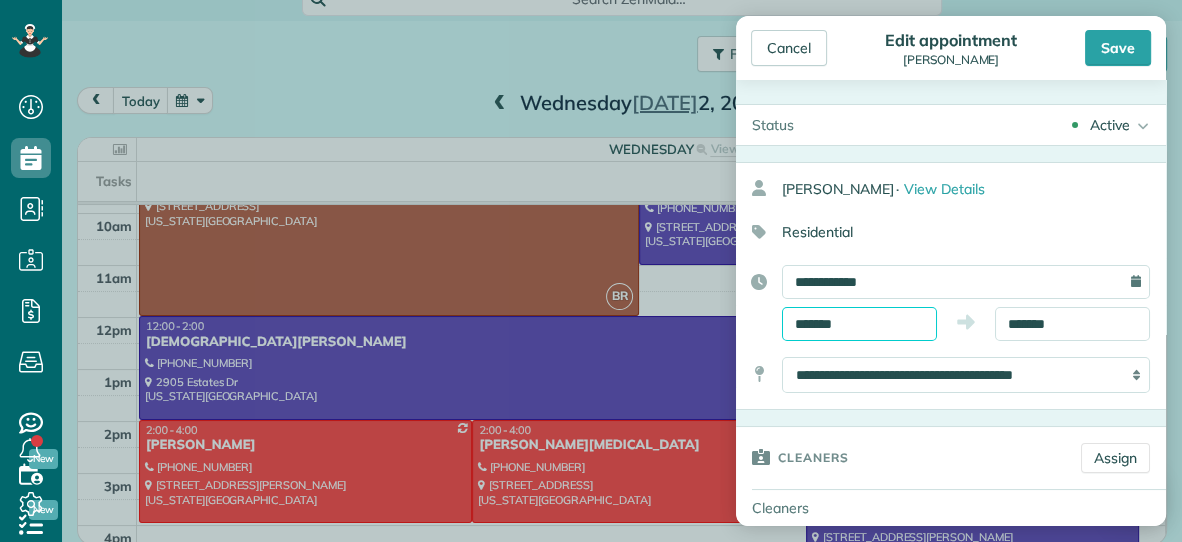 click on "*******" at bounding box center [859, 324] 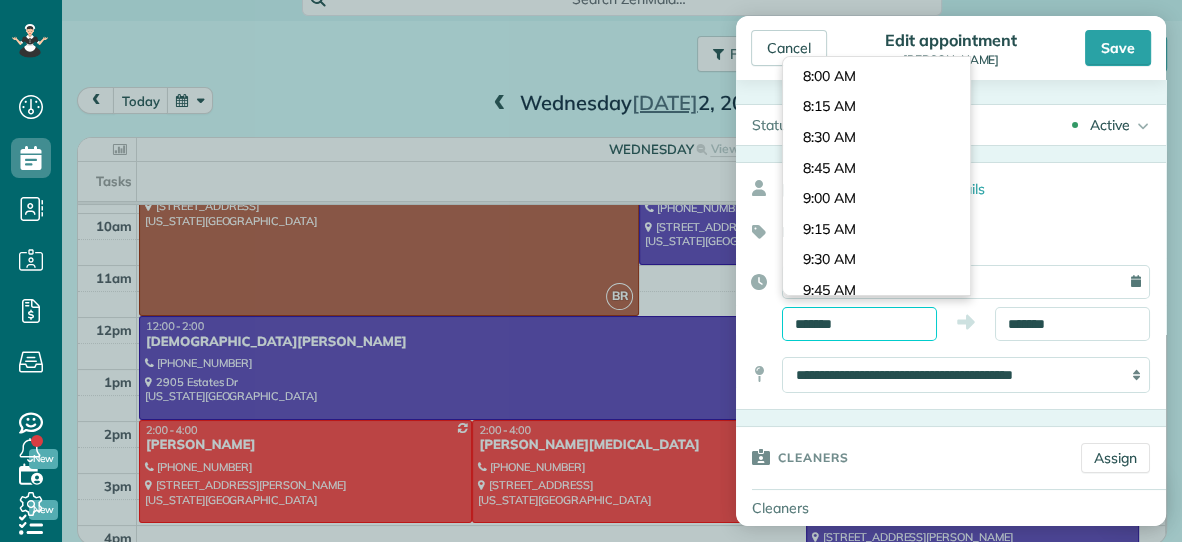 scroll, scrollTop: 943, scrollLeft: 0, axis: vertical 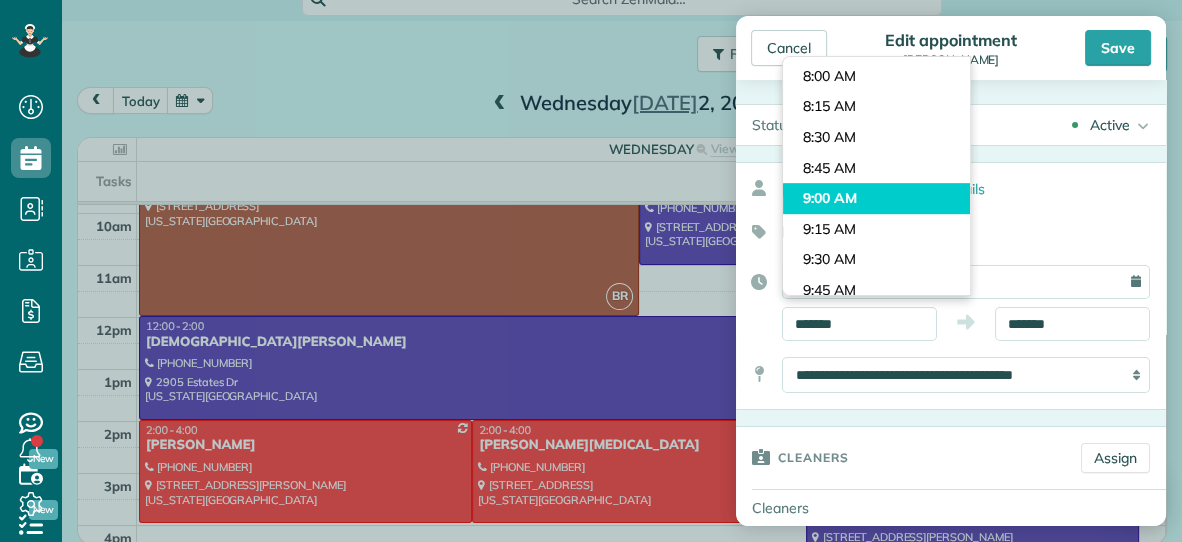 click on "Dashboard
Scheduling
Calendar View
List View
Dispatch View - Weekly scheduling (Beta)" at bounding box center (591, 271) 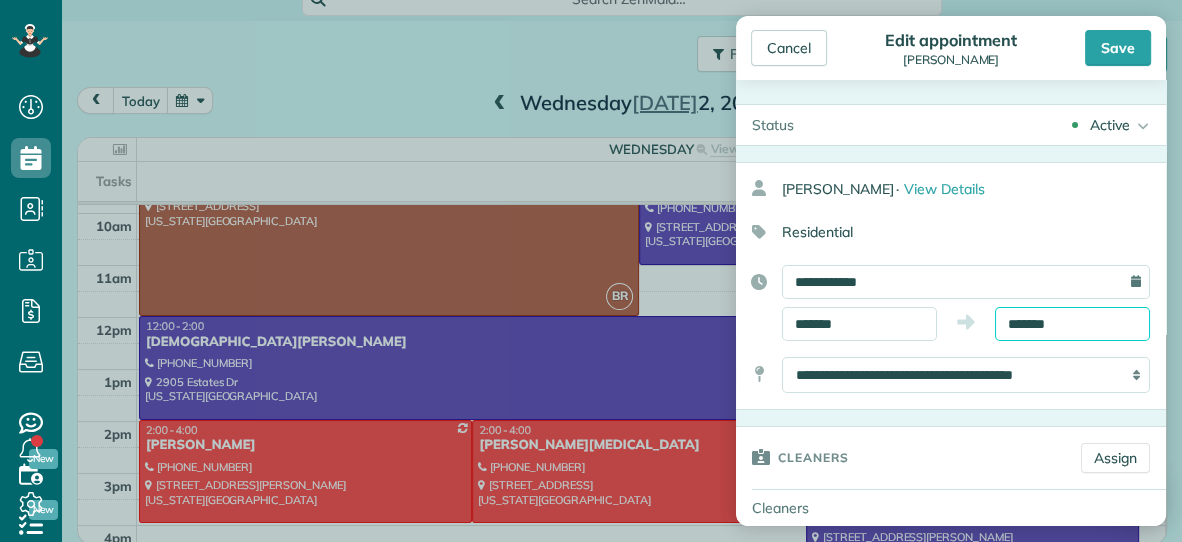 click on "*******" at bounding box center [1072, 324] 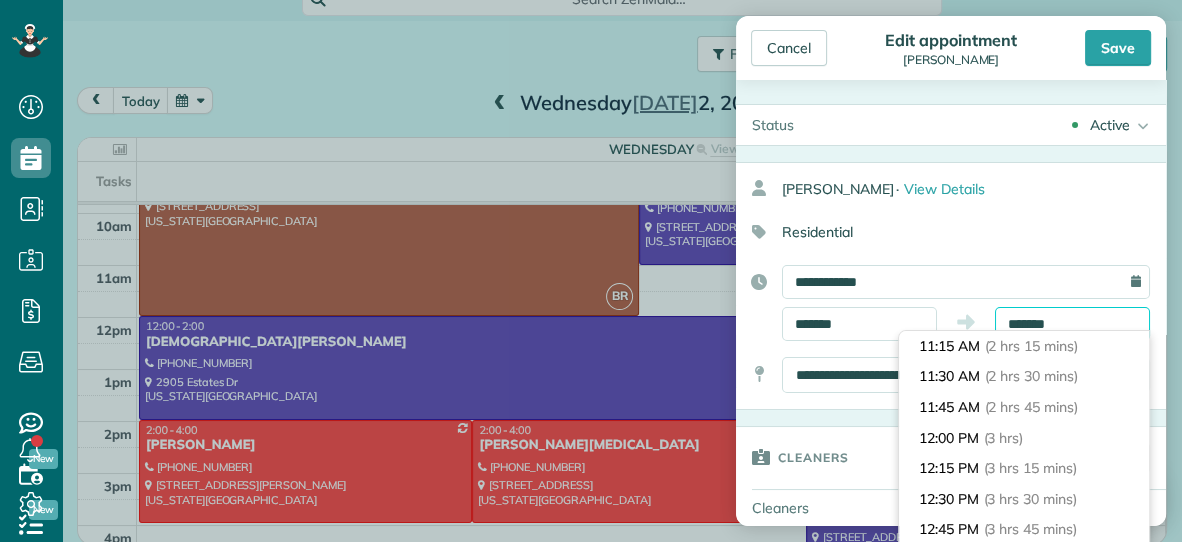 scroll, scrollTop: 275, scrollLeft: 0, axis: vertical 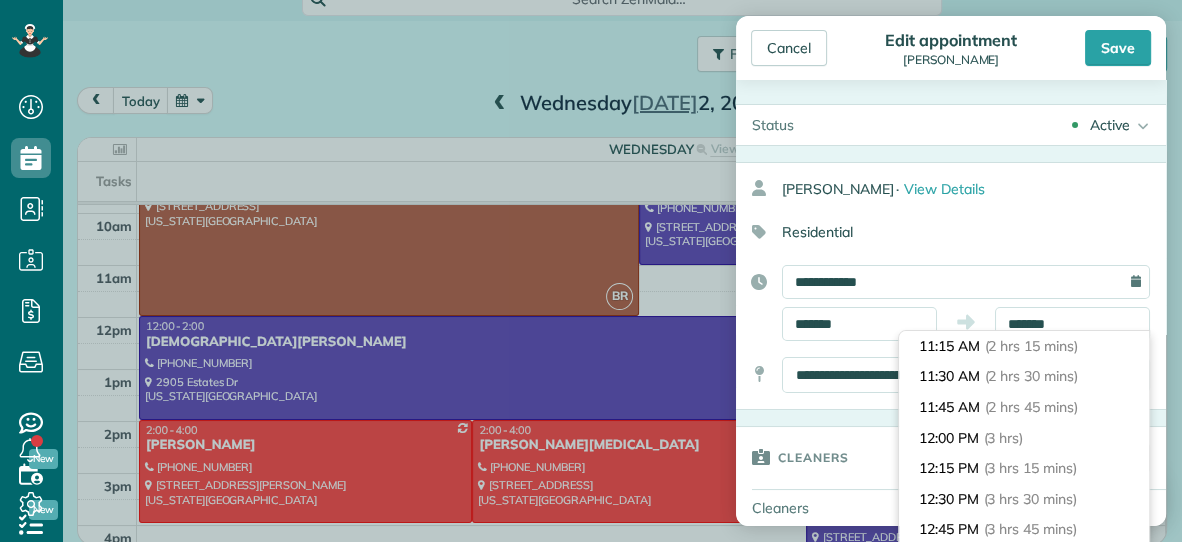 click on "11:30 AM  (2 hrs 30 mins)" at bounding box center [1024, 376] 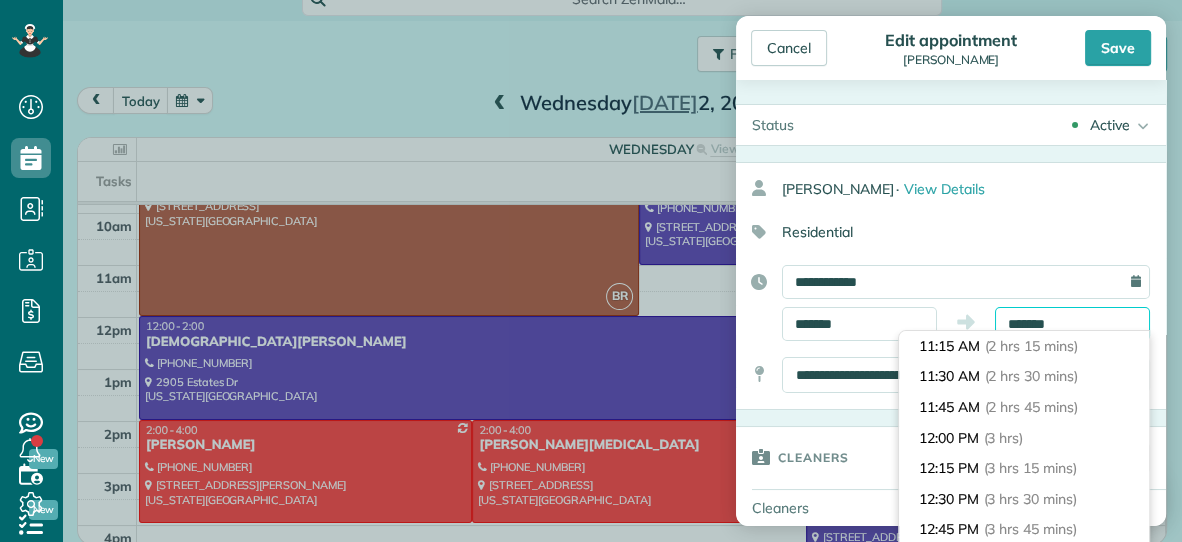 type on "********" 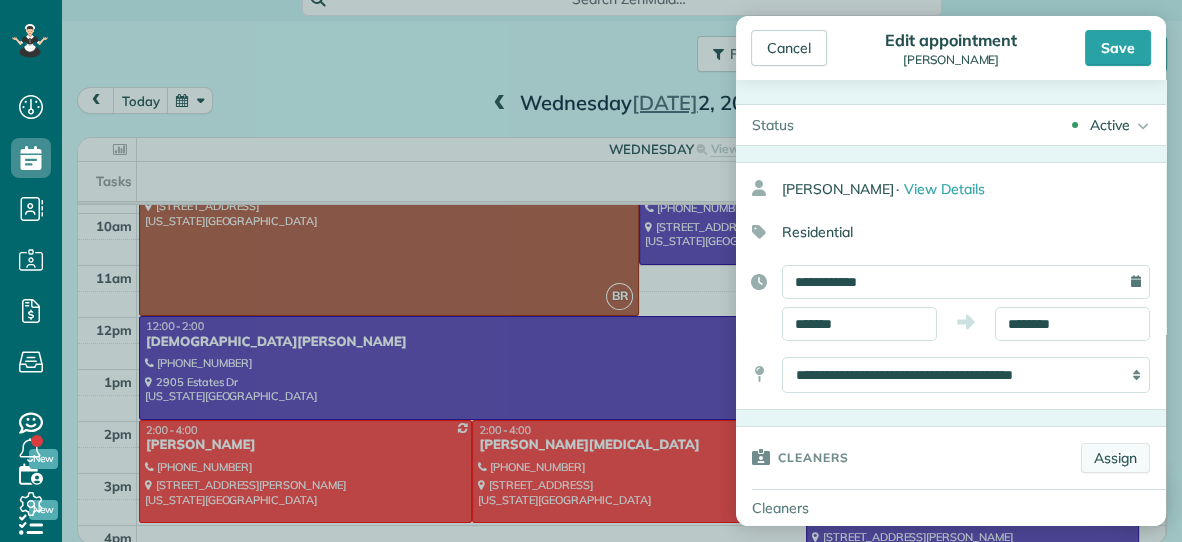 click on "Assign" at bounding box center (1115, 458) 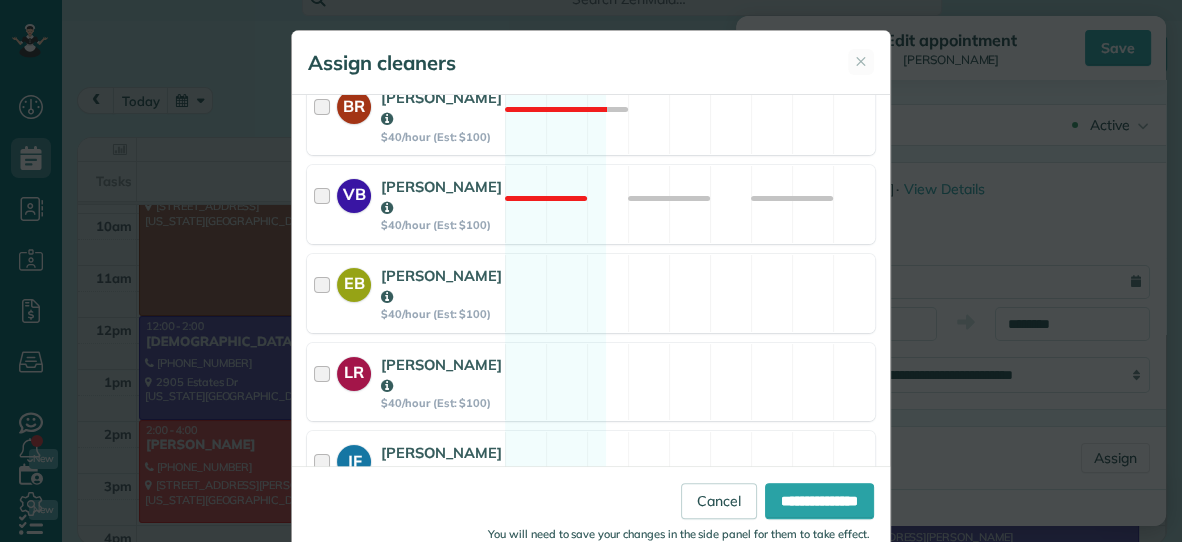 scroll, scrollTop: 483, scrollLeft: 0, axis: vertical 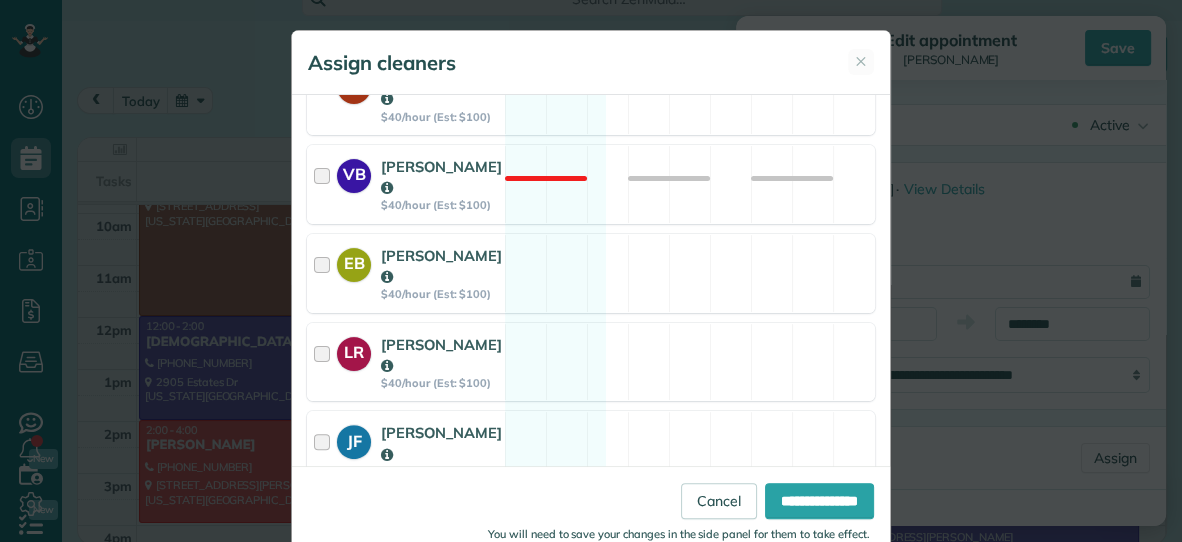 click on "[PERSON_NAME]
$40/hour (Est: $100)" at bounding box center [406, 539] 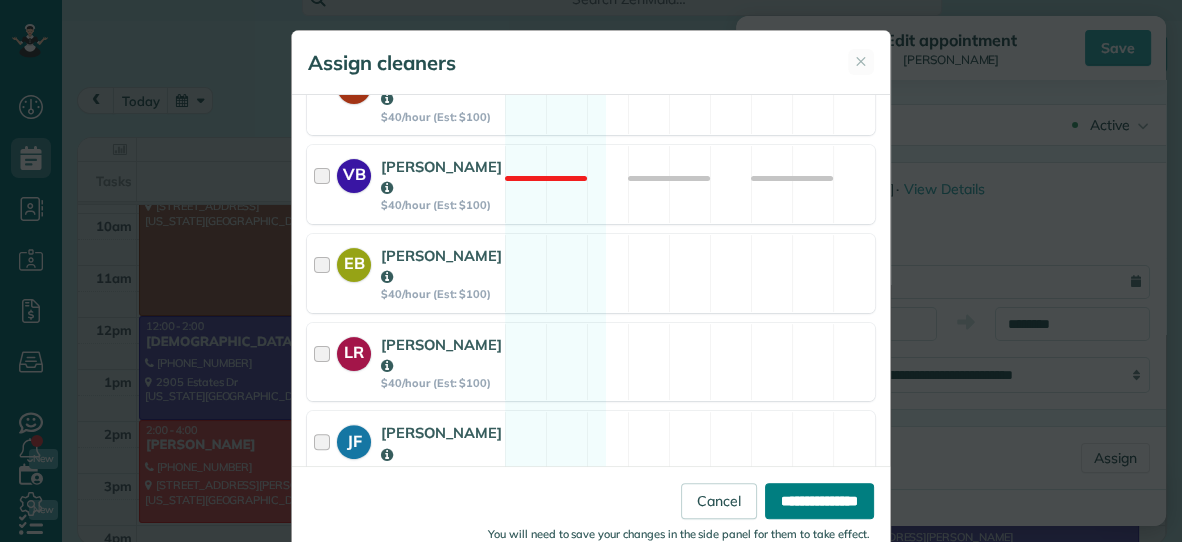 click on "**********" at bounding box center (819, 501) 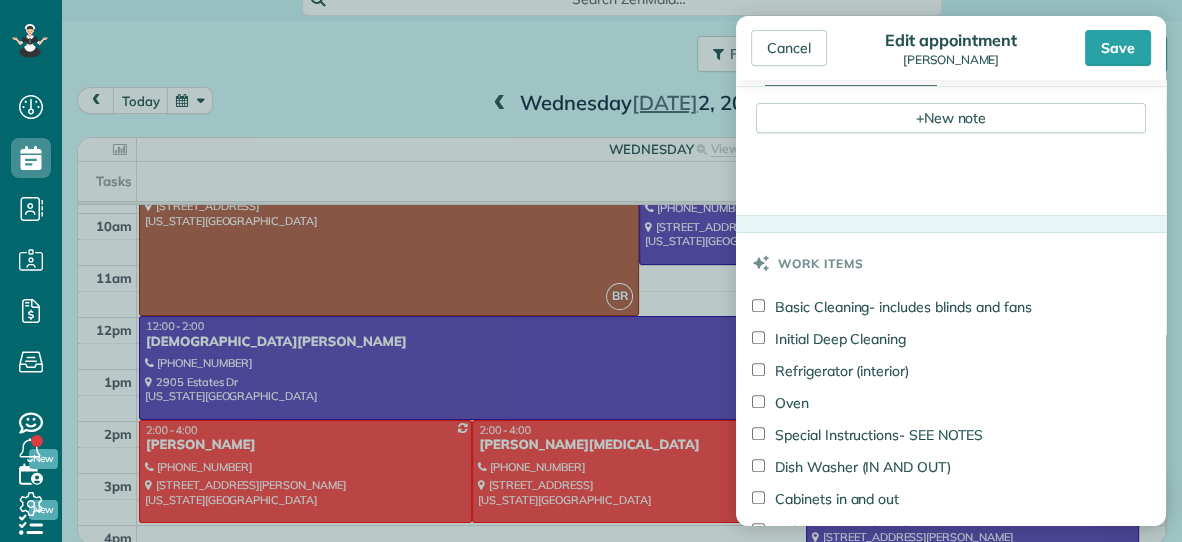 scroll, scrollTop: 777, scrollLeft: 0, axis: vertical 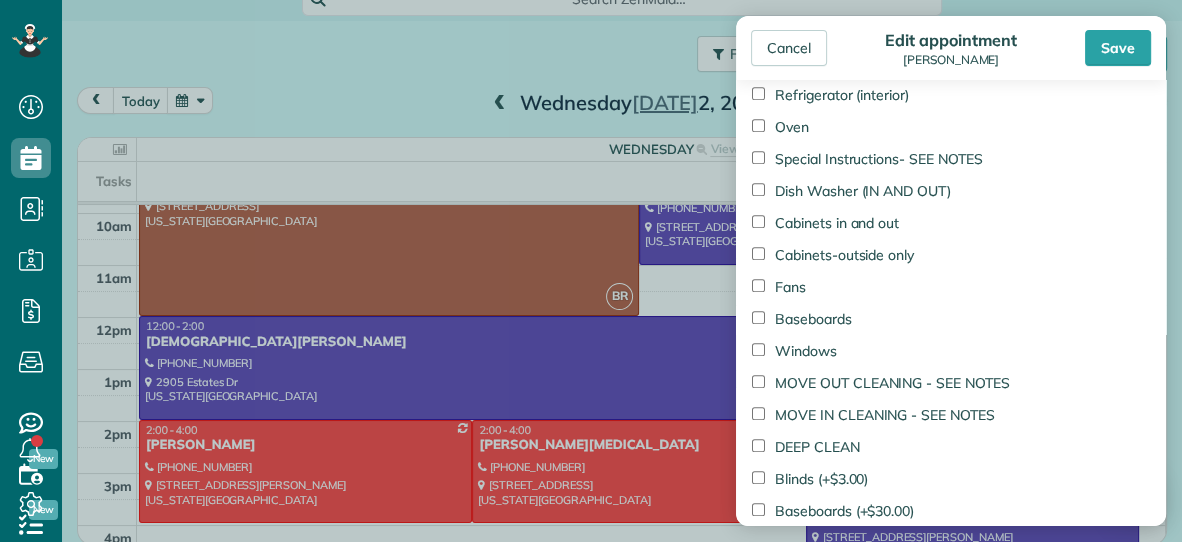 click on "Cabinets-outside only" at bounding box center [833, 255] 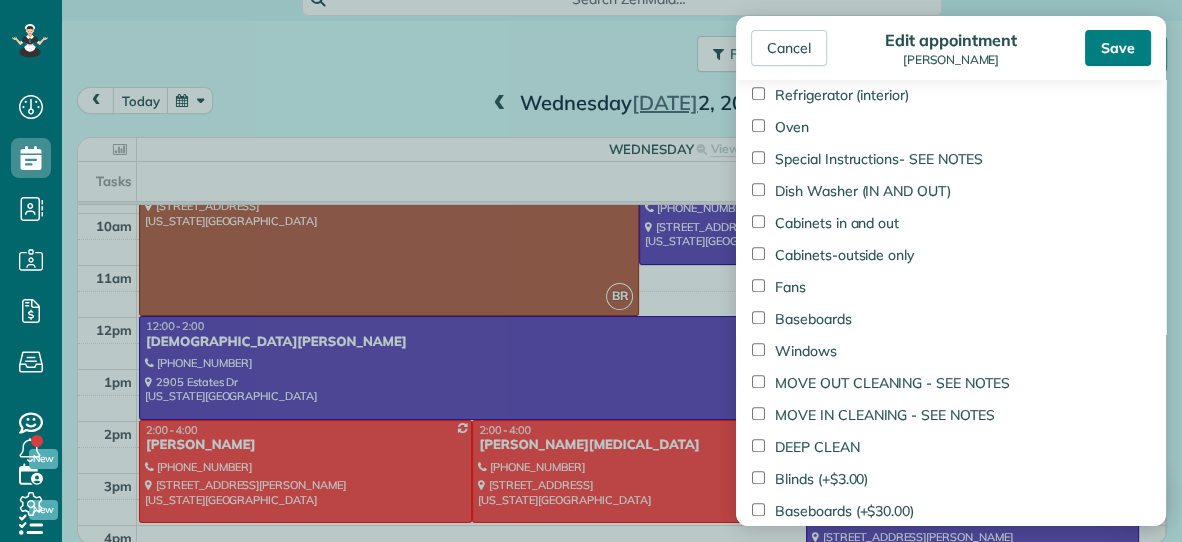 click on "Save" at bounding box center (1118, 48) 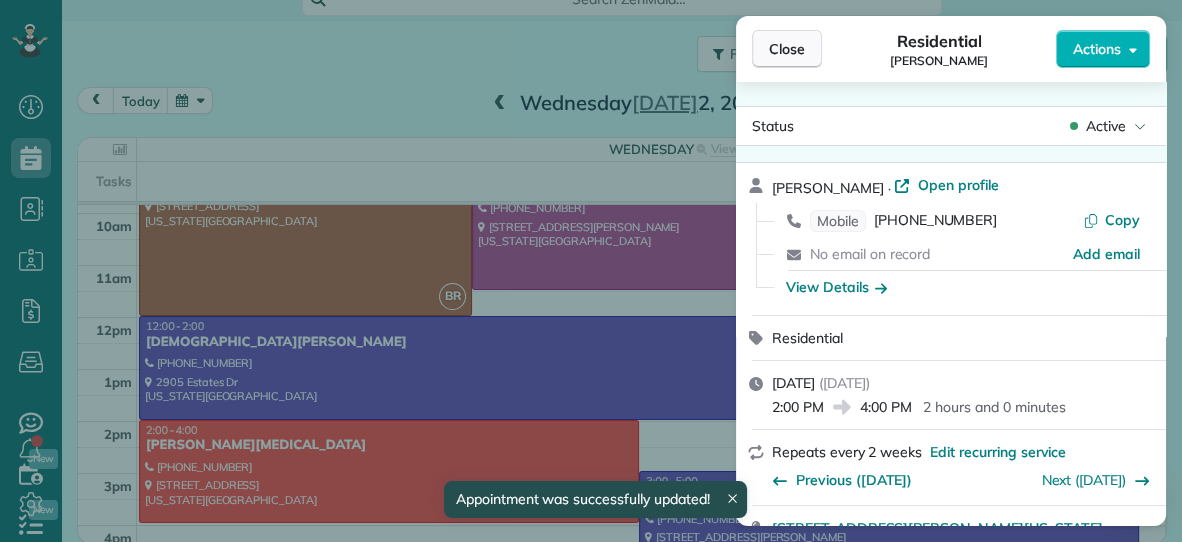 click on "Close" at bounding box center (787, 49) 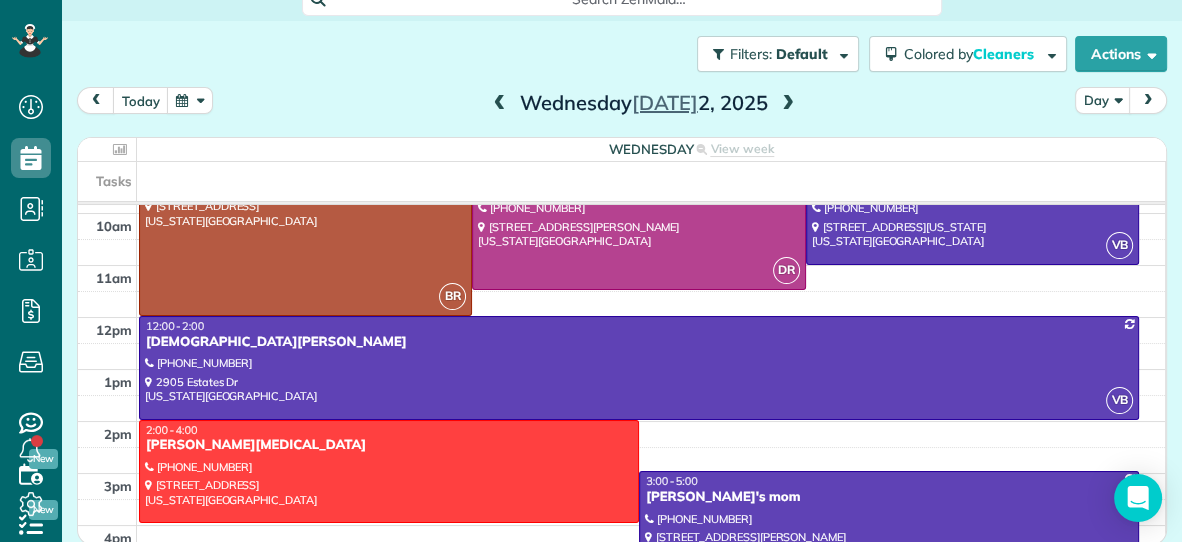 click at bounding box center (500, 104) 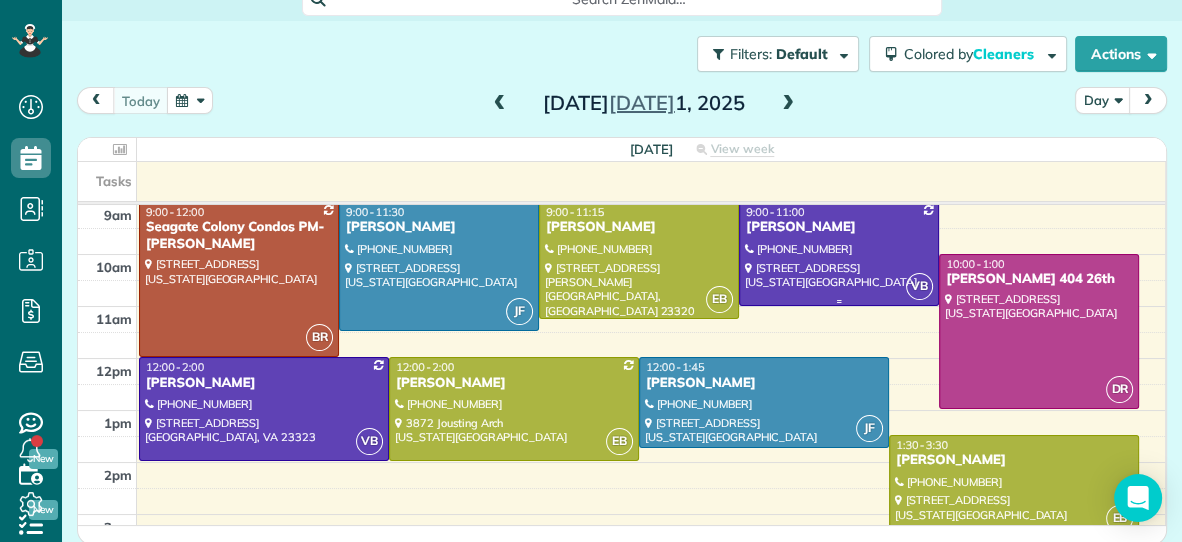 scroll, scrollTop: 108, scrollLeft: 0, axis: vertical 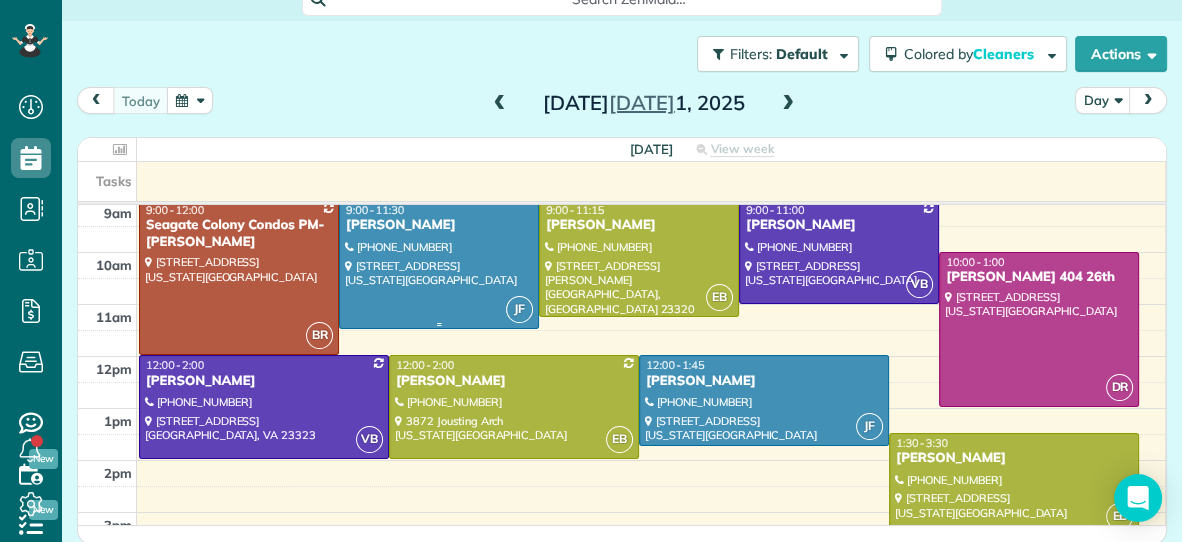 click at bounding box center [439, 264] 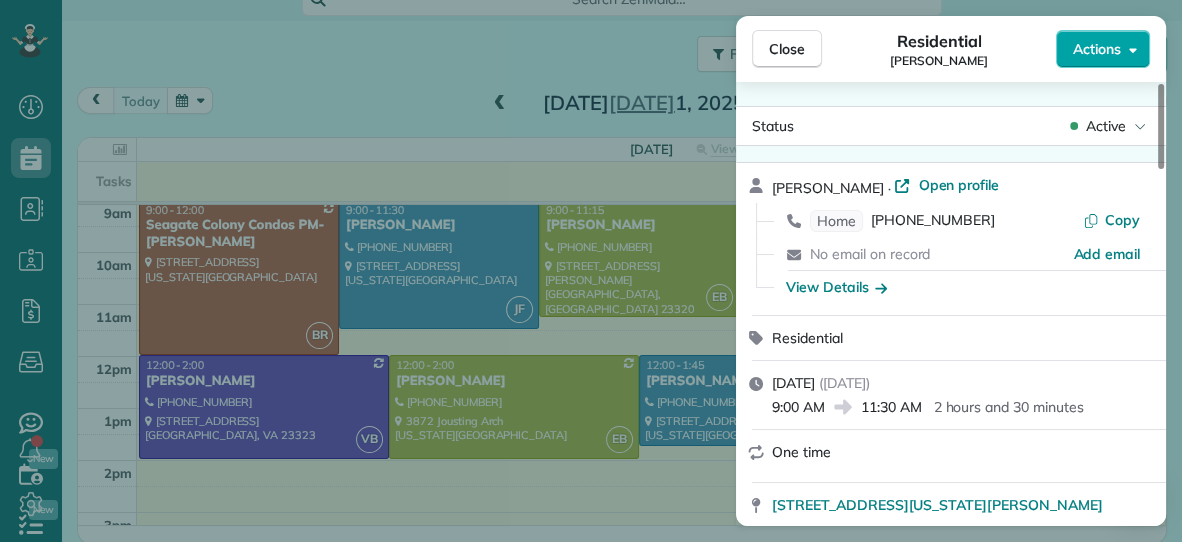 click on "Actions" at bounding box center (1103, 49) 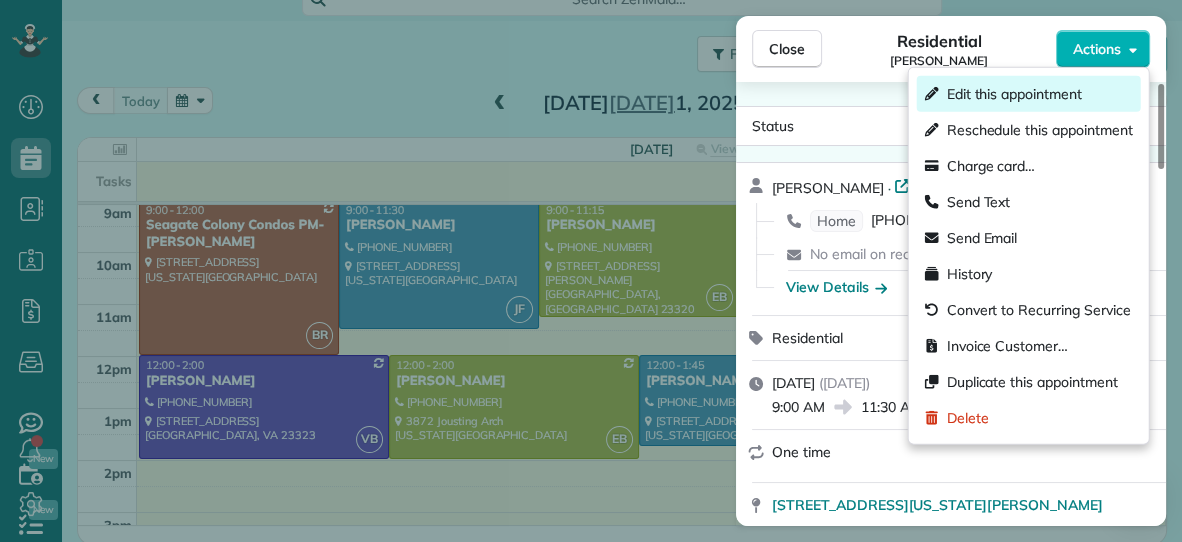click on "Edit this appointment" at bounding box center [1014, 94] 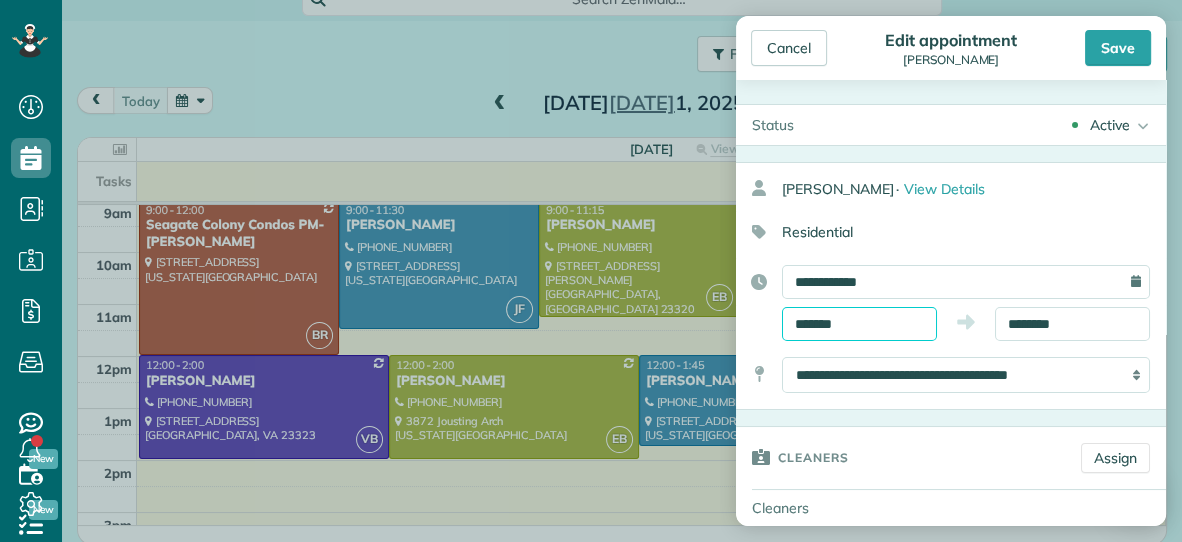 click on "*******" at bounding box center [859, 324] 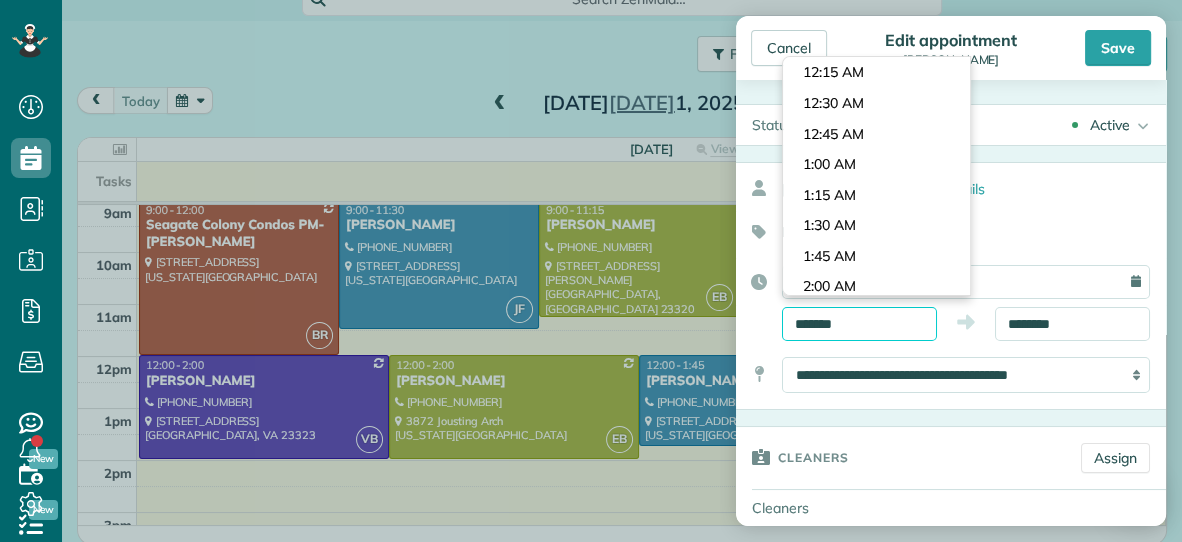 scroll, scrollTop: 1037, scrollLeft: 0, axis: vertical 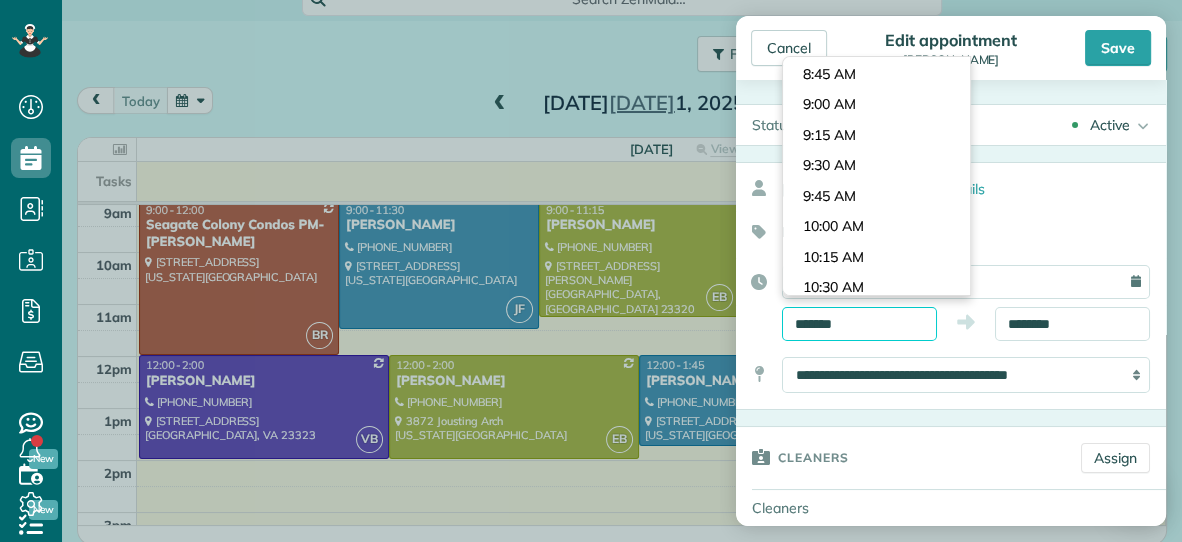 click on "*******" at bounding box center (859, 324) 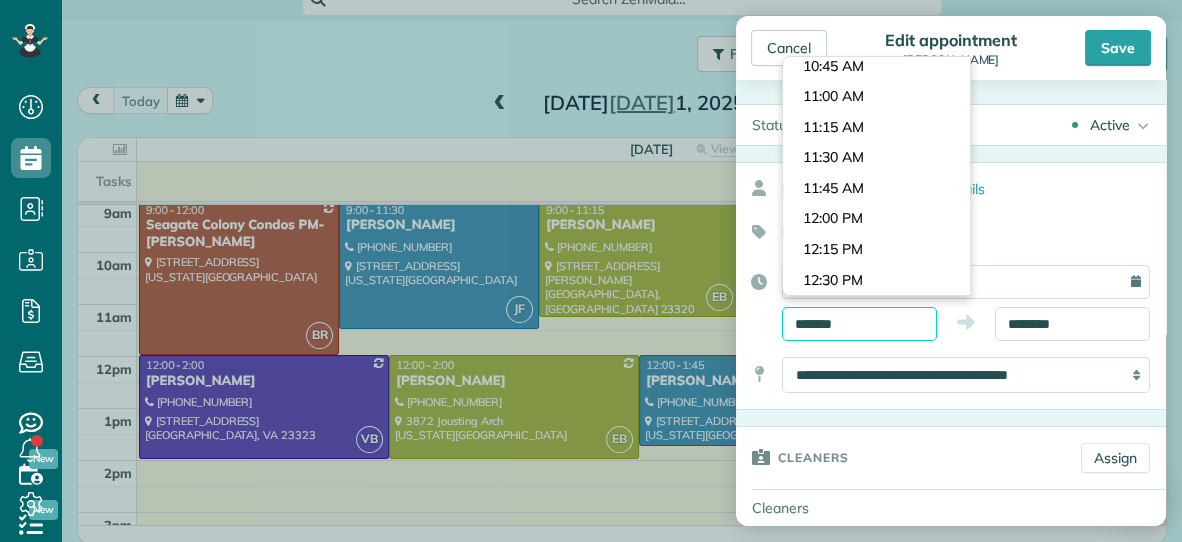 scroll, scrollTop: 1294, scrollLeft: 0, axis: vertical 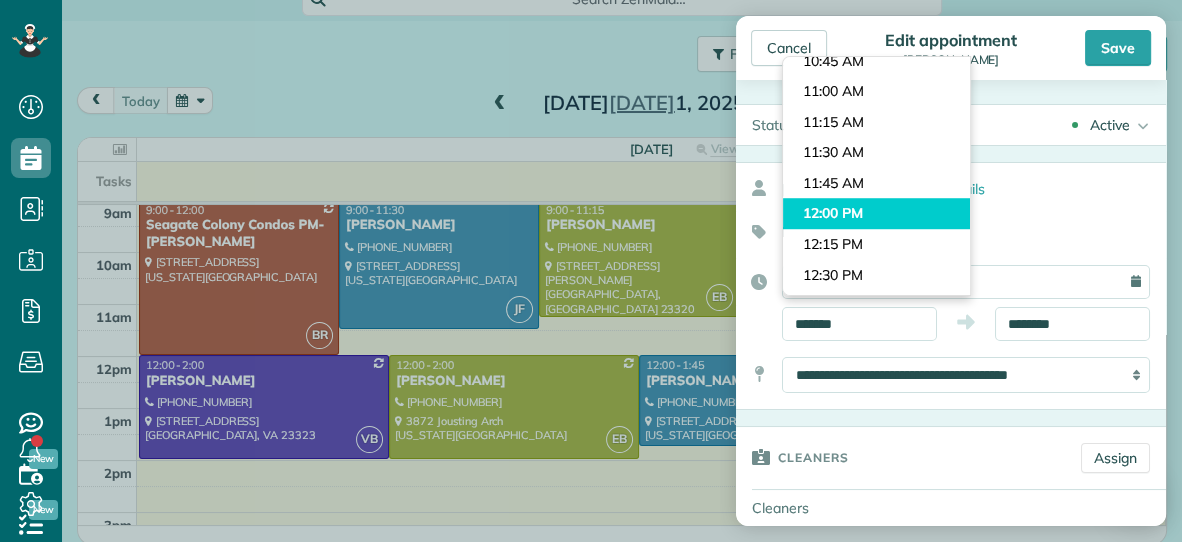 click on "Dashboard
Scheduling
Calendar View
List View
Dispatch View - Weekly scheduling (Beta)" at bounding box center [591, 271] 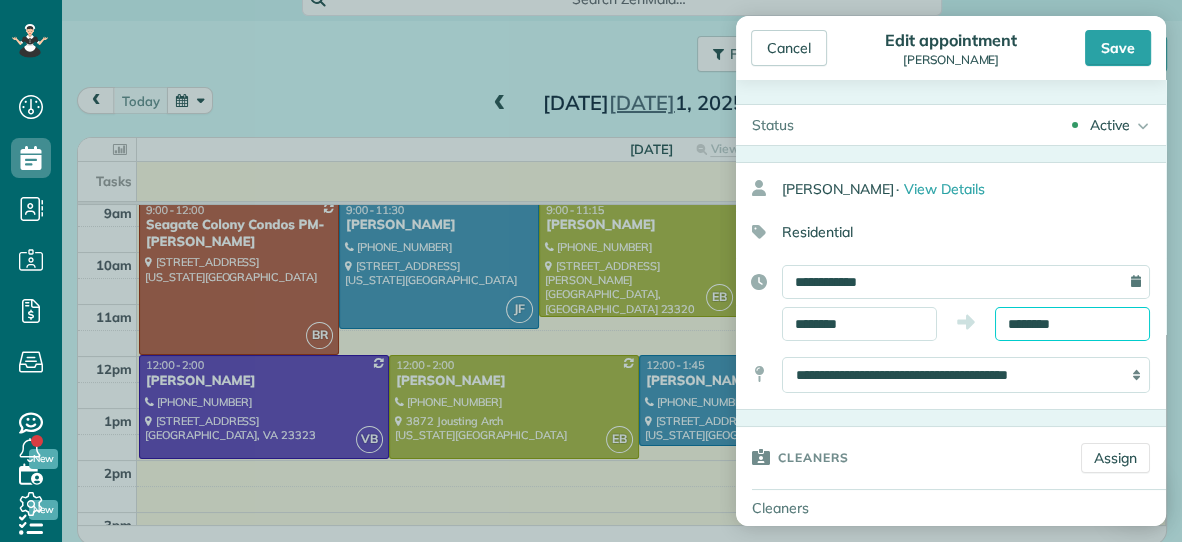 click on "********" at bounding box center (1072, 324) 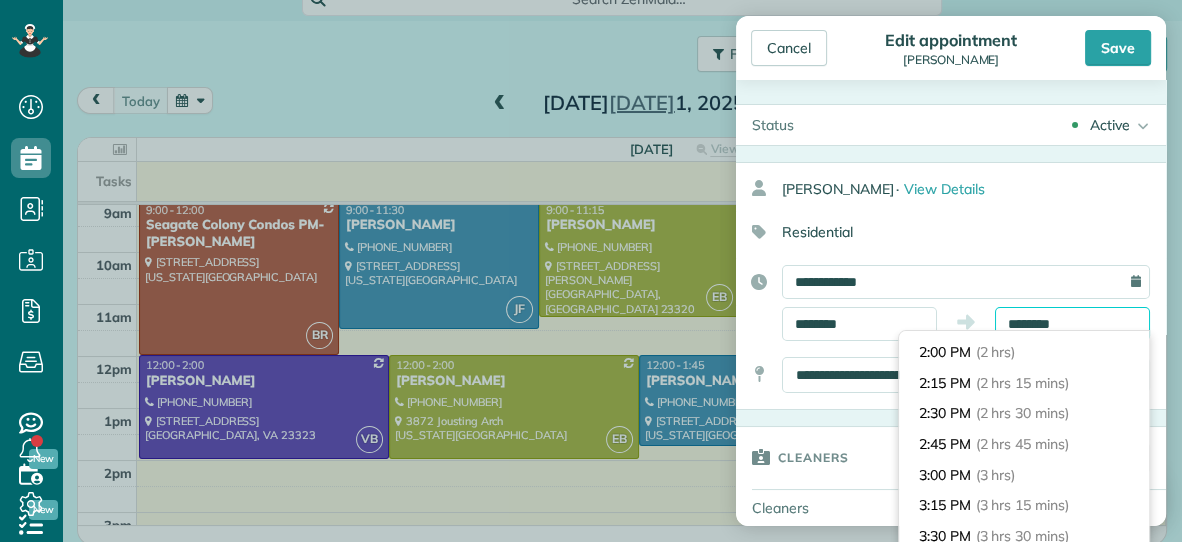 scroll, scrollTop: 243, scrollLeft: 0, axis: vertical 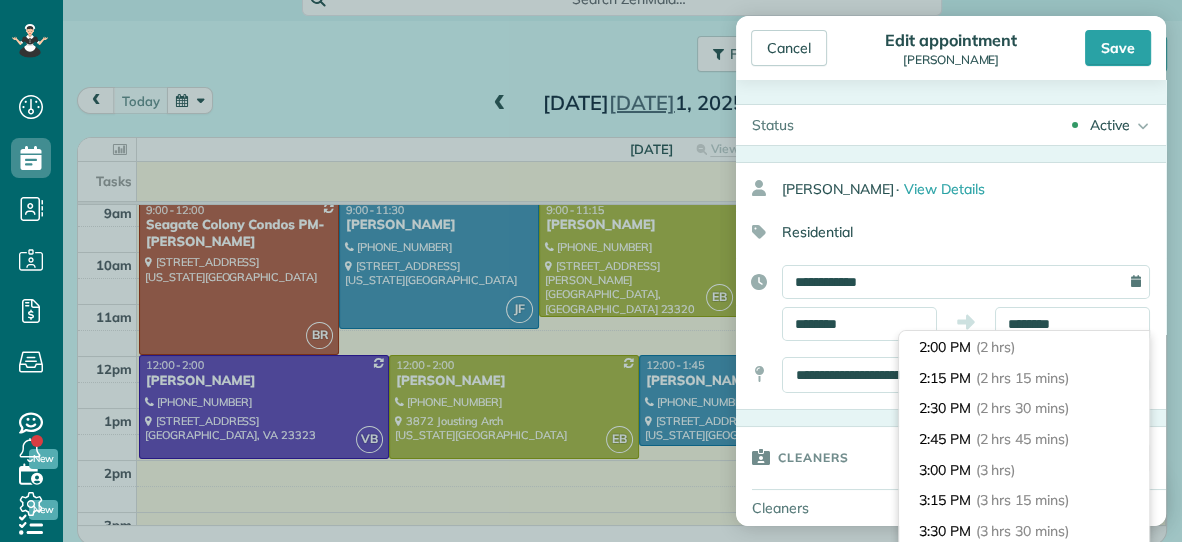 click on "(2 hrs 30 mins)" at bounding box center [1022, 408] 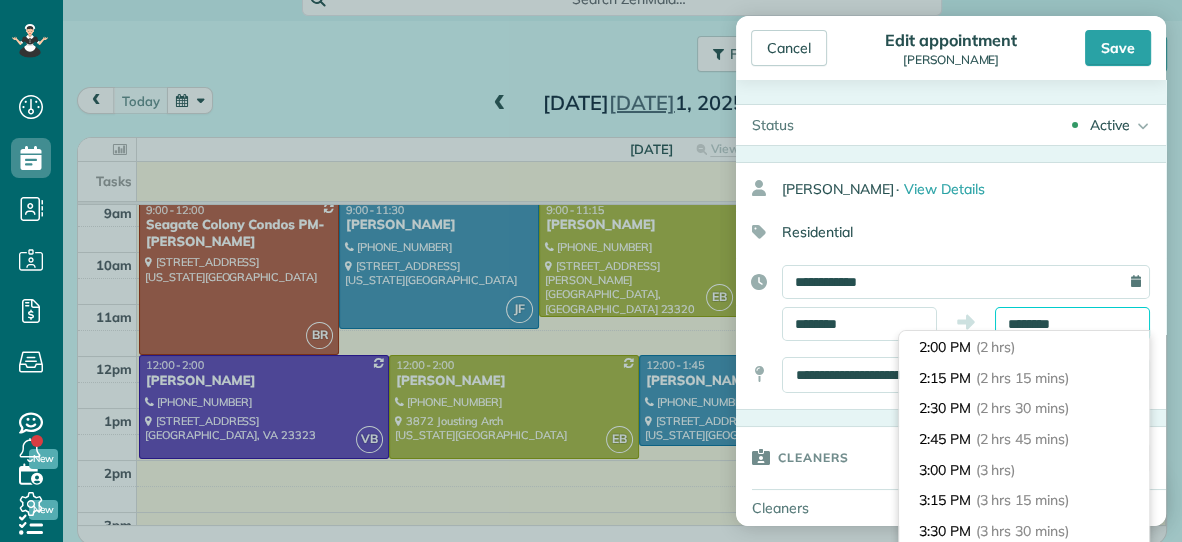 type on "*******" 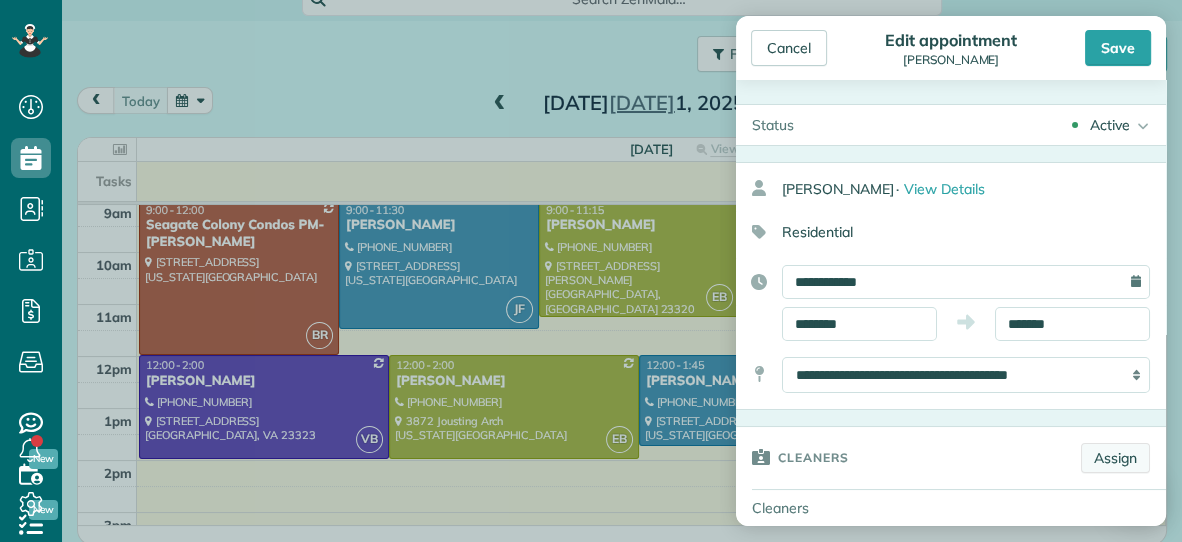 click on "Assign" at bounding box center [1115, 458] 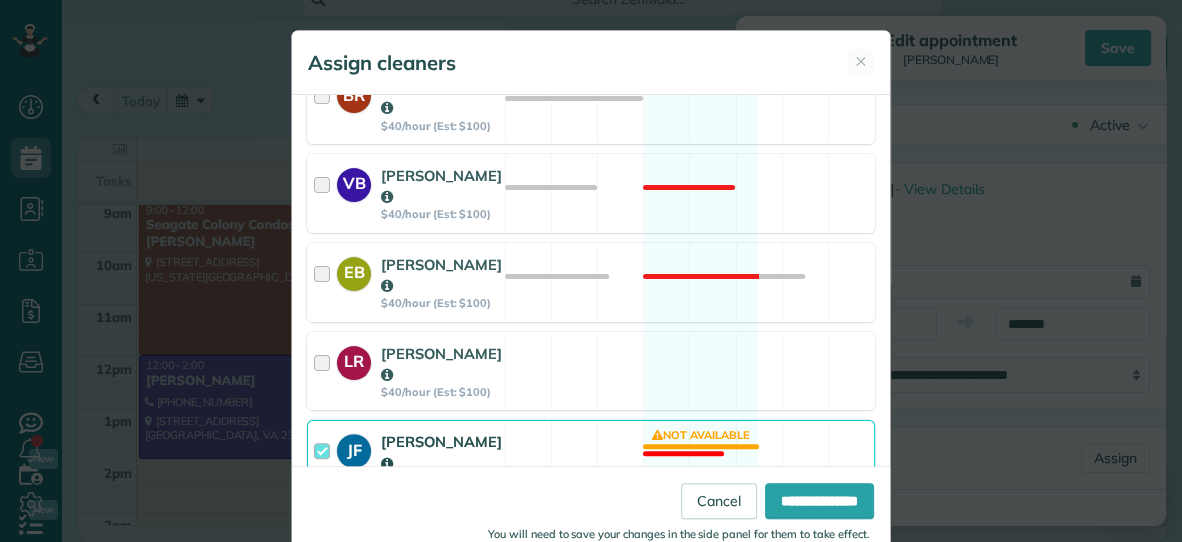 scroll, scrollTop: 483, scrollLeft: 0, axis: vertical 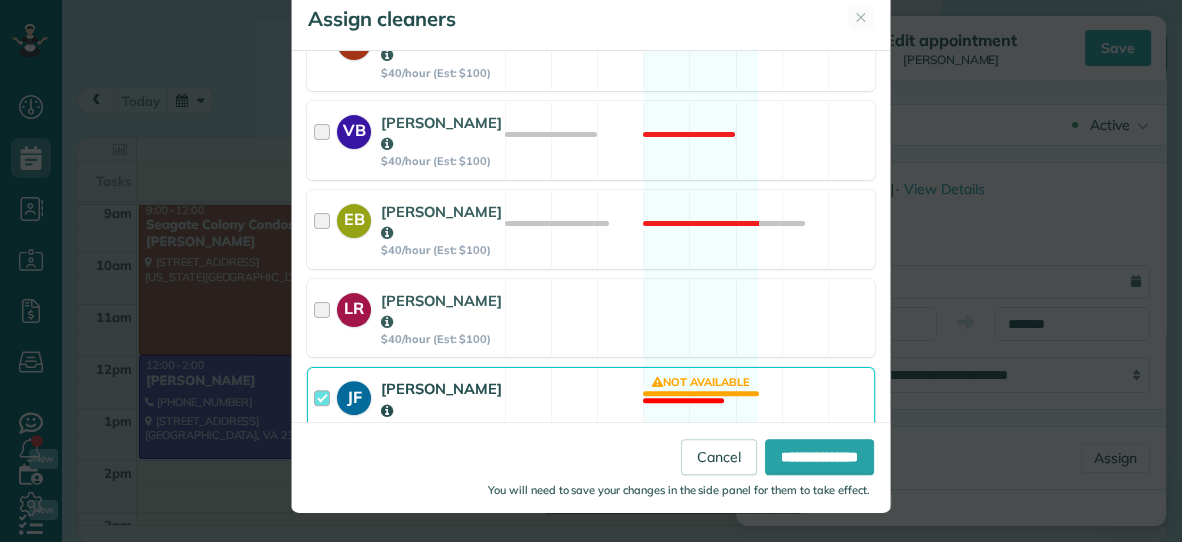 click on "[PERSON_NAME]
$40/hour (Est: $100)
Not available" at bounding box center (591, 406) 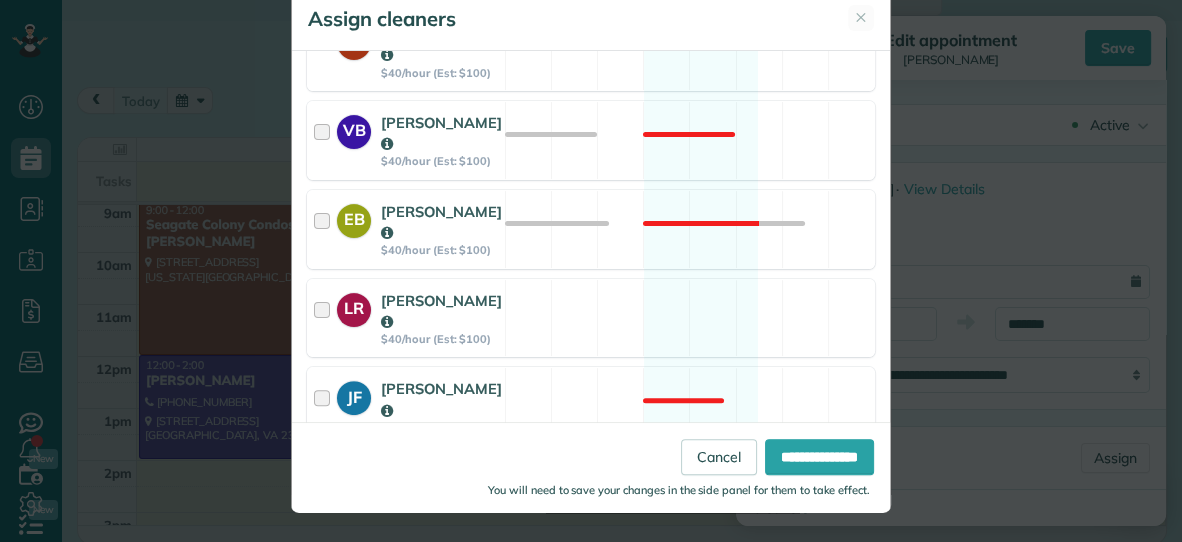 click on "[PERSON_NAME]
$40/hour (Est: $100)
Not available" at bounding box center [591, 495] 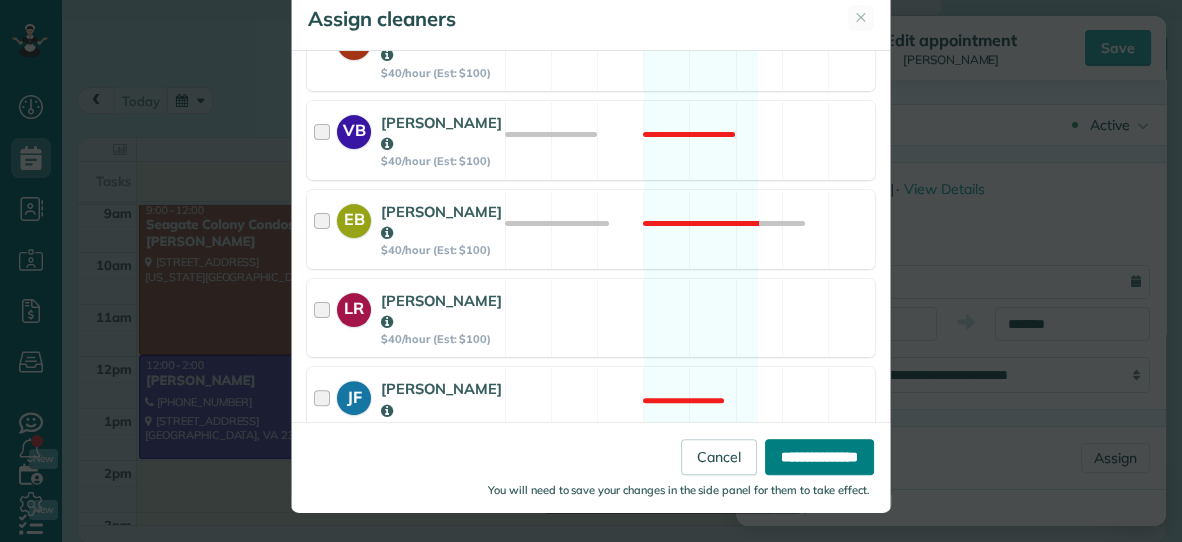 click on "**********" at bounding box center (819, 457) 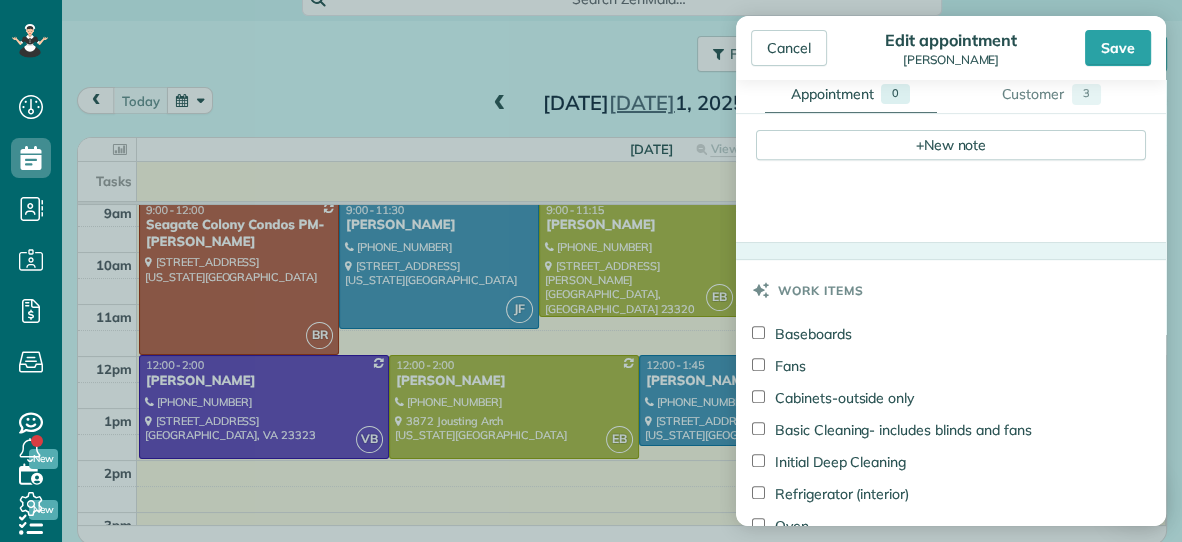 scroll, scrollTop: 750, scrollLeft: 0, axis: vertical 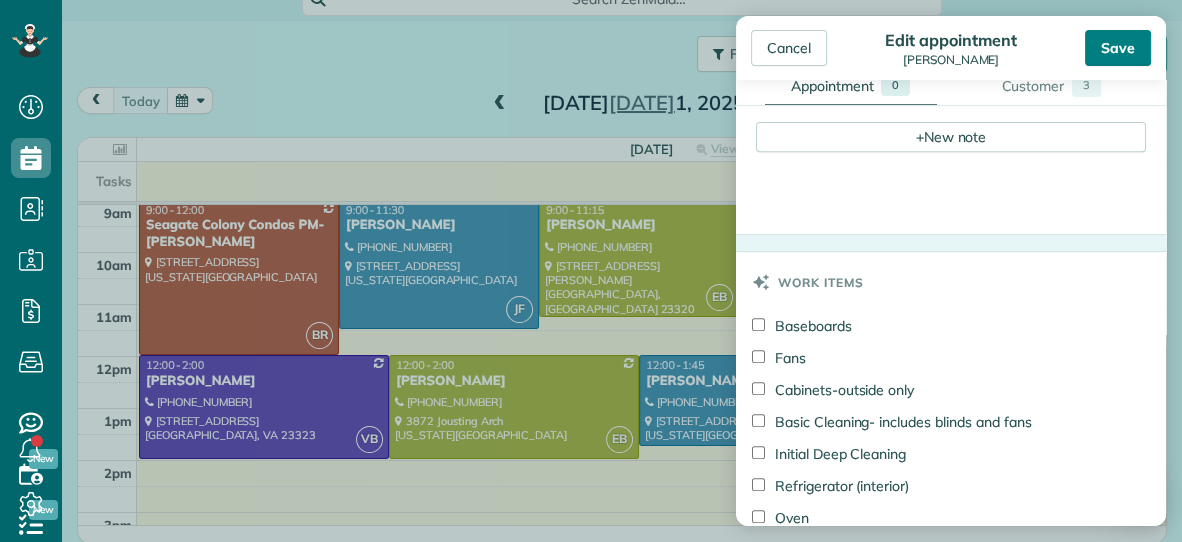 click on "Save" at bounding box center (1118, 48) 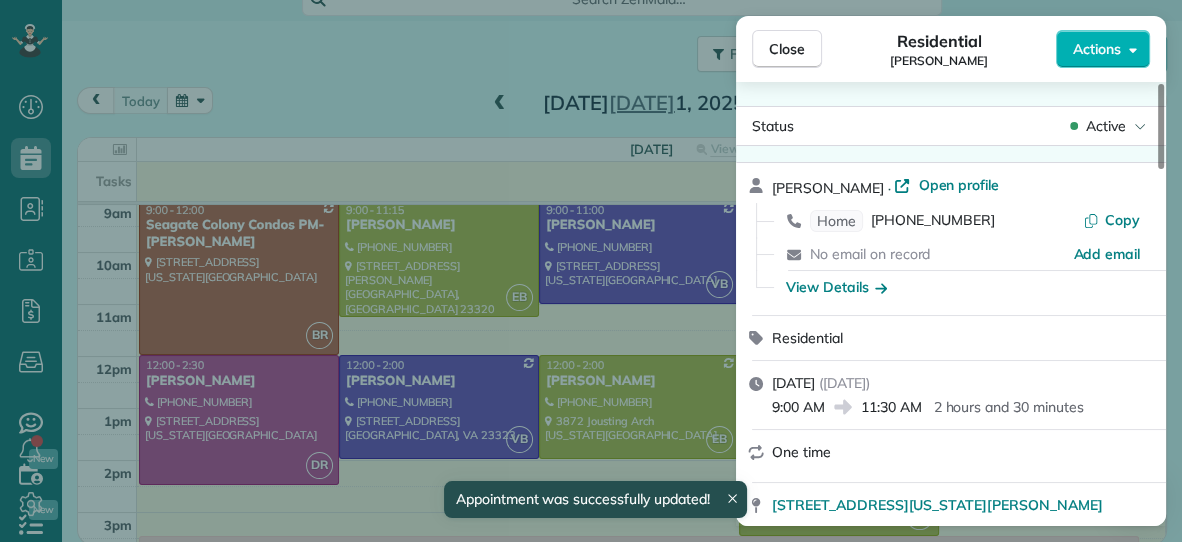 click on "Close" at bounding box center [787, 49] 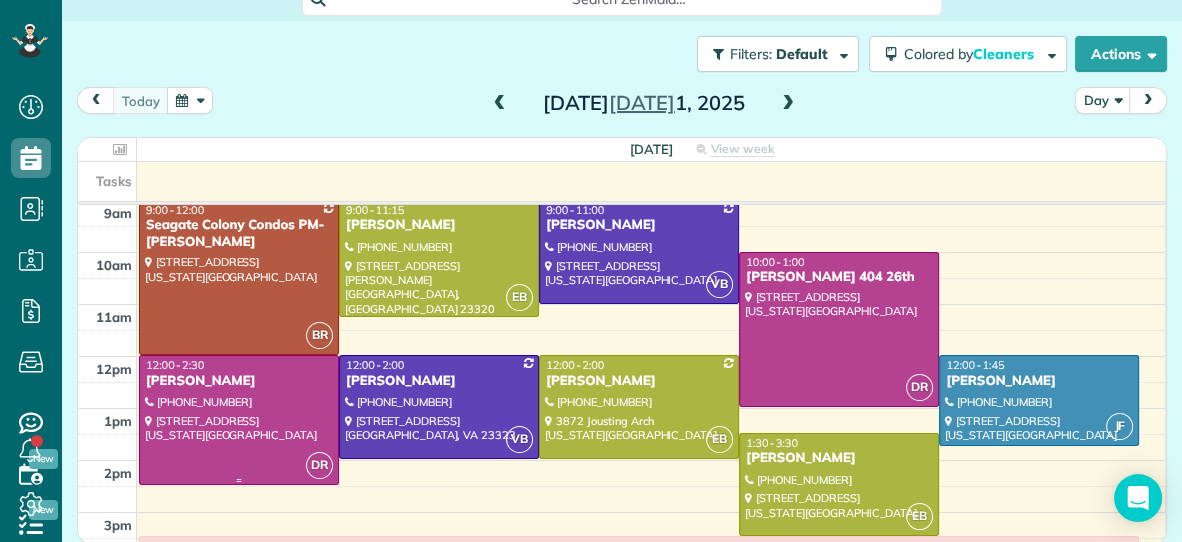click at bounding box center (239, 419) 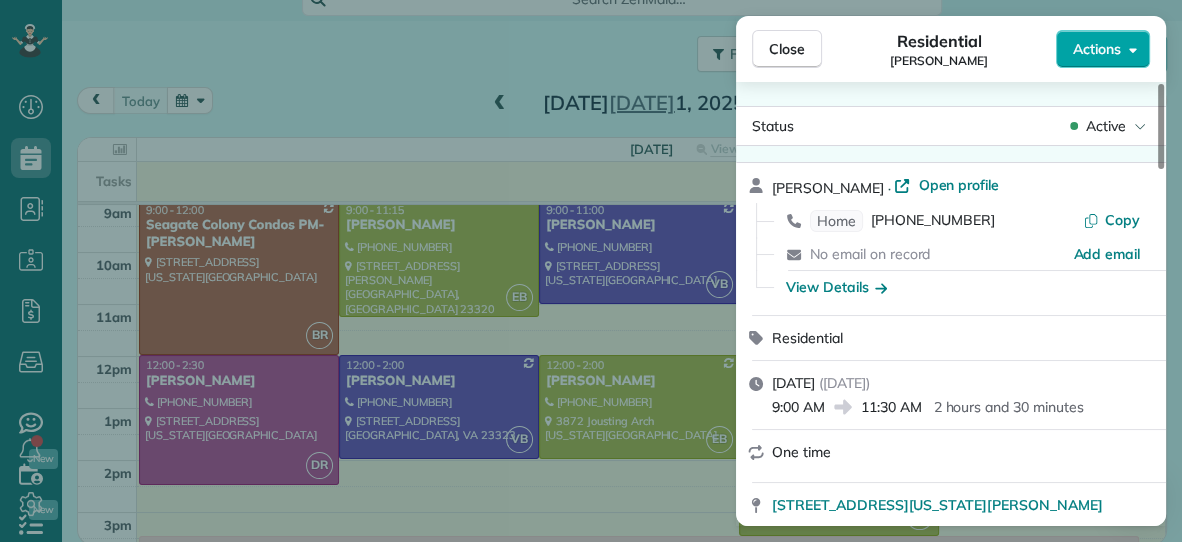 click on "Actions" at bounding box center (1097, 49) 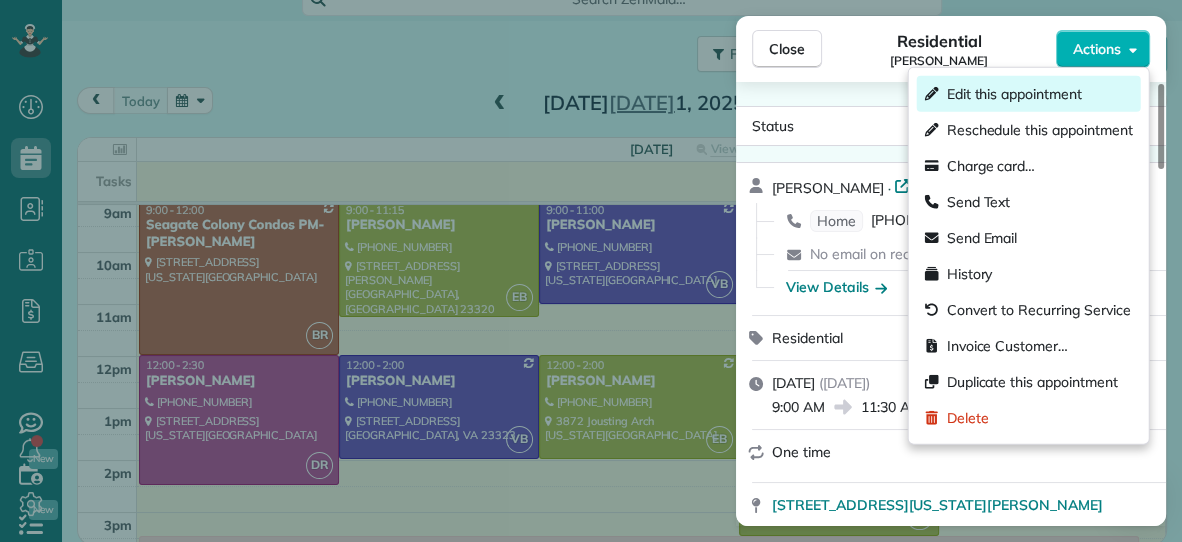 click on "Edit this appointment" at bounding box center [1014, 94] 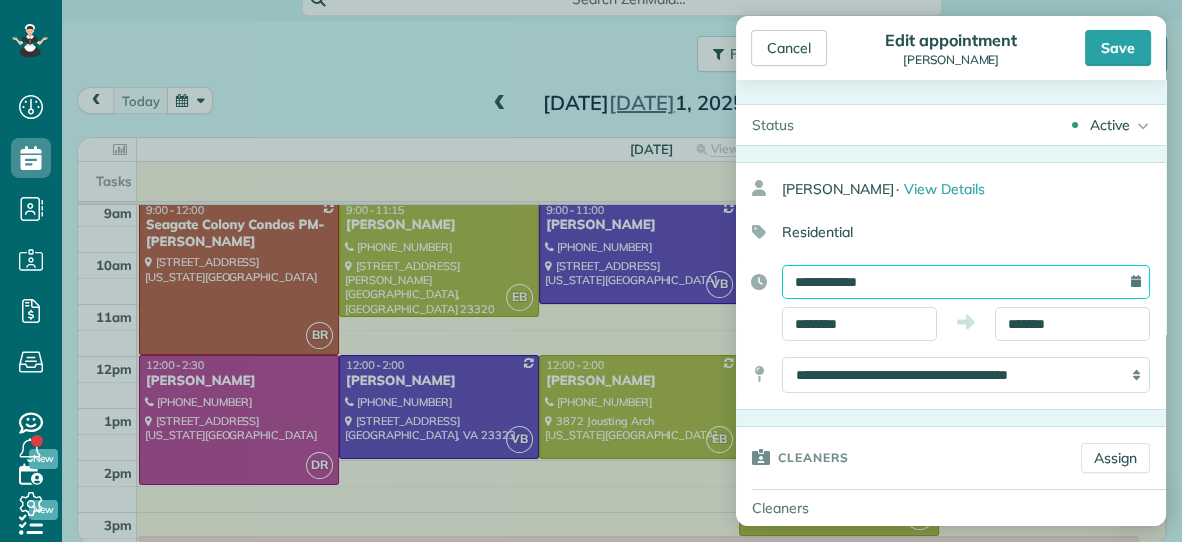 click on "**********" at bounding box center [966, 282] 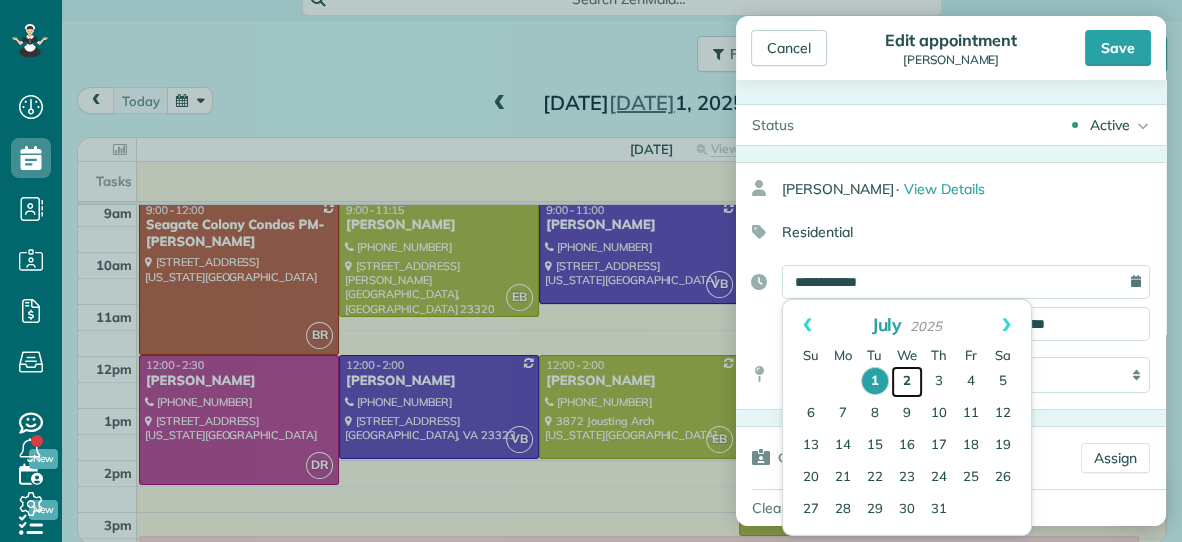 click on "2" at bounding box center [907, 382] 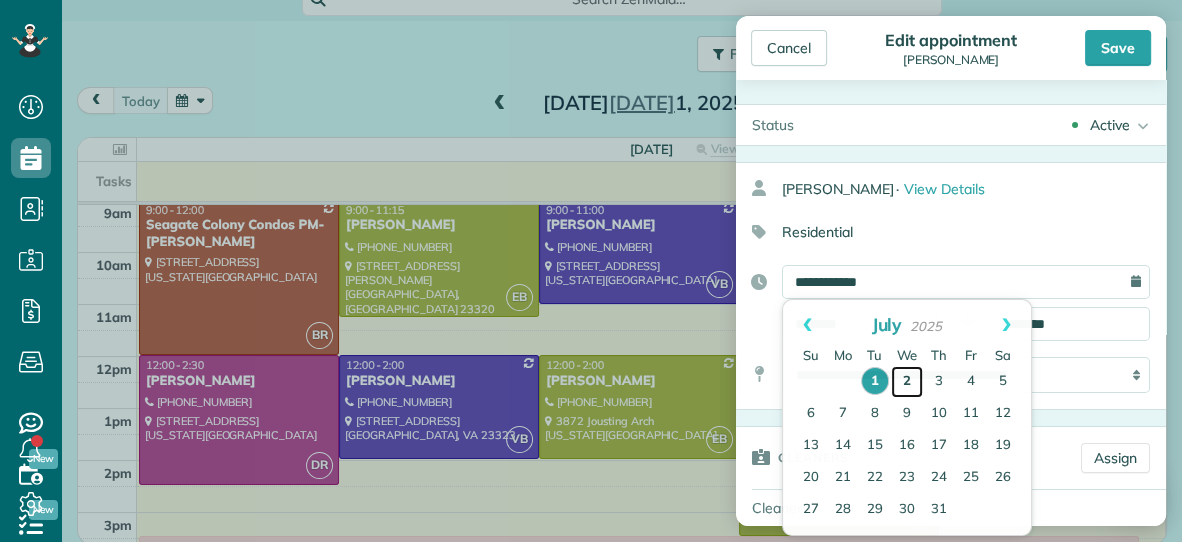 type on "**********" 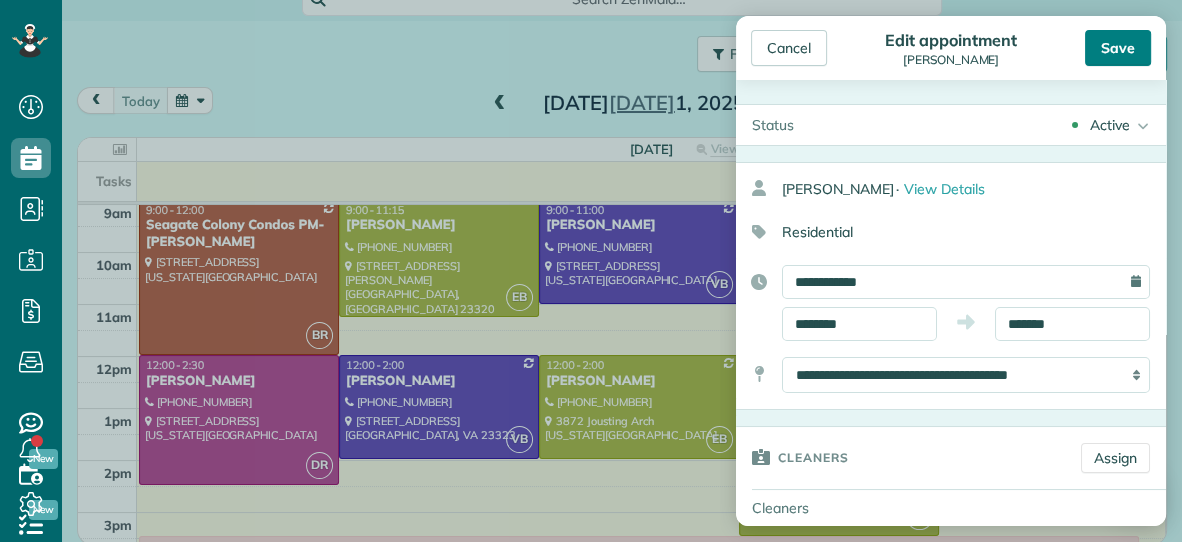click on "Save" at bounding box center (1118, 48) 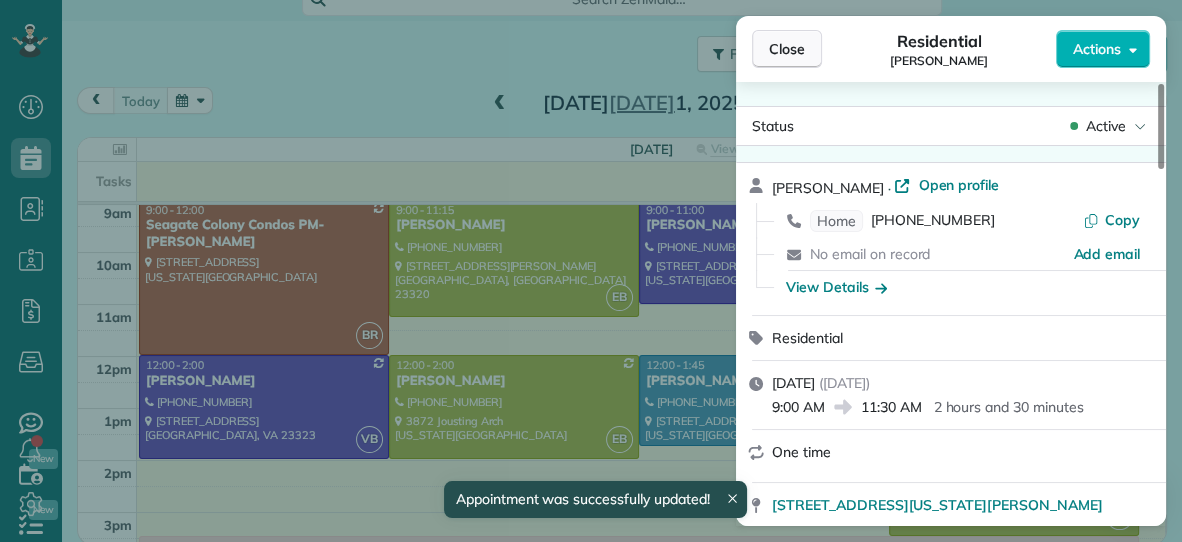click on "Close" at bounding box center (787, 49) 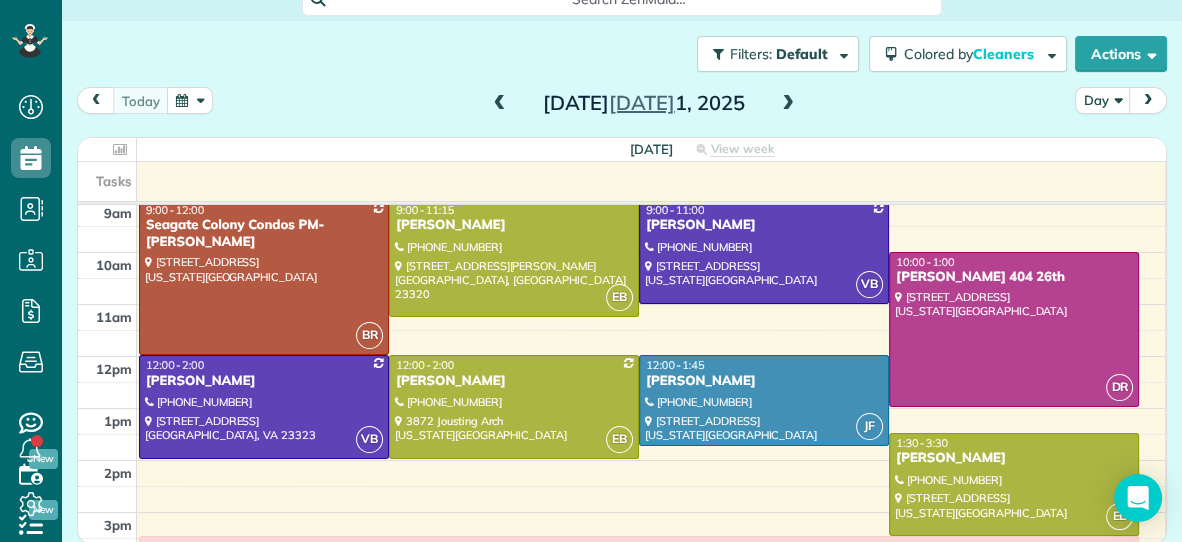 click at bounding box center [788, 104] 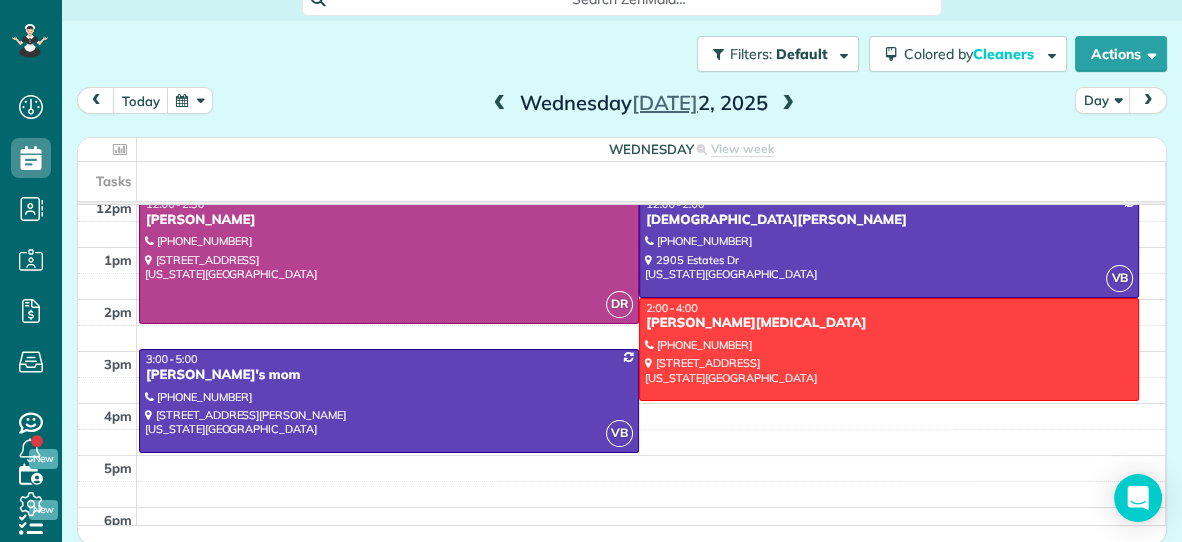 scroll, scrollTop: 275, scrollLeft: 0, axis: vertical 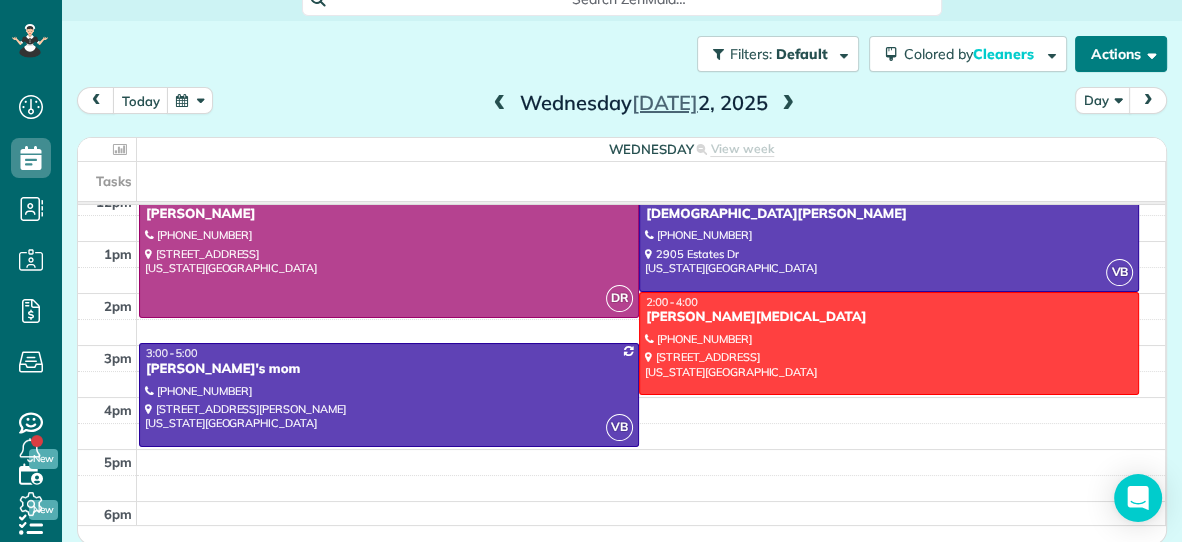 click on "Actions" at bounding box center (1121, 54) 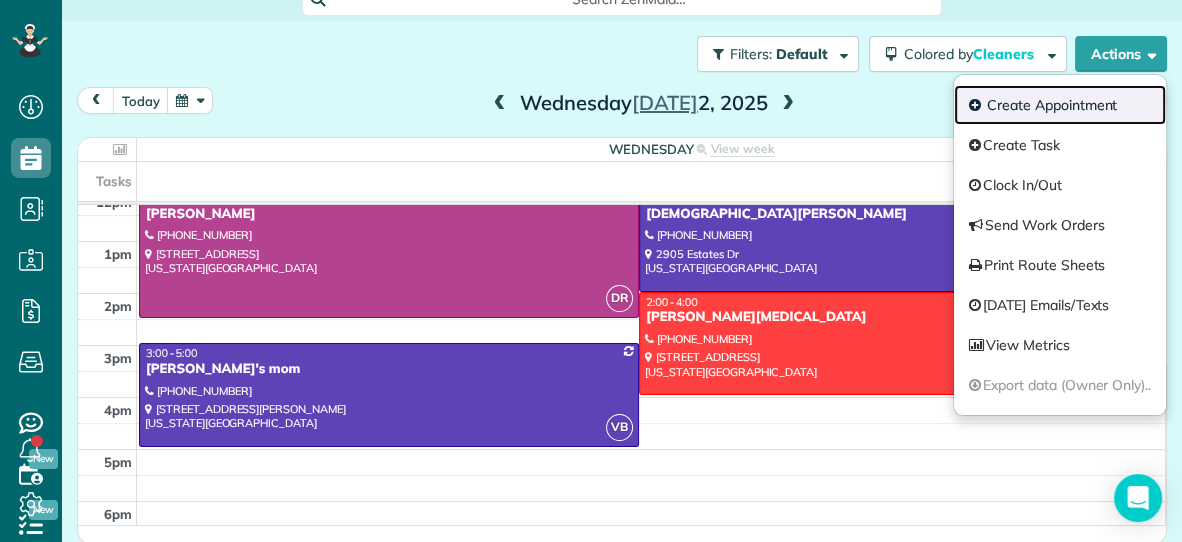 click on "Create Appointment" at bounding box center (1060, 105) 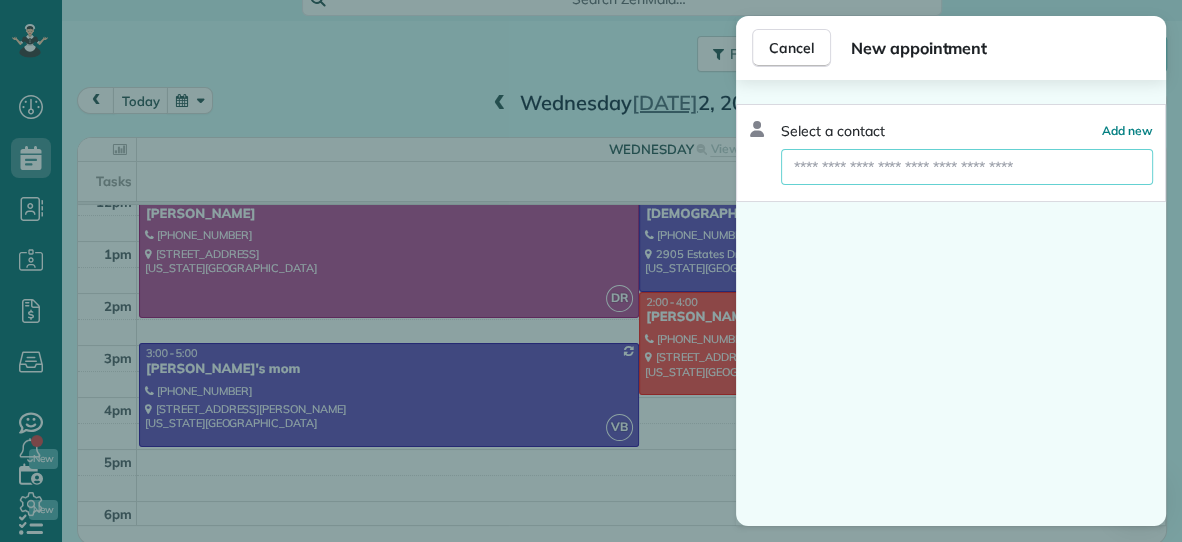 click at bounding box center [967, 167] 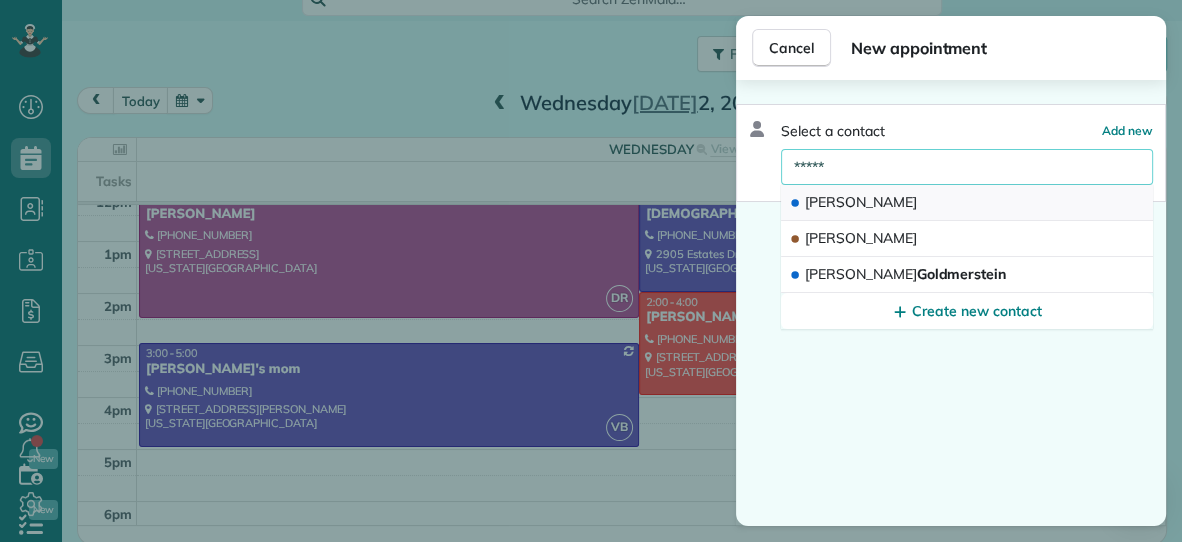 type on "*****" 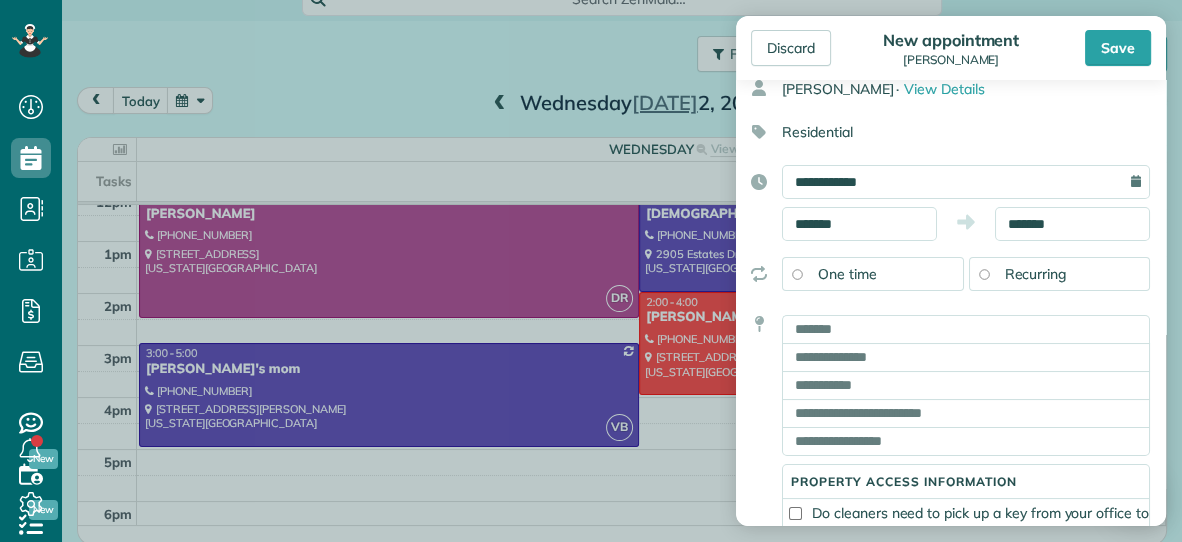 scroll, scrollTop: 0, scrollLeft: 0, axis: both 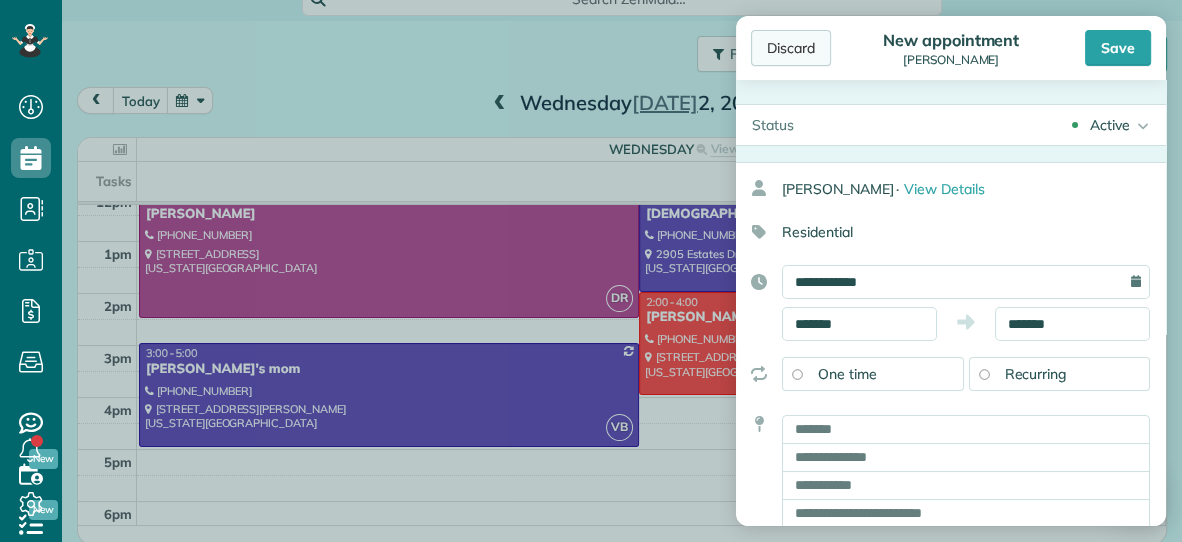 click on "Discard" at bounding box center (791, 48) 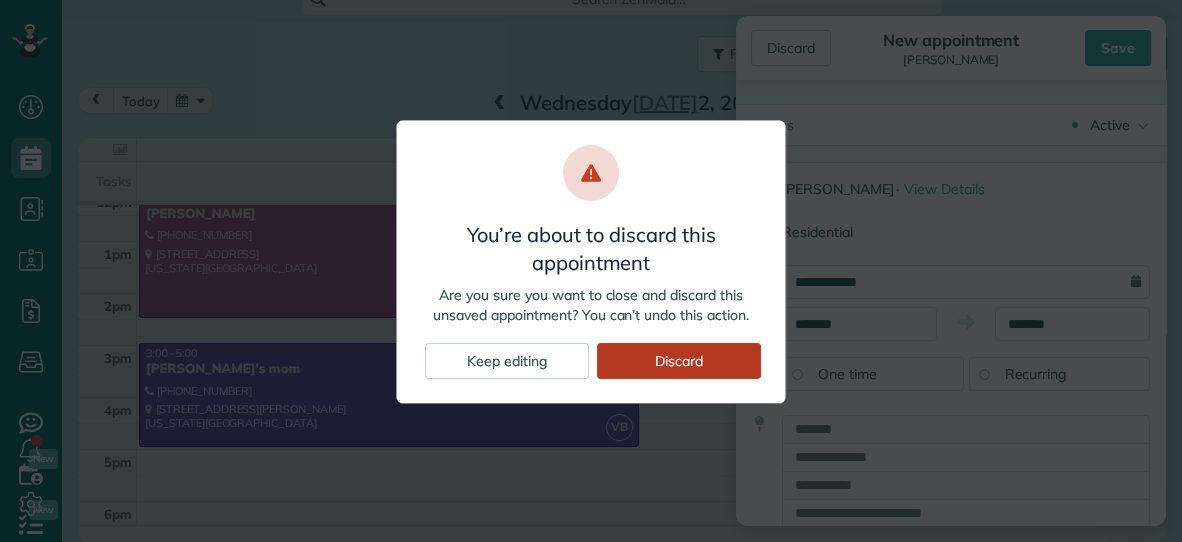 click on "Discard" at bounding box center (679, 361) 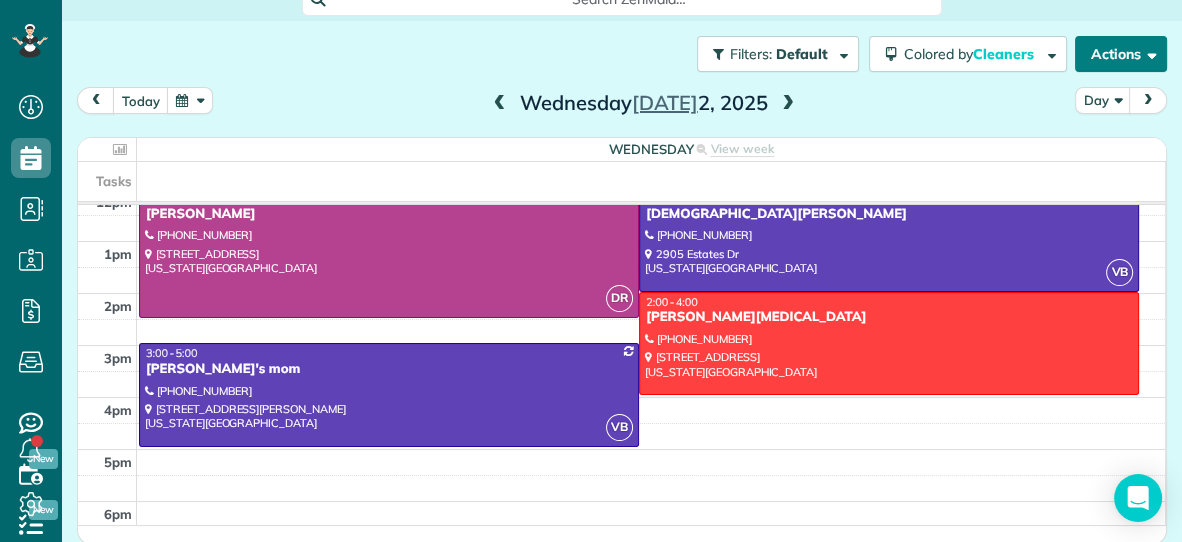 click on "Actions" at bounding box center [1121, 54] 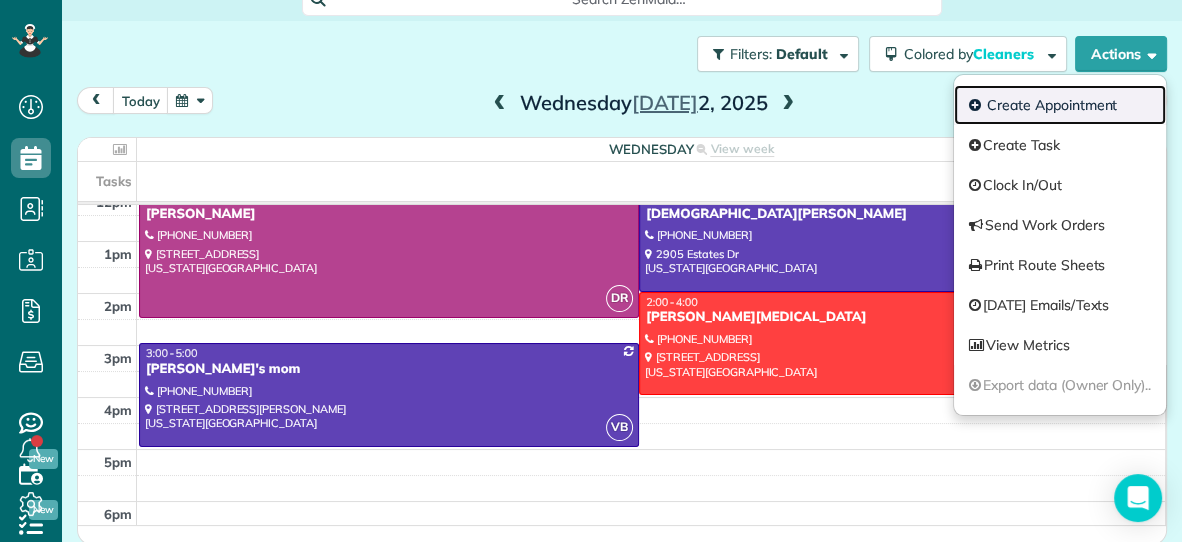 click on "Create Appointment" at bounding box center [1060, 105] 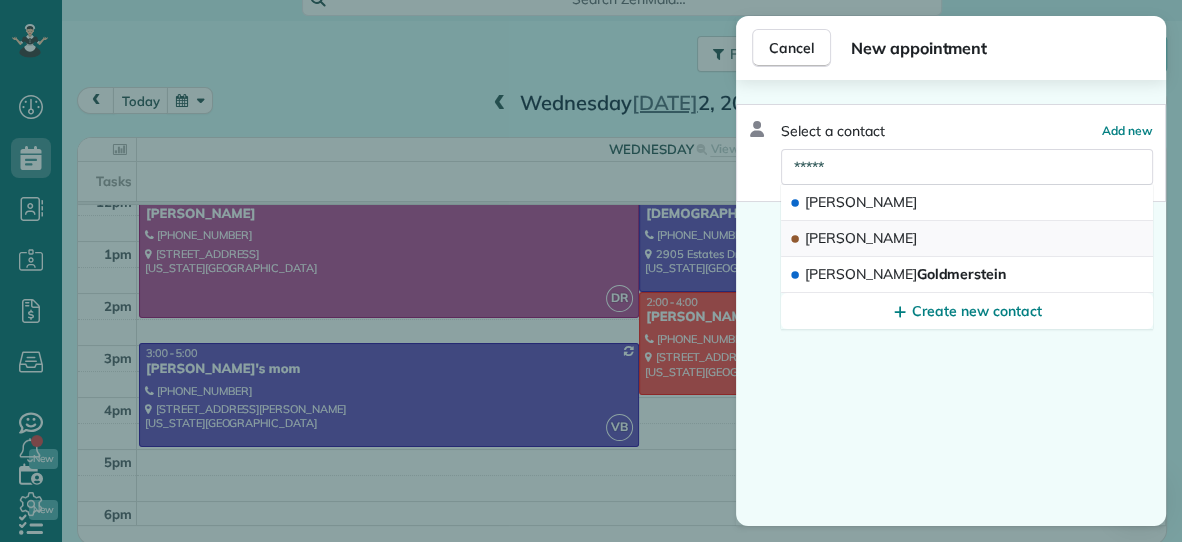 click on "[PERSON_NAME]" at bounding box center [967, 239] 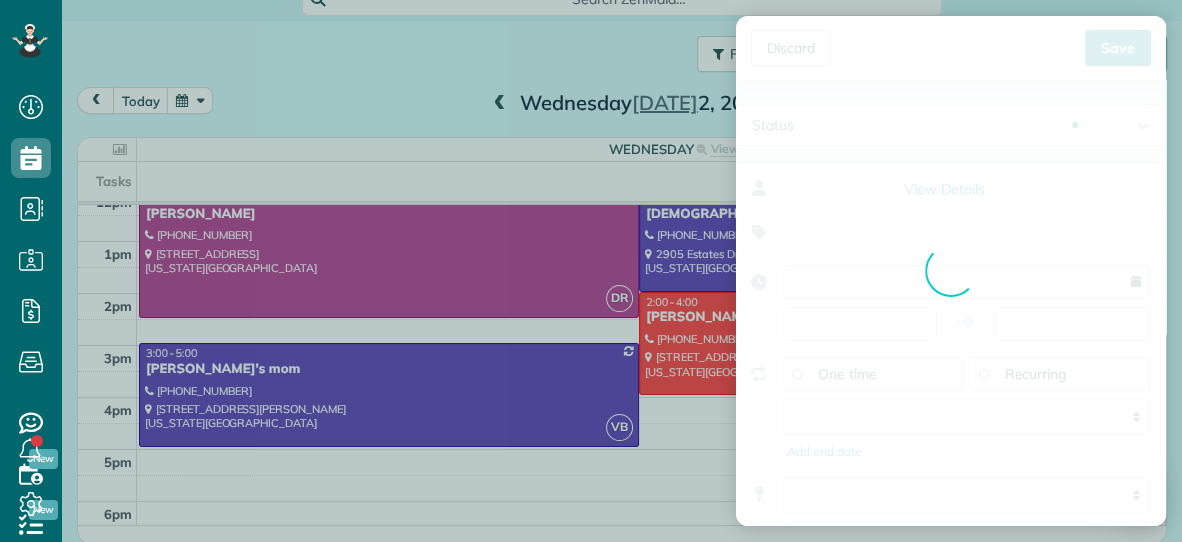 type on "**********" 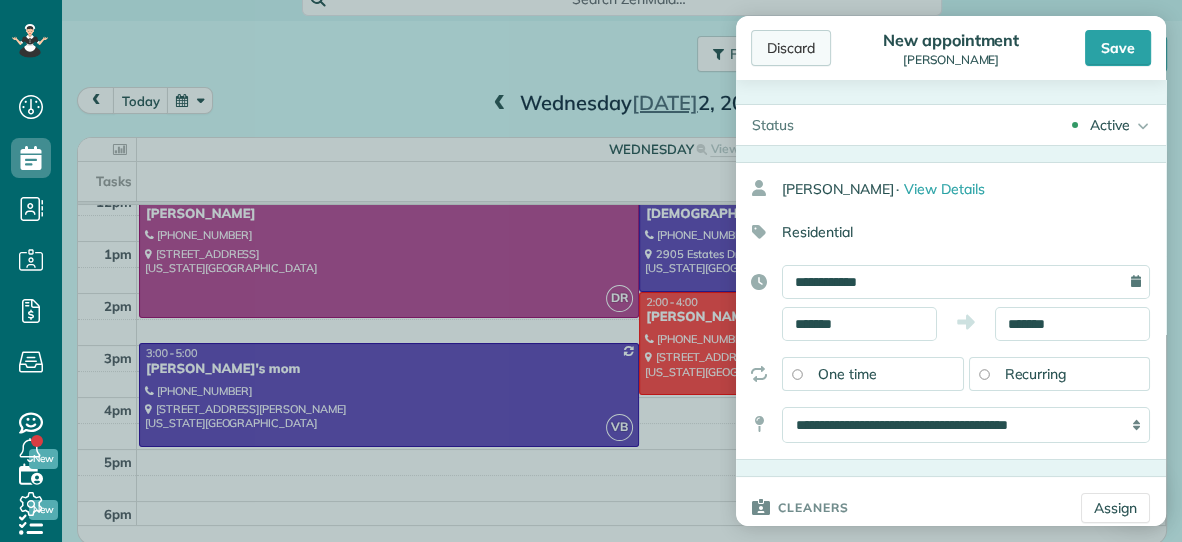 click on "Discard" at bounding box center [791, 48] 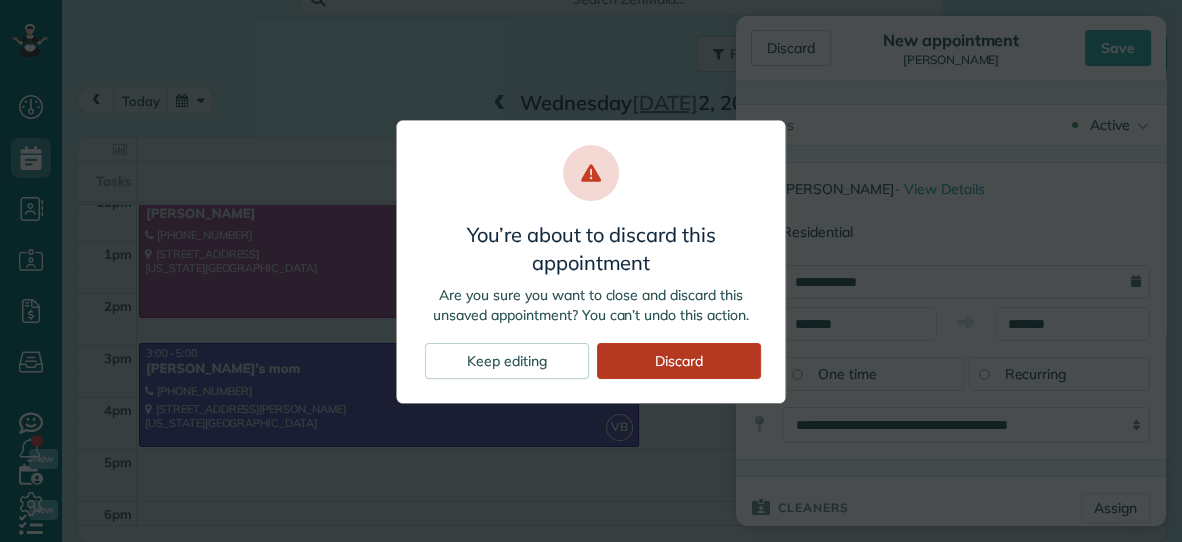 click on "Discard" at bounding box center (679, 361) 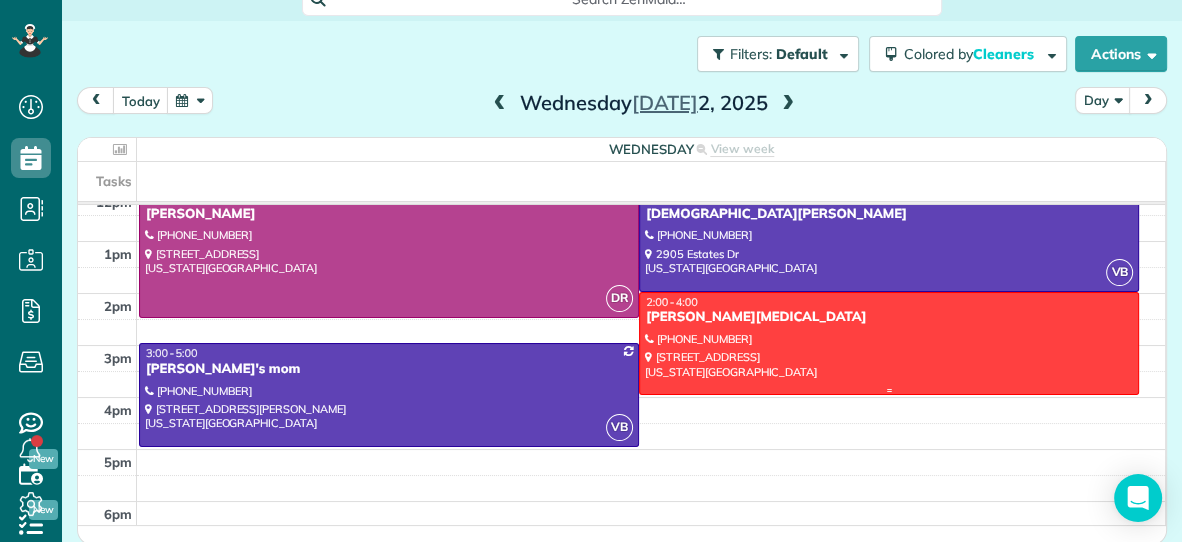 scroll, scrollTop: 204, scrollLeft: 0, axis: vertical 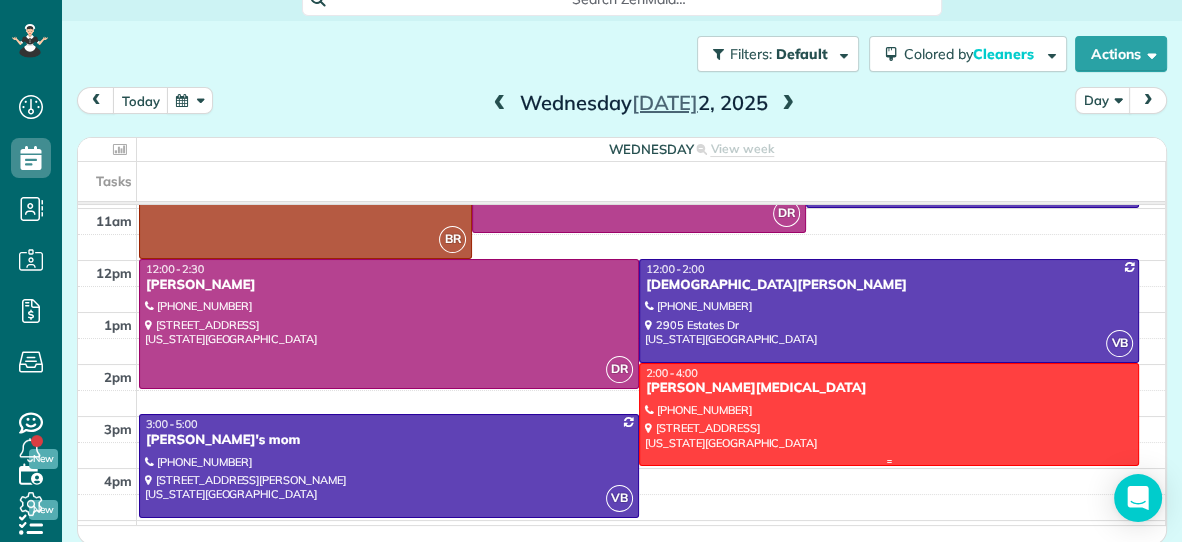 click on "[PERSON_NAME][MEDICAL_DATA]" at bounding box center [889, 388] 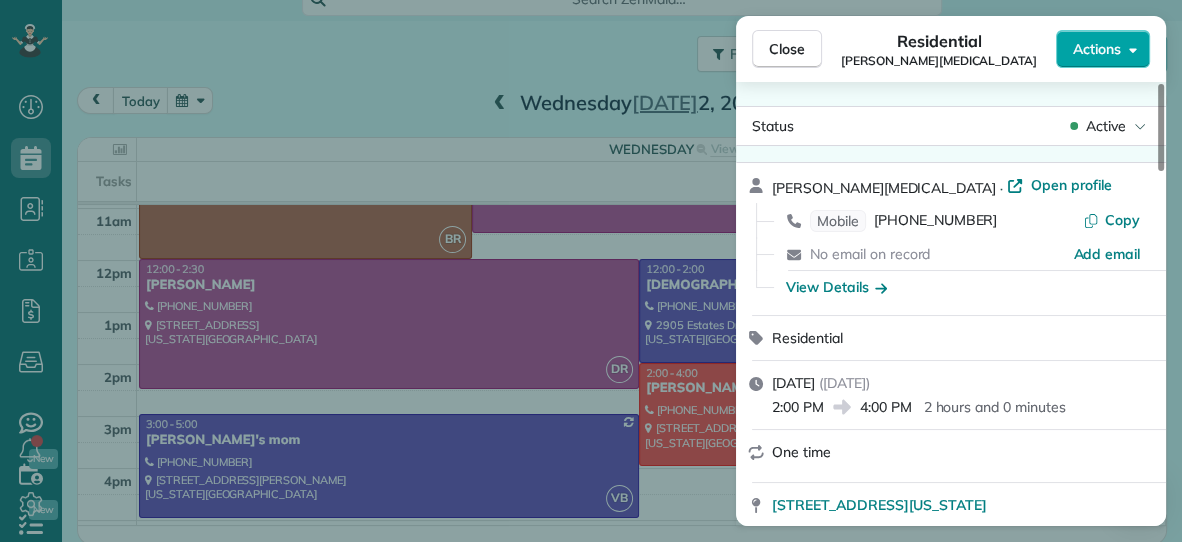 click on "Actions" at bounding box center [1097, 49] 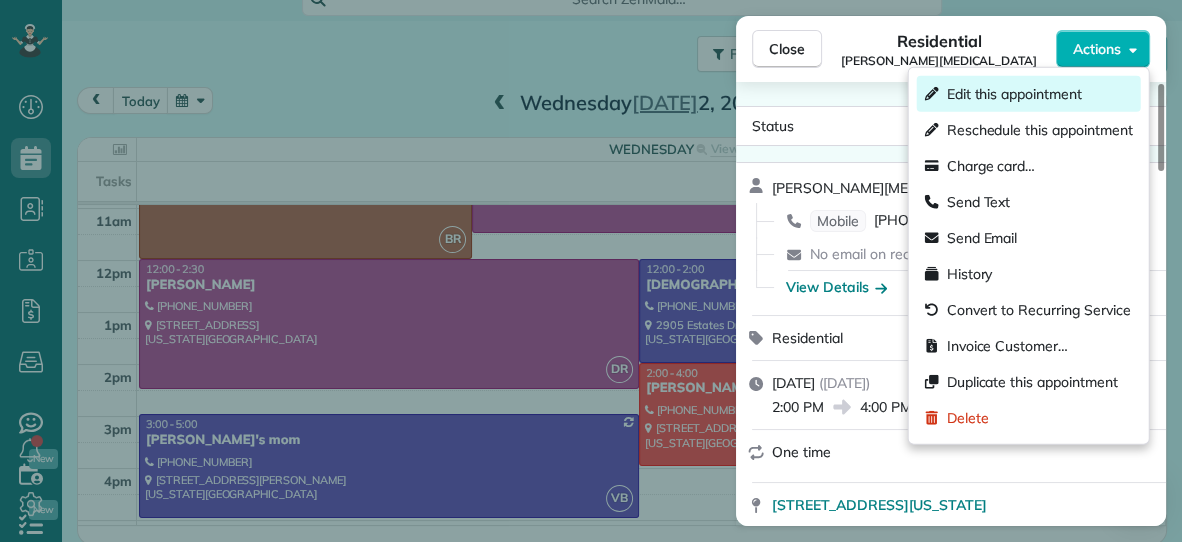 click on "Edit this appointment" at bounding box center [1014, 94] 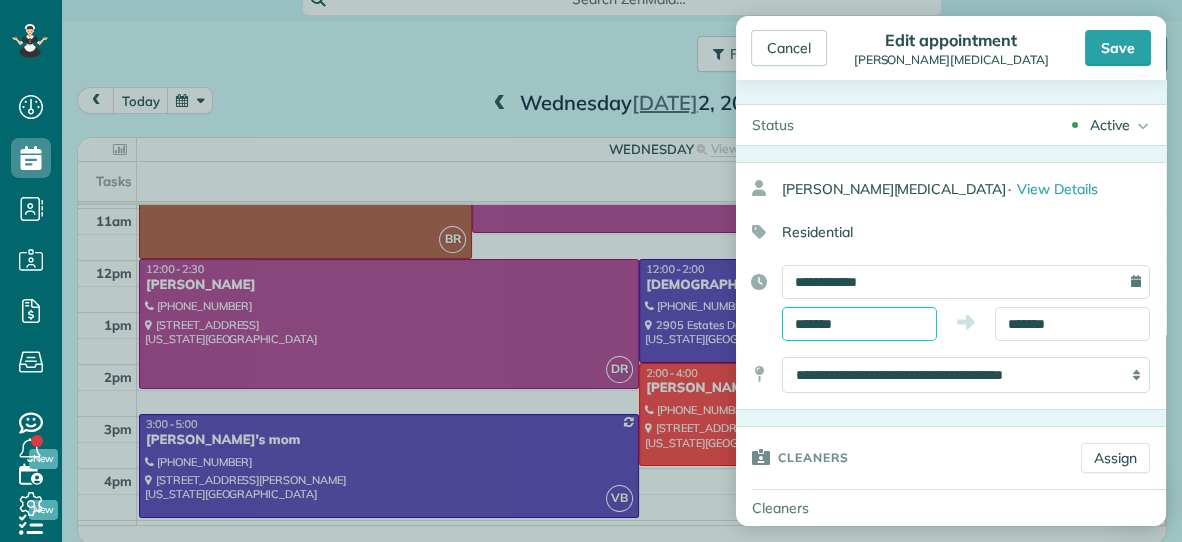 click on "*******" at bounding box center (859, 324) 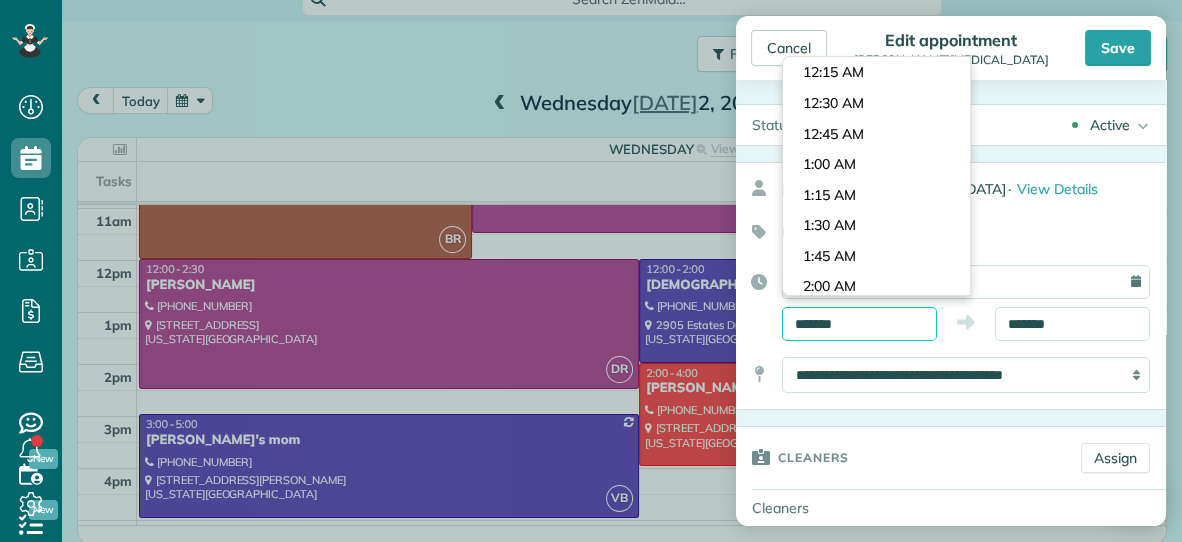 scroll, scrollTop: 1647, scrollLeft: 0, axis: vertical 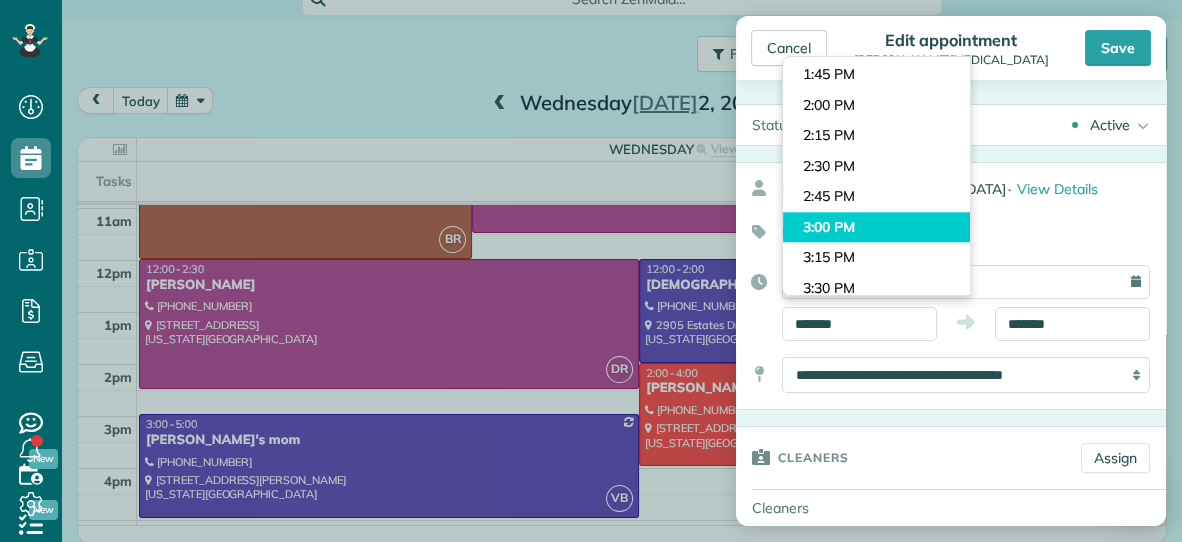 click on "Dashboard
Scheduling
Calendar View
List View
Dispatch View - Weekly scheduling (Beta)" at bounding box center [591, 271] 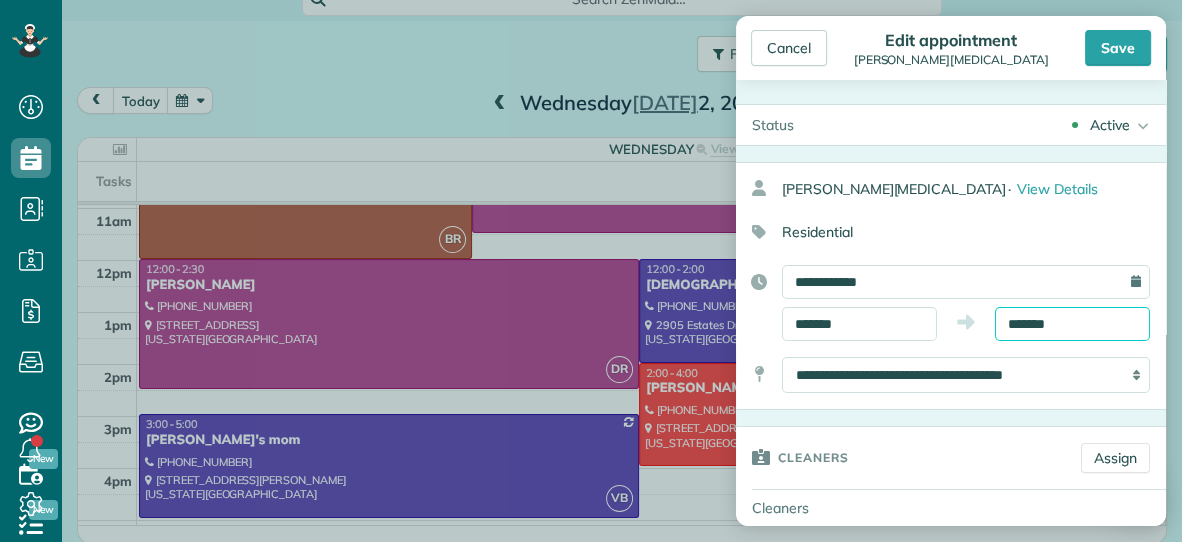 click on "*******" at bounding box center (1072, 324) 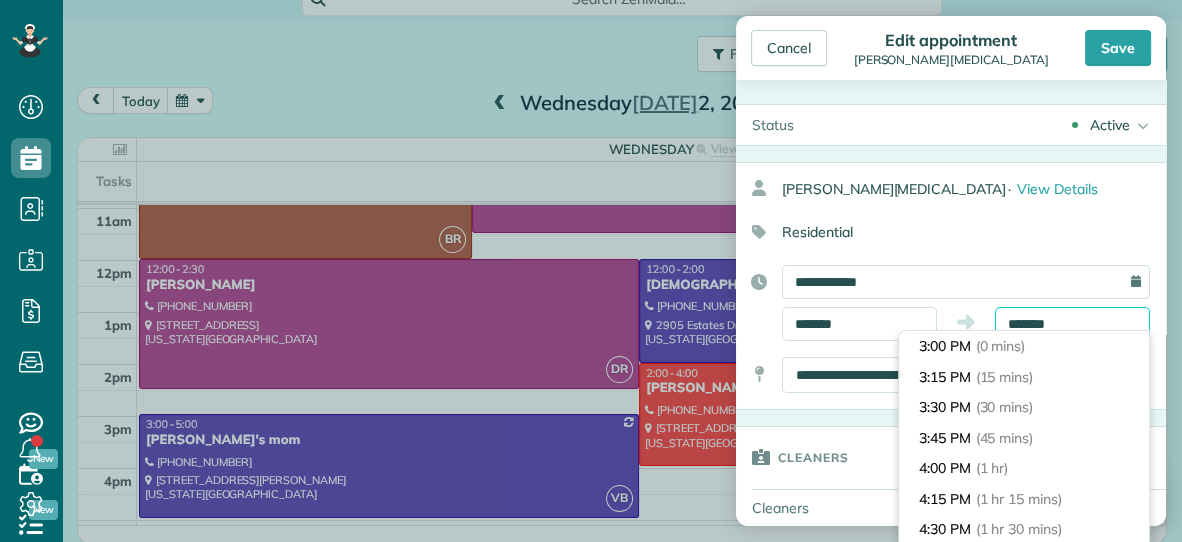 scroll, scrollTop: 90, scrollLeft: 0, axis: vertical 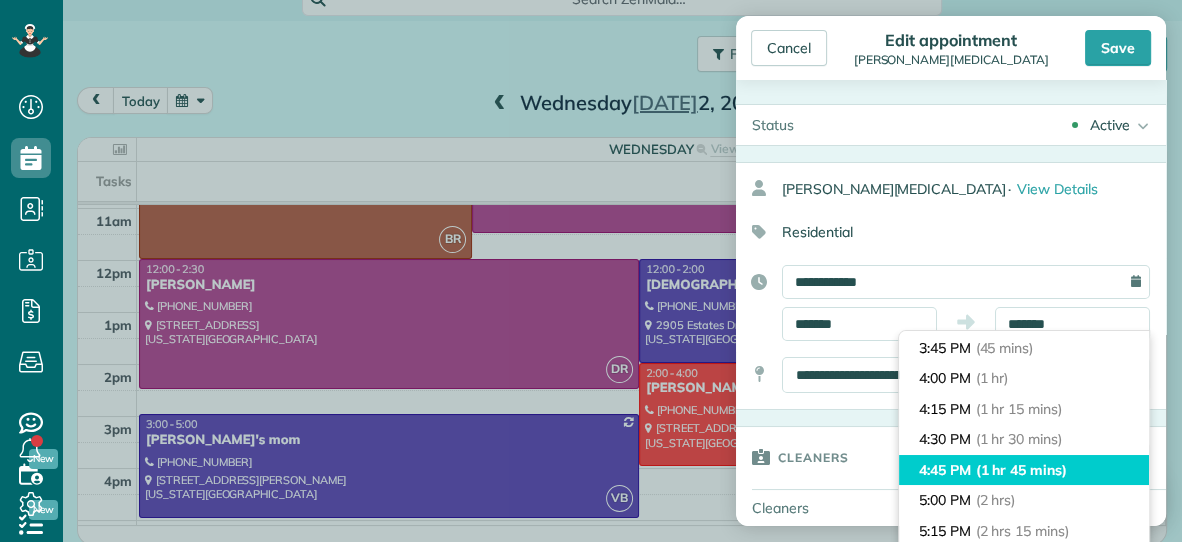 click on "(1 hr 45 mins)" at bounding box center (1021, 470) 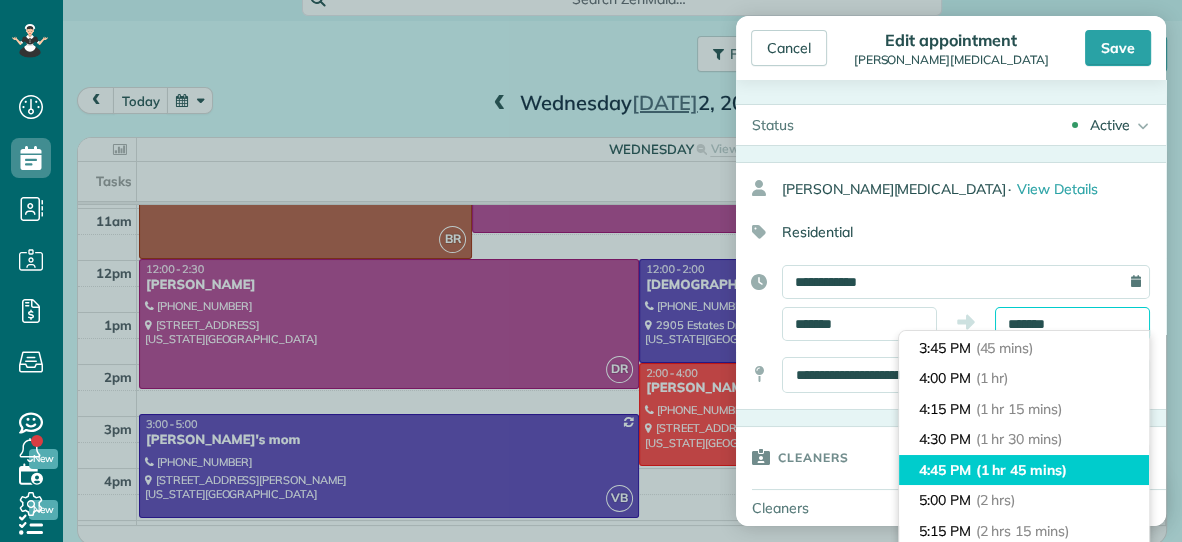 type on "*******" 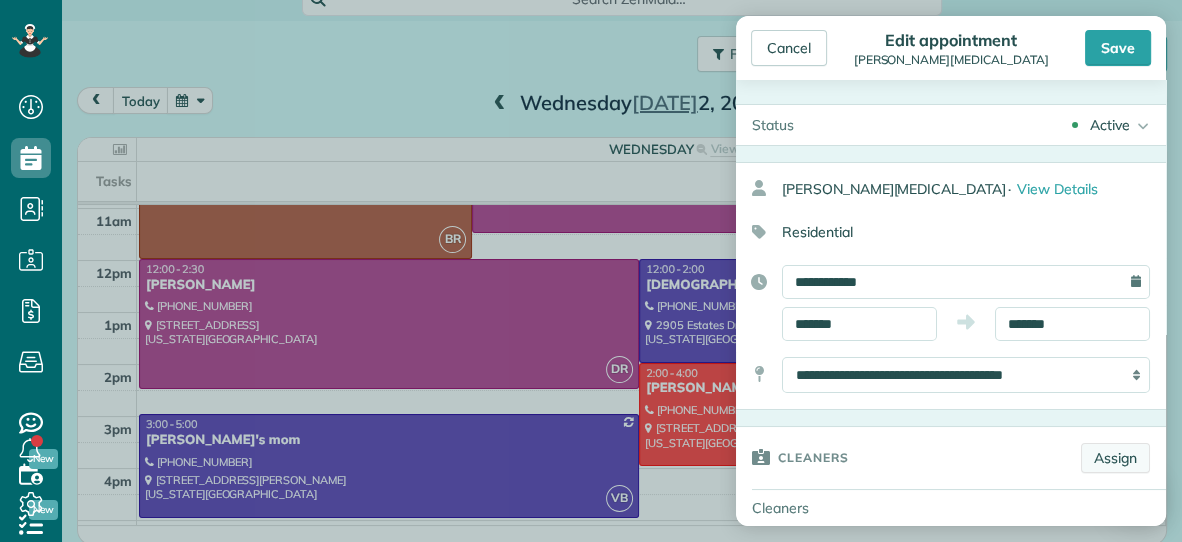 click on "Assign" at bounding box center [1115, 458] 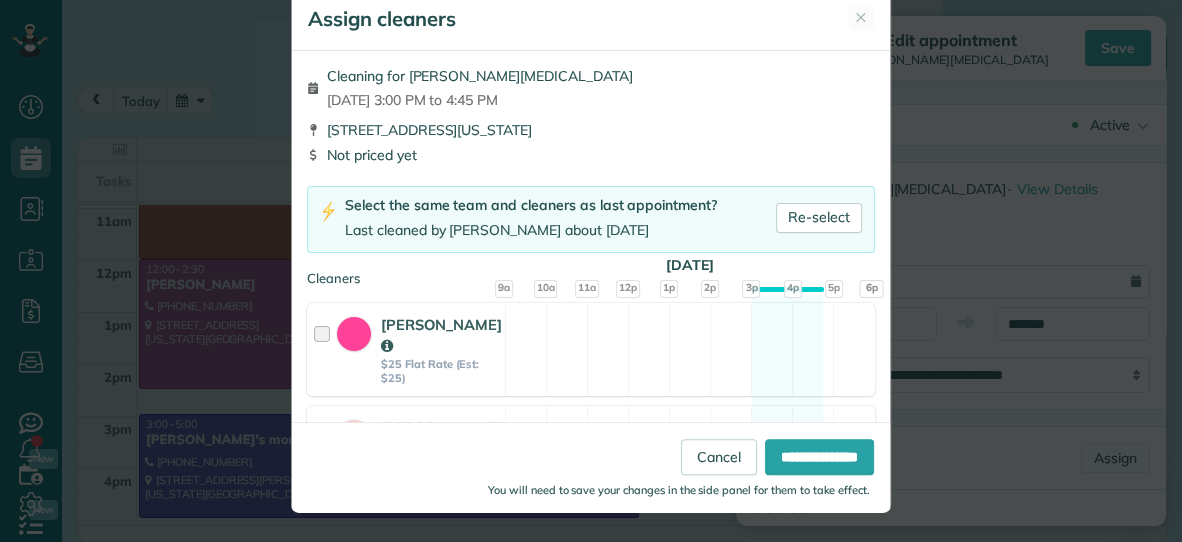 scroll, scrollTop: 0, scrollLeft: 0, axis: both 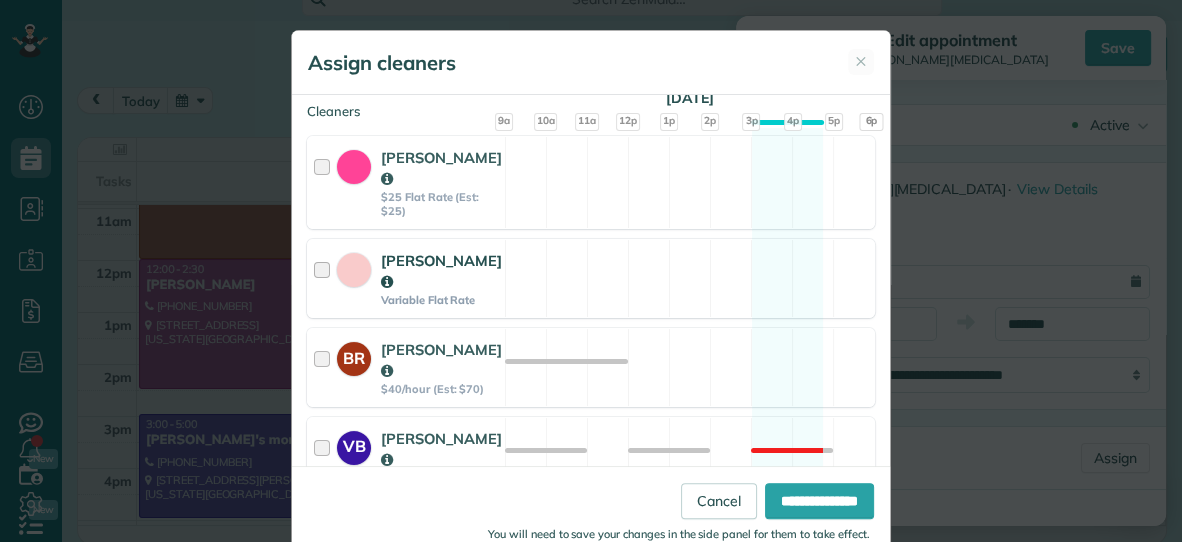 click on "[PERSON_NAME]
Variable Flat Rate
Available" at bounding box center [591, 278] 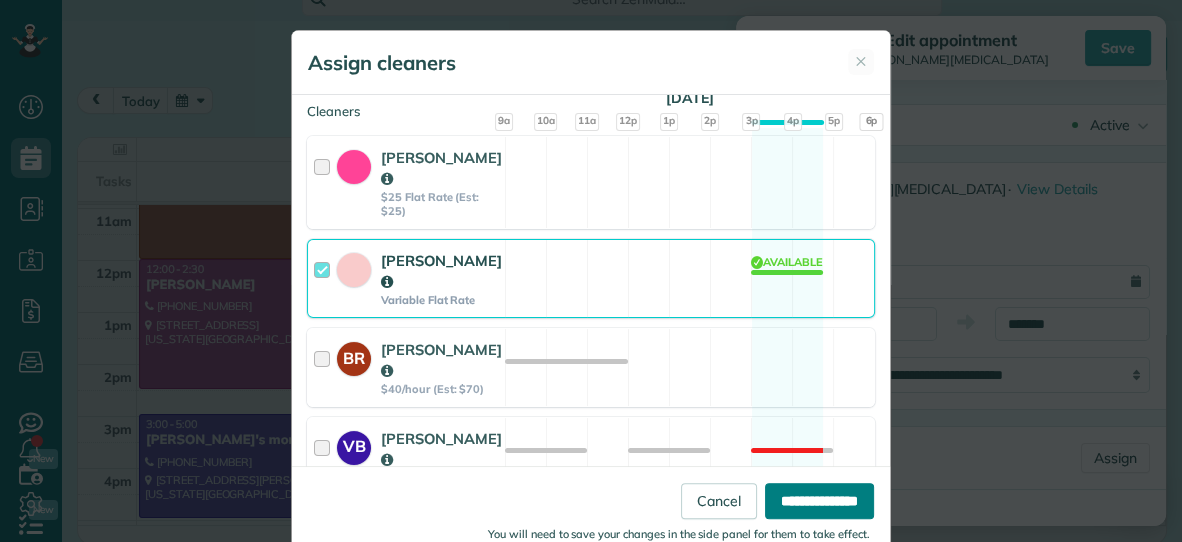 click on "**********" at bounding box center [819, 501] 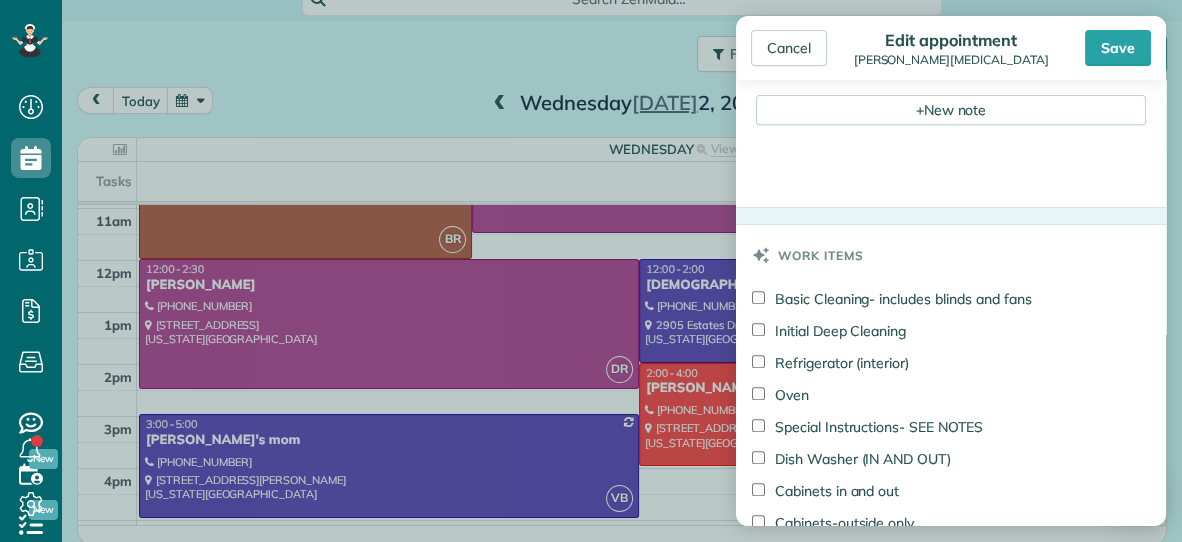 scroll, scrollTop: 792, scrollLeft: 0, axis: vertical 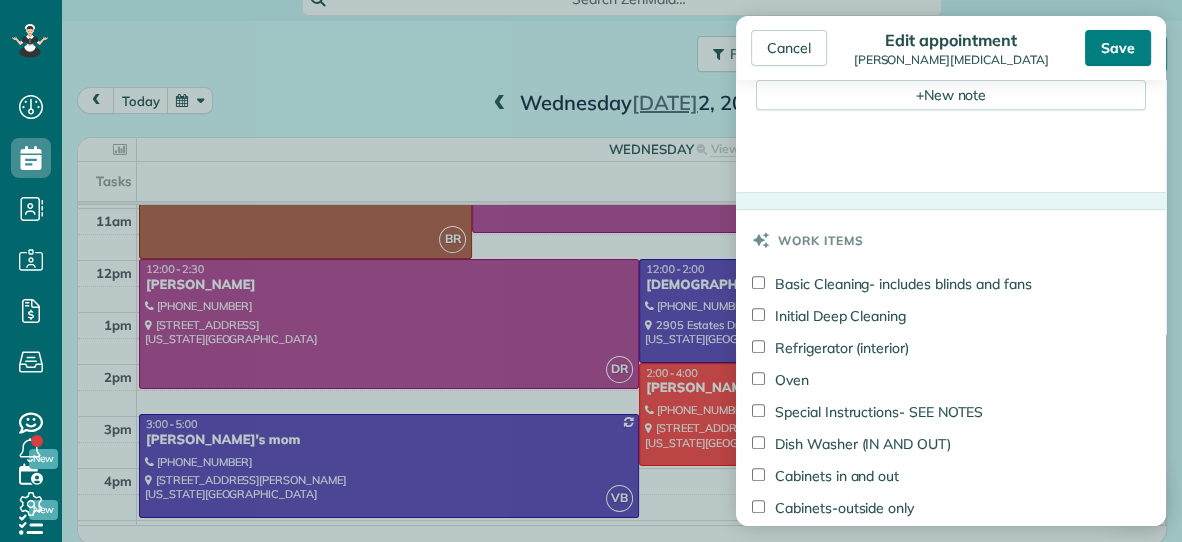 click on "Save" at bounding box center (1118, 48) 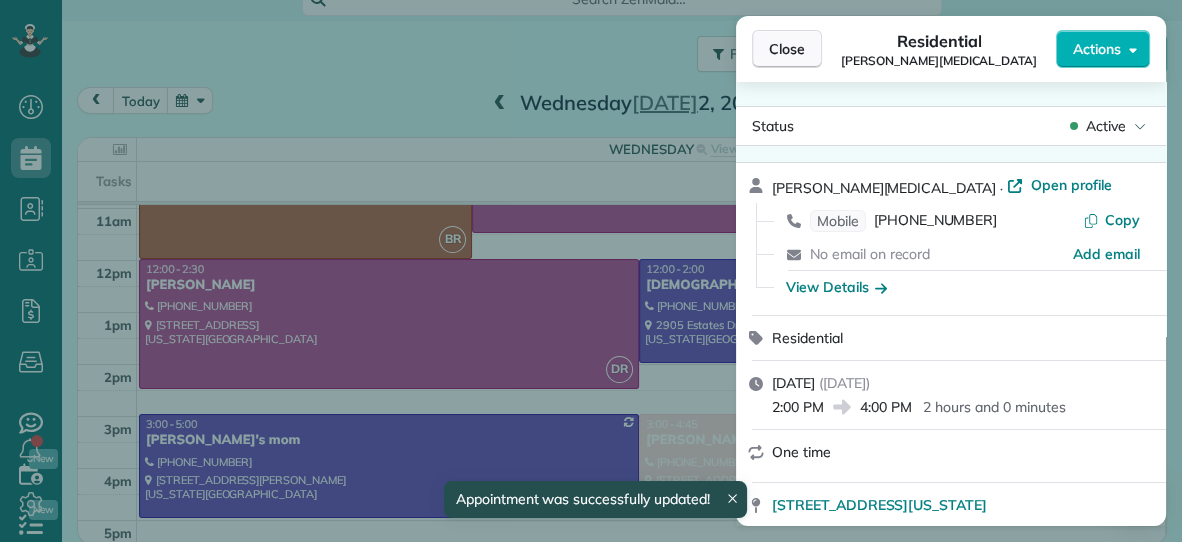 click on "Close" at bounding box center (787, 49) 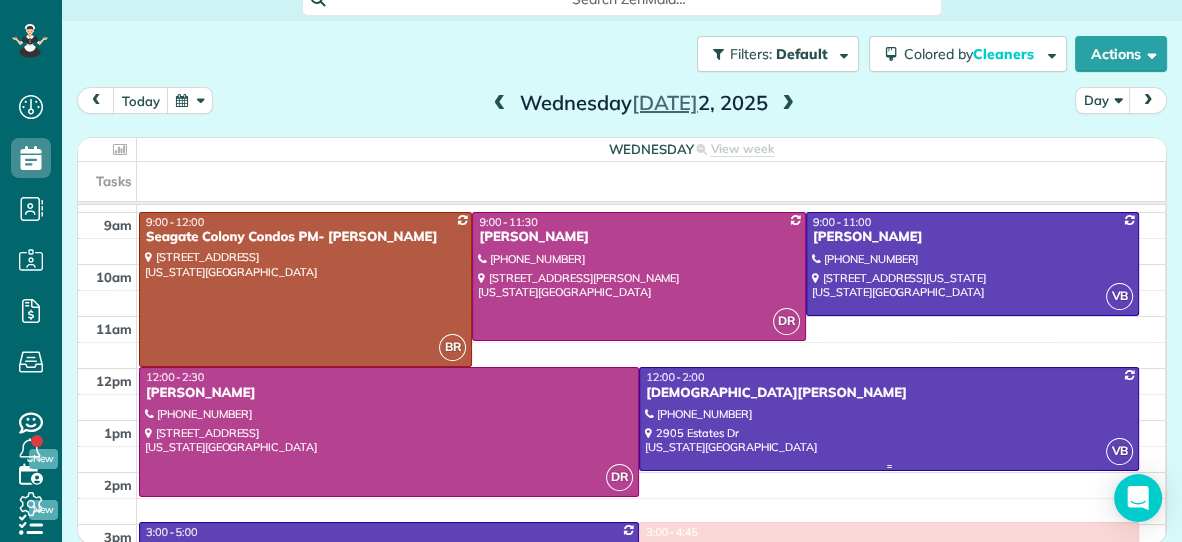 scroll, scrollTop: 59, scrollLeft: 0, axis: vertical 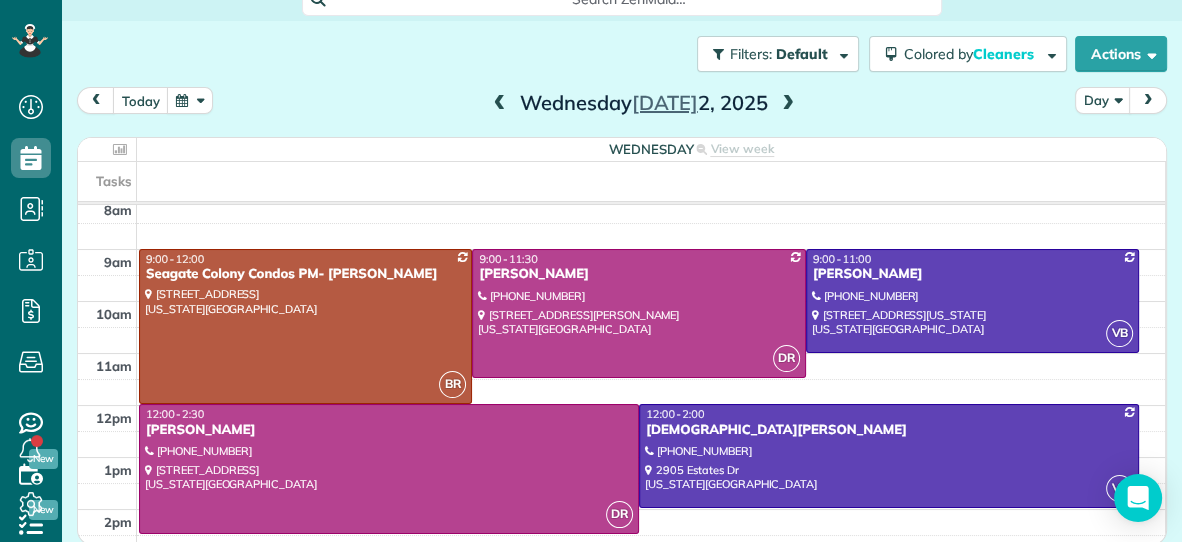 click at bounding box center [788, 104] 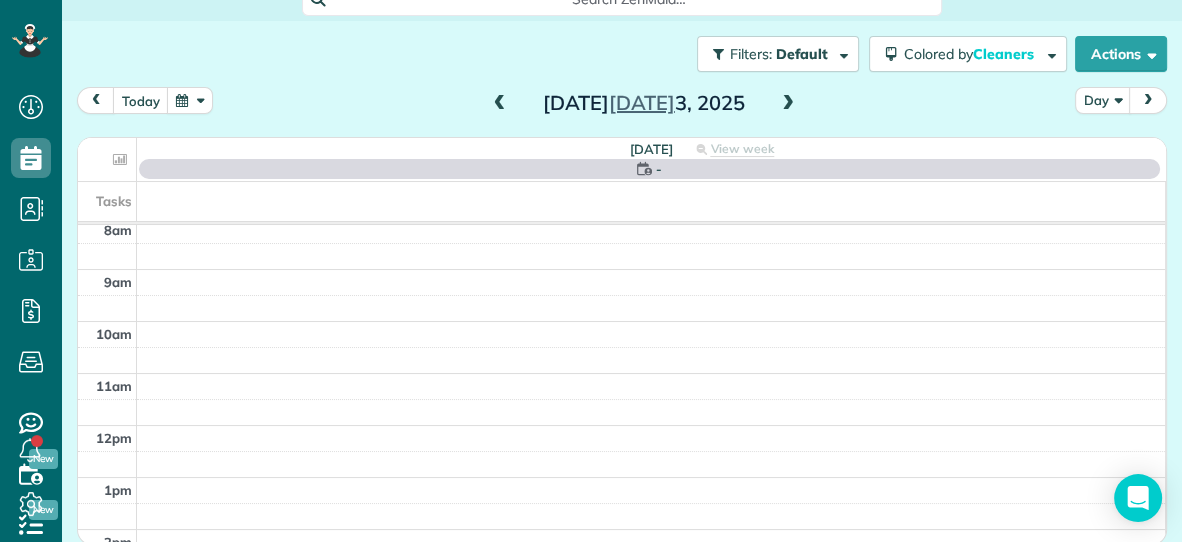scroll, scrollTop: 0, scrollLeft: 0, axis: both 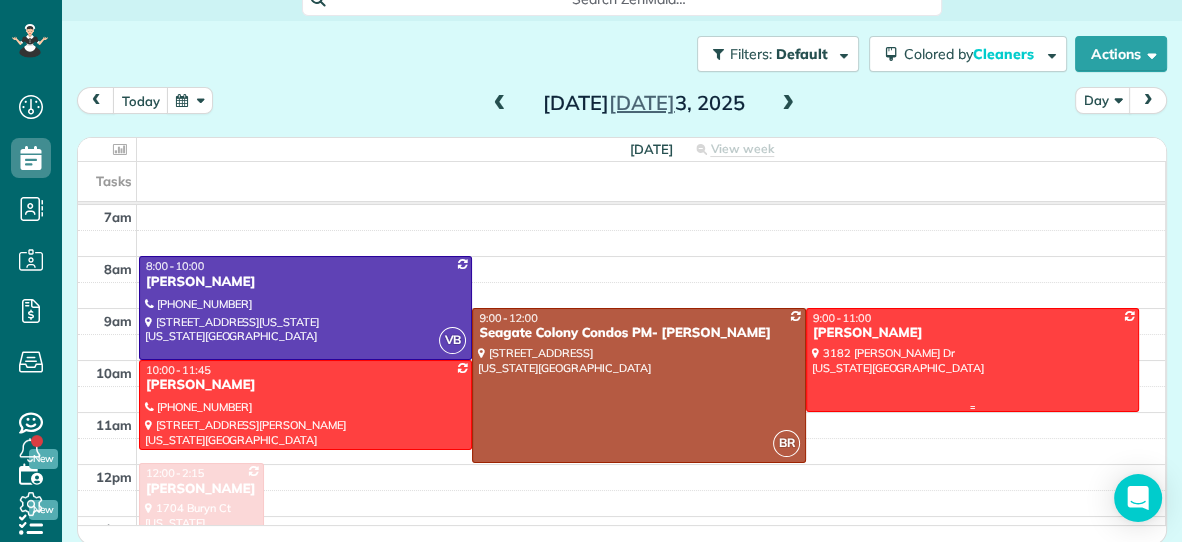 click at bounding box center [972, 359] 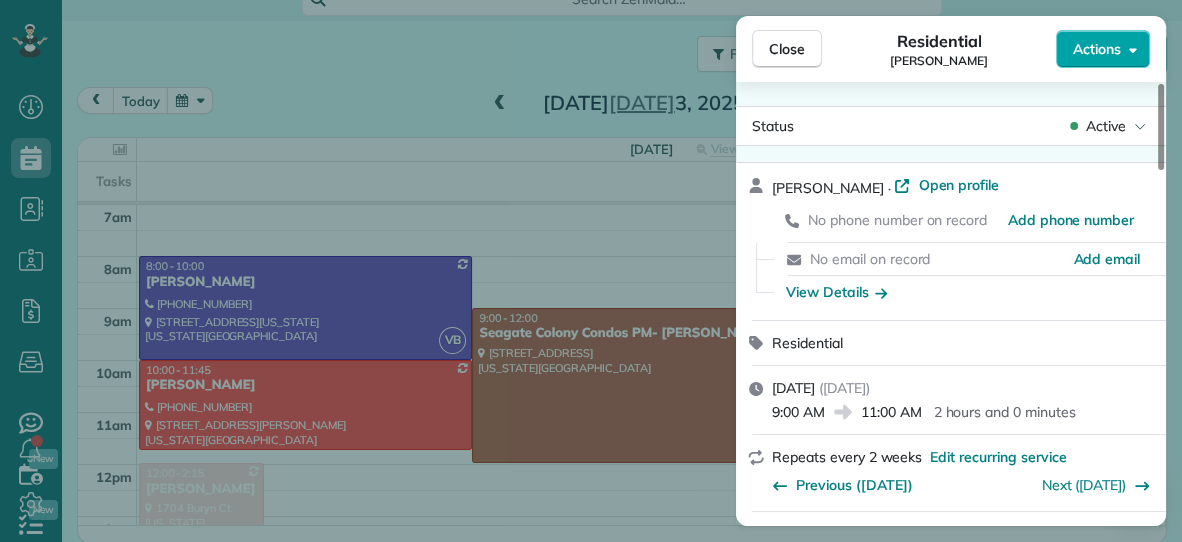 click on "Actions" at bounding box center (1097, 49) 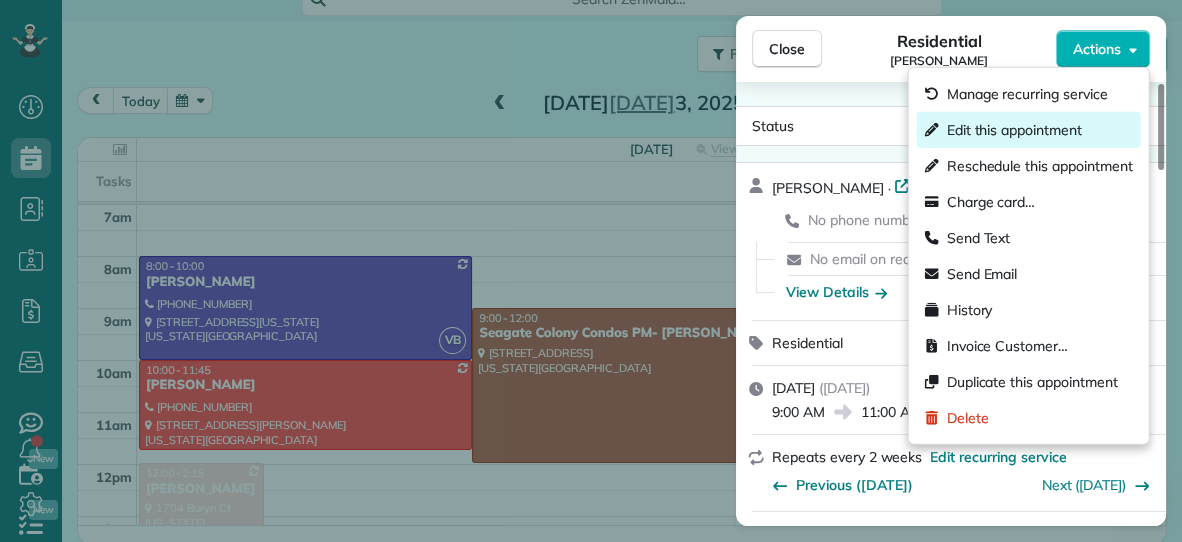 click on "Edit this appointment" at bounding box center [1014, 130] 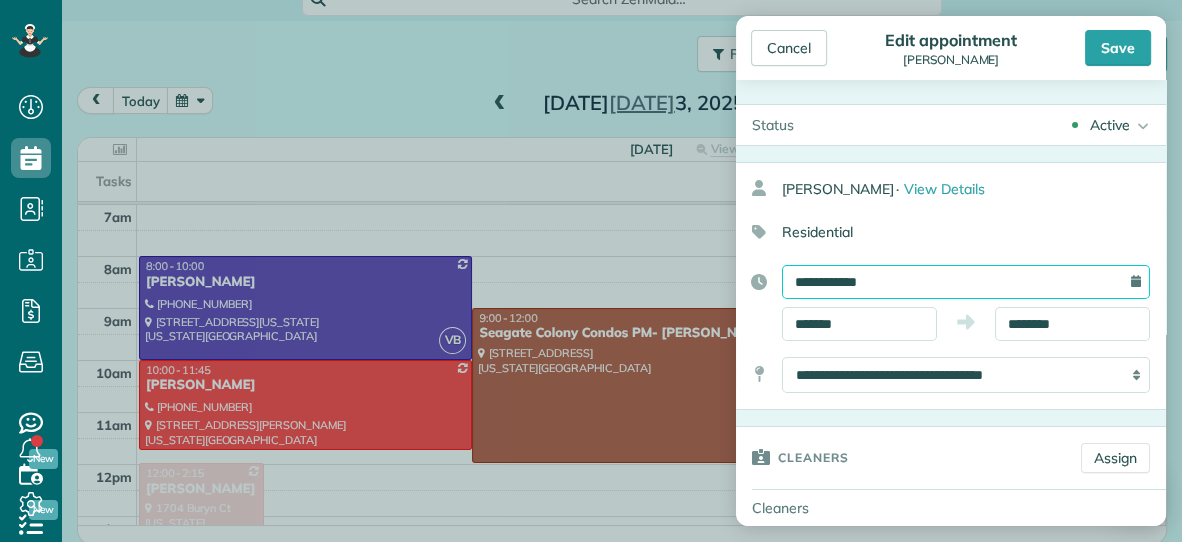 click on "**********" at bounding box center [966, 282] 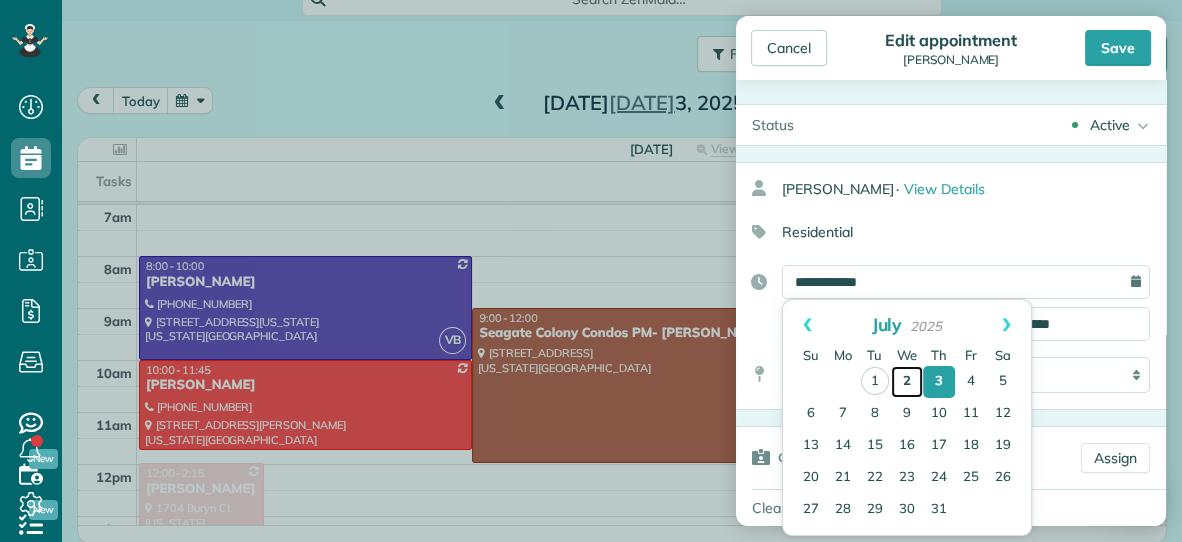 click on "2" at bounding box center [907, 382] 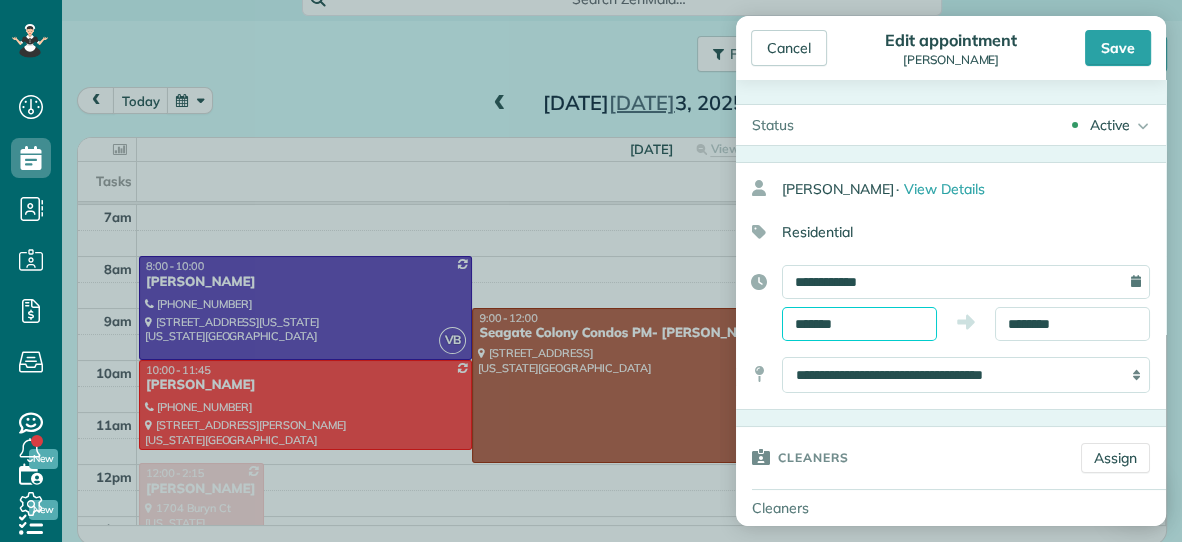 click on "*******" at bounding box center [859, 324] 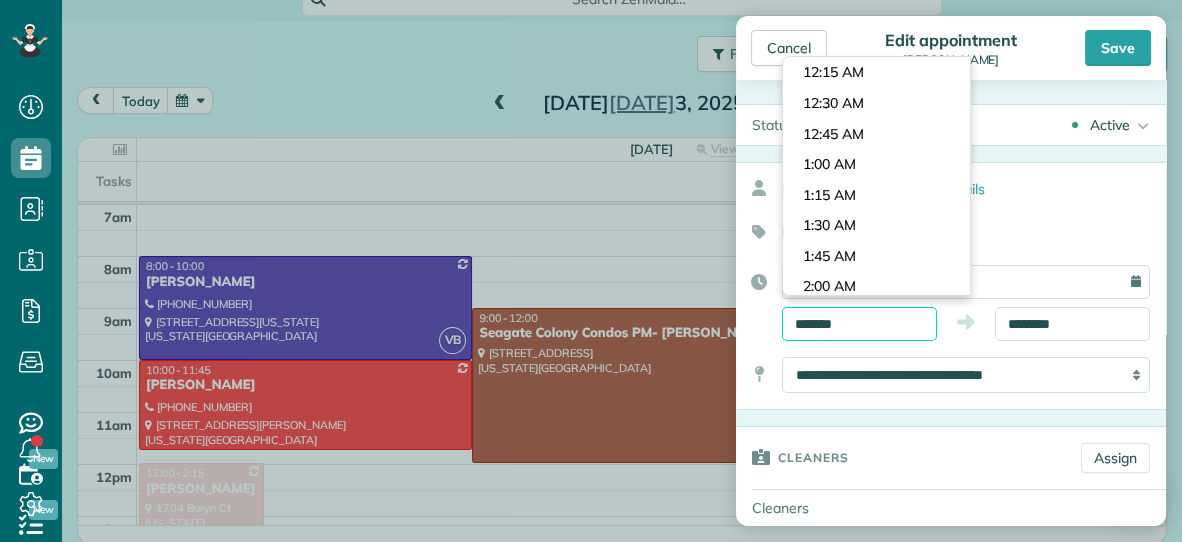 scroll, scrollTop: 1037, scrollLeft: 0, axis: vertical 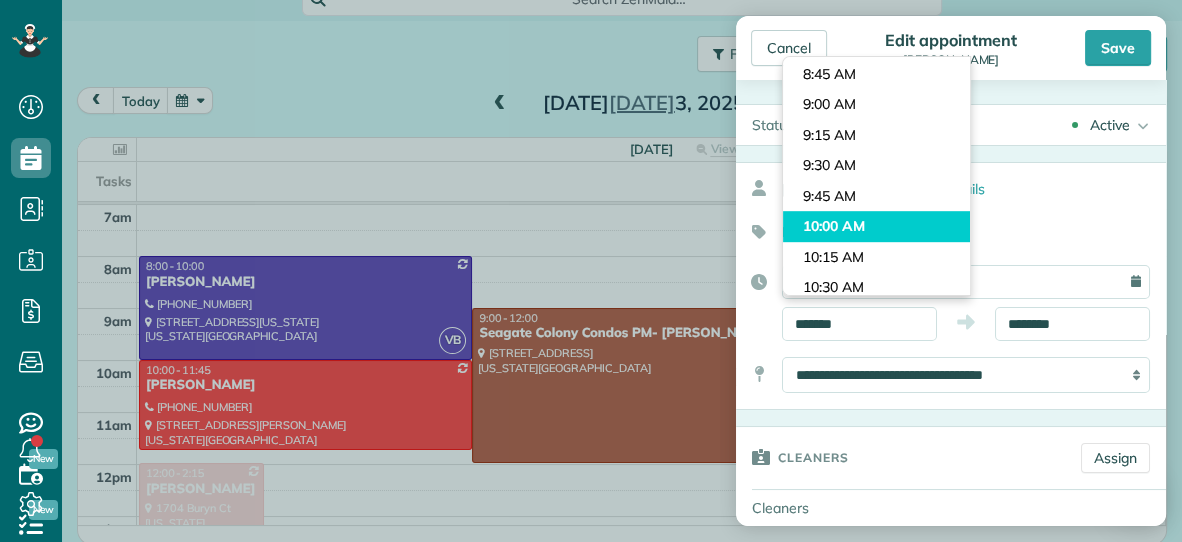 click on "Dashboard
Scheduling
Calendar View
List View
Dispatch View - Weekly scheduling (Beta)" at bounding box center [591, 271] 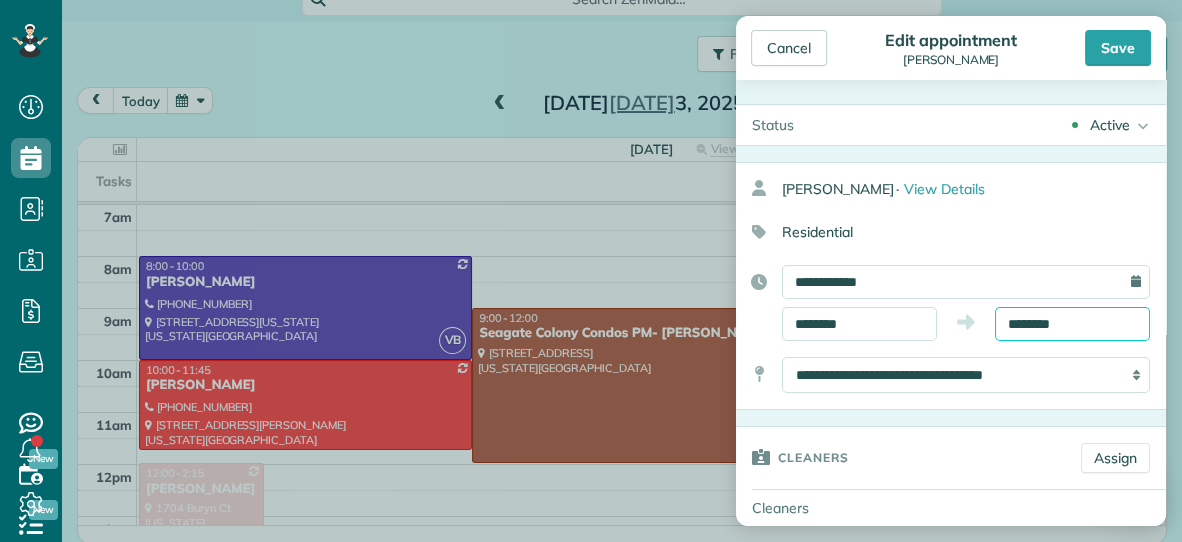 click on "********" at bounding box center [1072, 324] 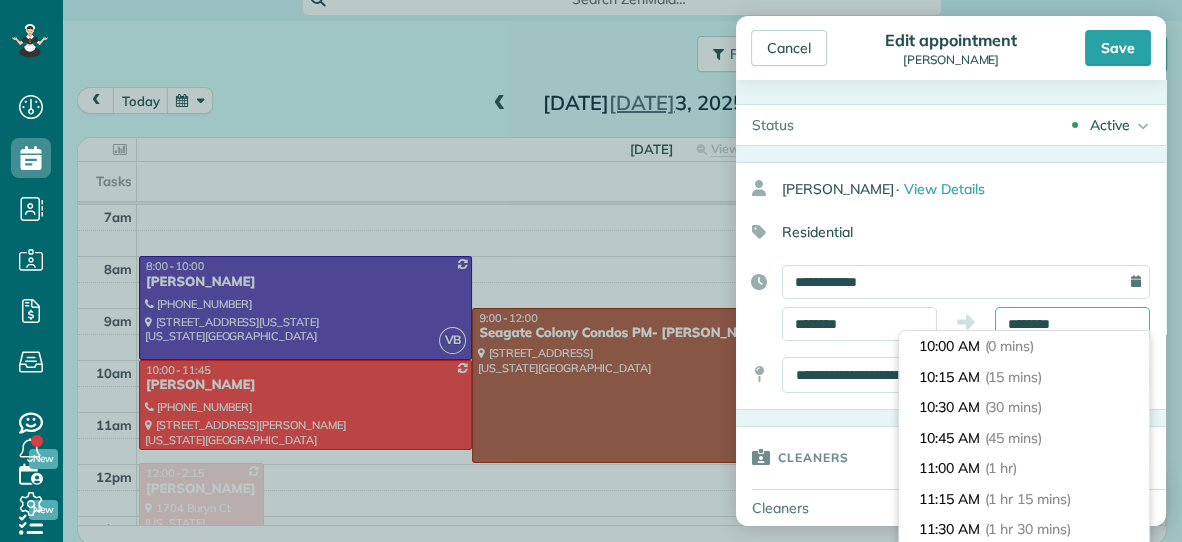 scroll, scrollTop: 90, scrollLeft: 0, axis: vertical 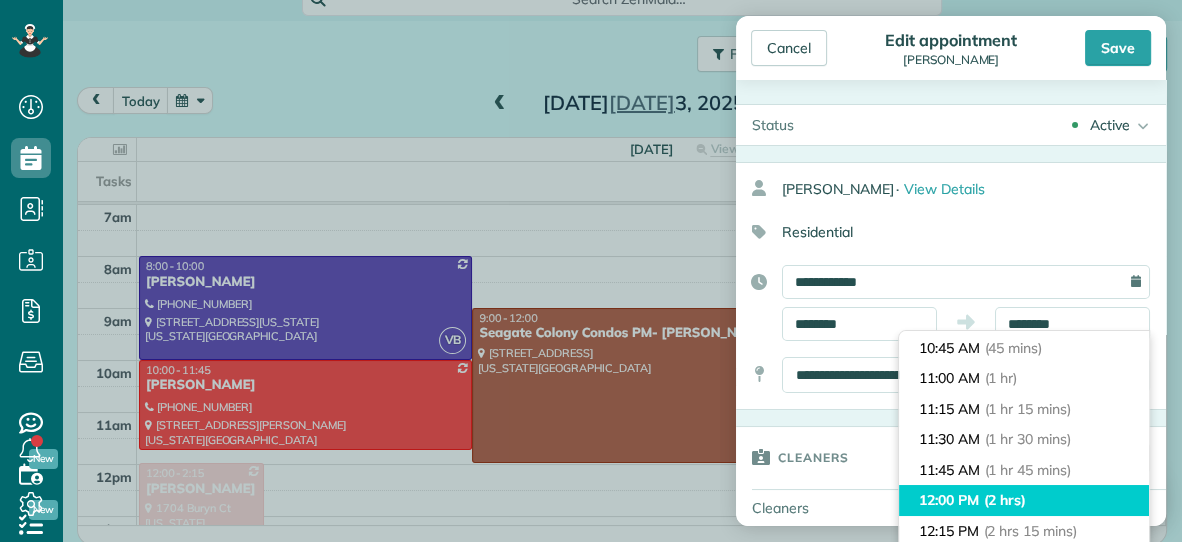 click on "(2 hrs)" at bounding box center (1005, 500) 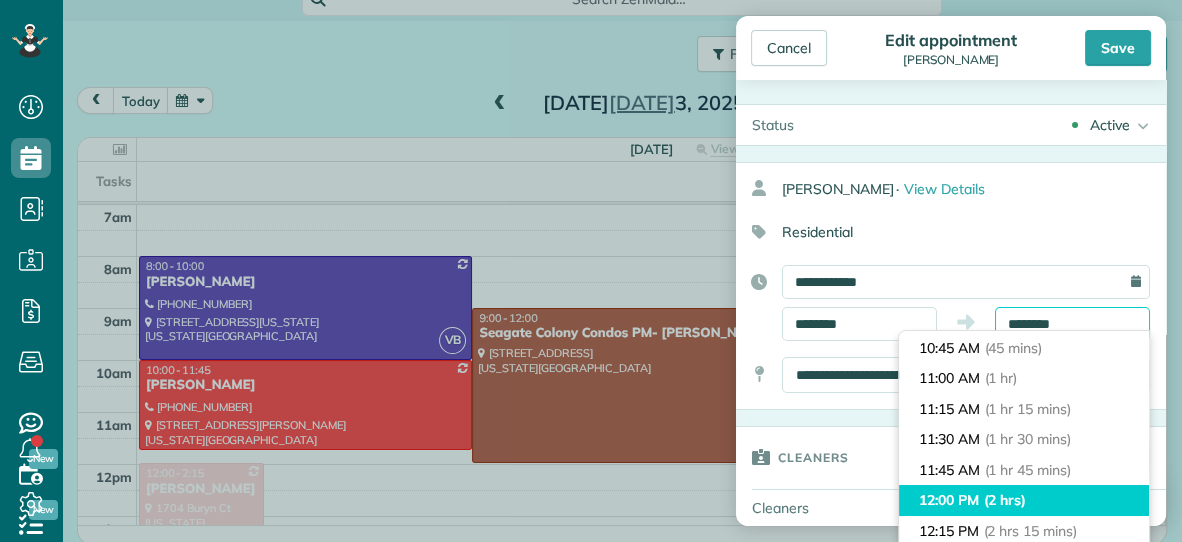 type on "********" 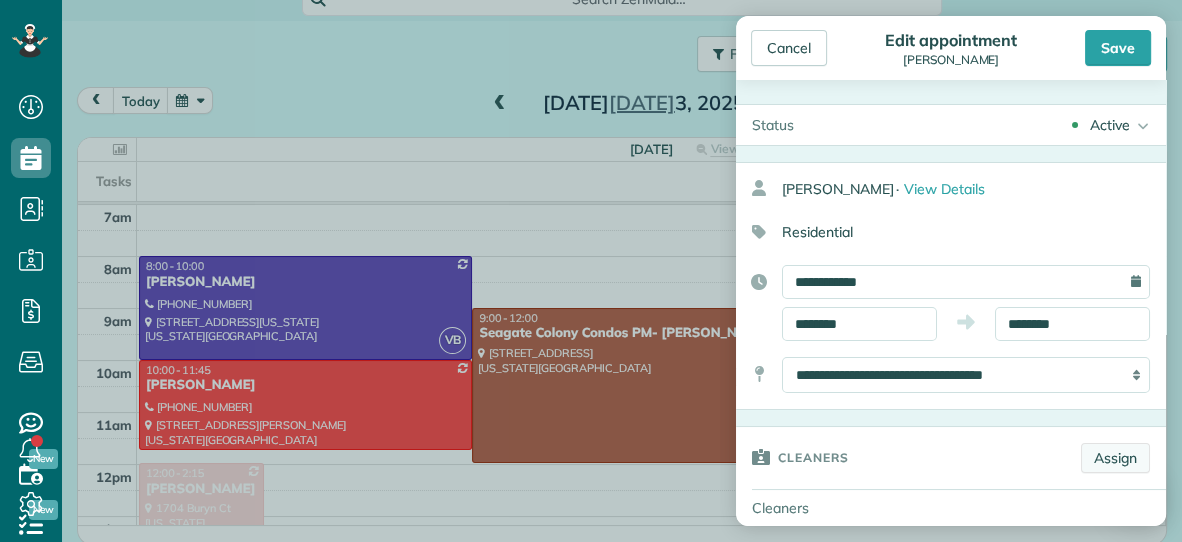 click on "Assign" at bounding box center (1115, 458) 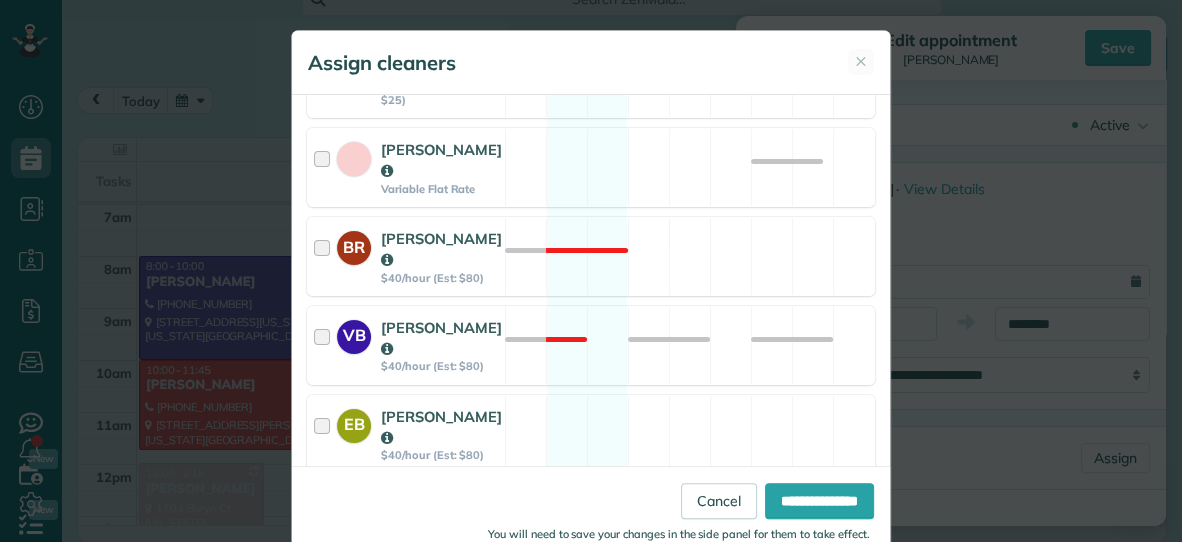 scroll, scrollTop: 326, scrollLeft: 0, axis: vertical 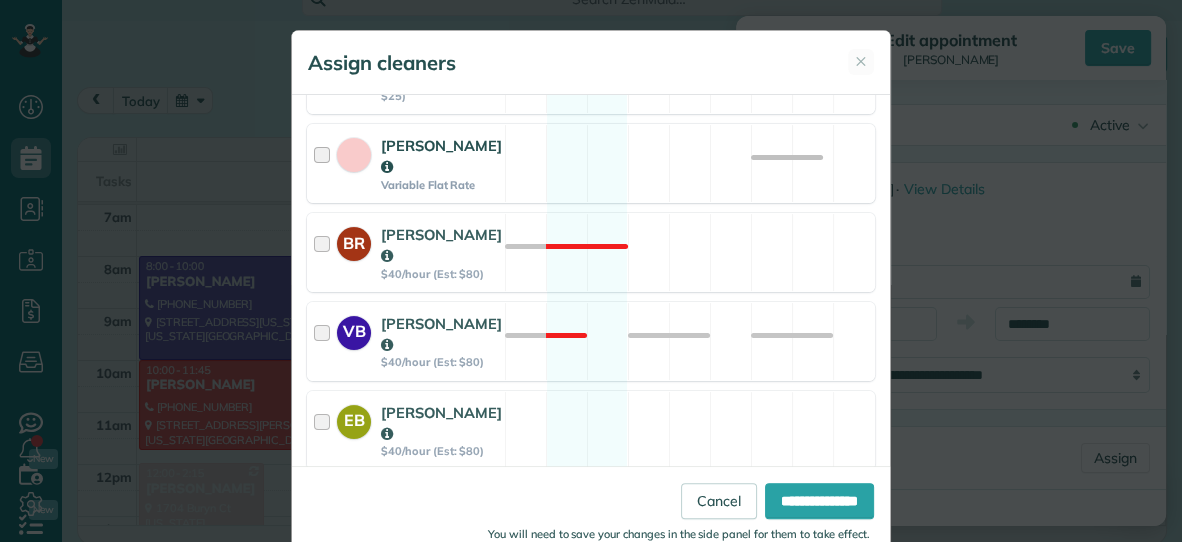 click on "[PERSON_NAME]
Variable Flat Rate
Available" at bounding box center (591, 163) 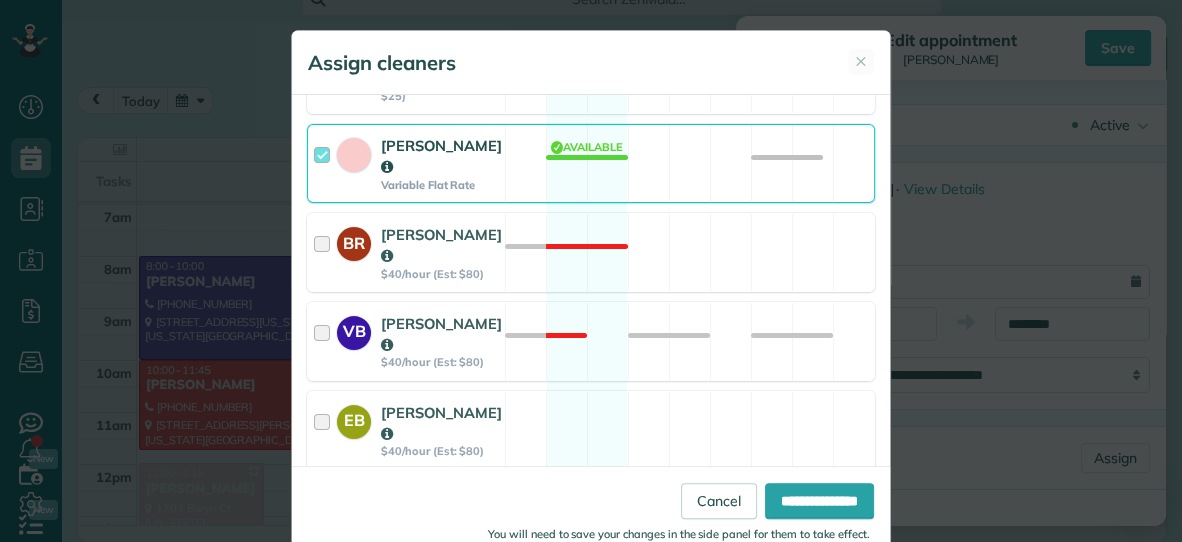 scroll, scrollTop: 483, scrollLeft: 0, axis: vertical 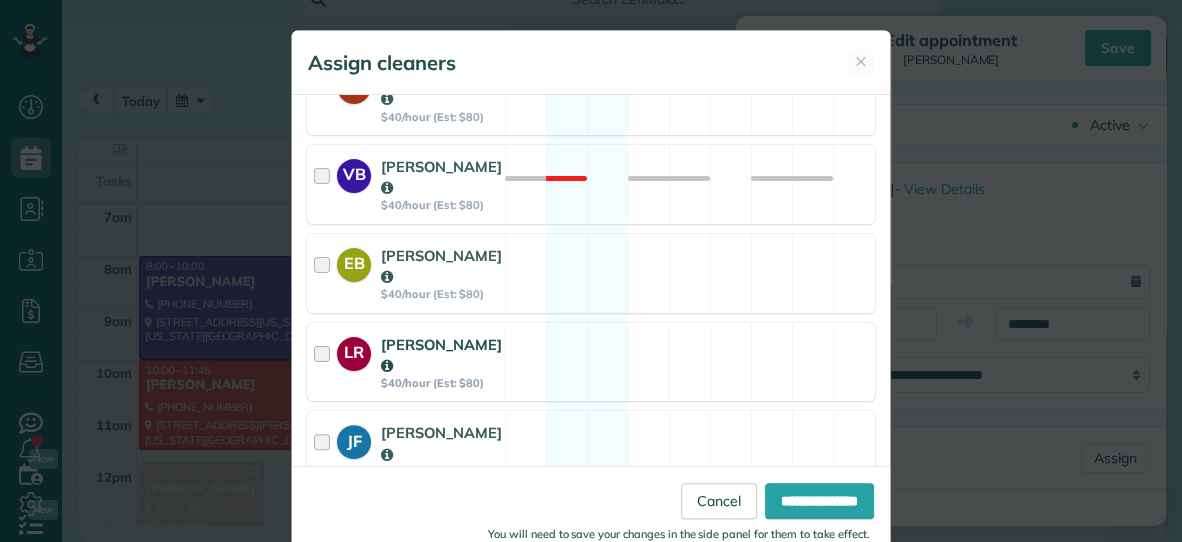 click on "LR
[PERSON_NAME]
$40/hour (Est: $80)
Available" at bounding box center [591, 362] 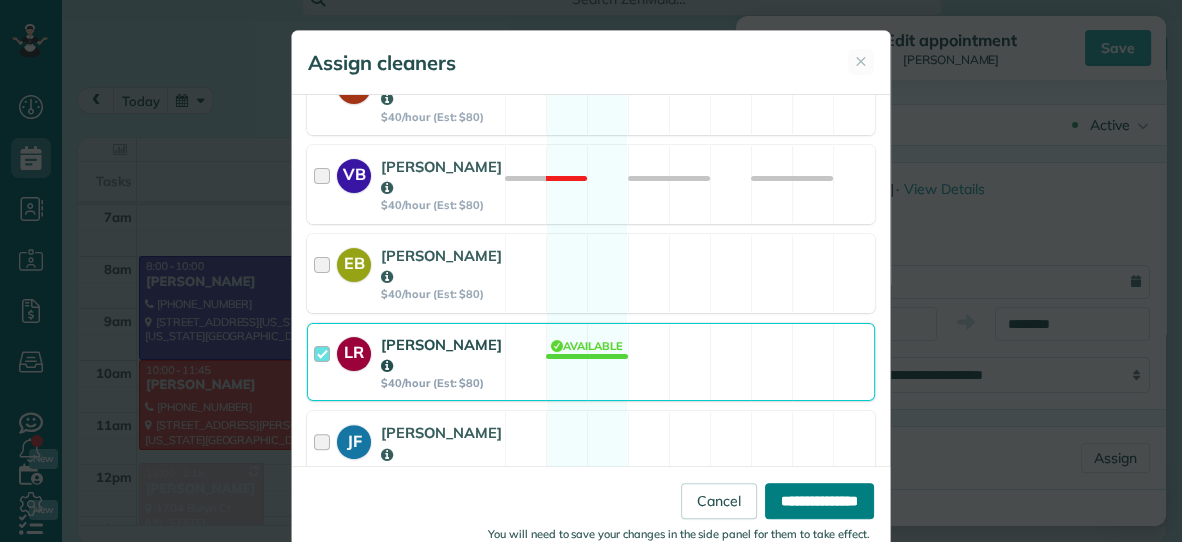 click on "**********" at bounding box center (819, 501) 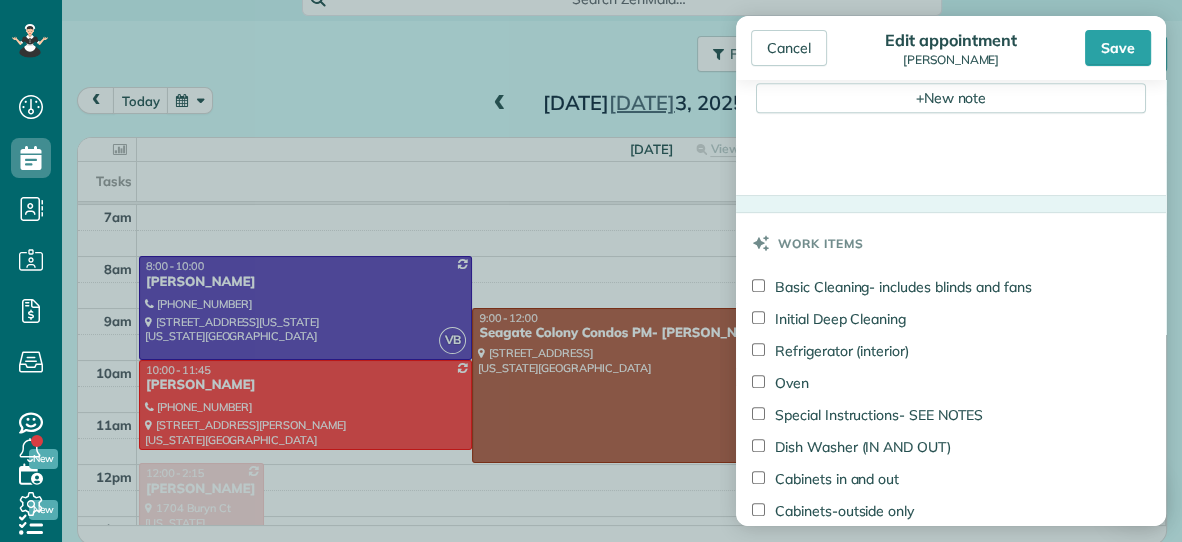 scroll, scrollTop: 846, scrollLeft: 0, axis: vertical 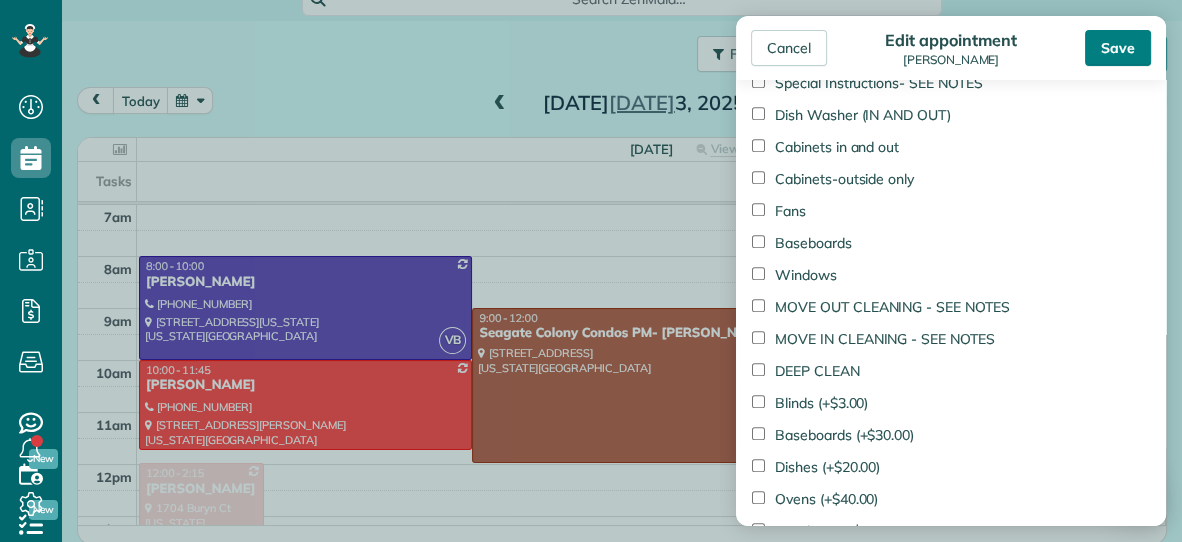 click on "Save" at bounding box center [1118, 48] 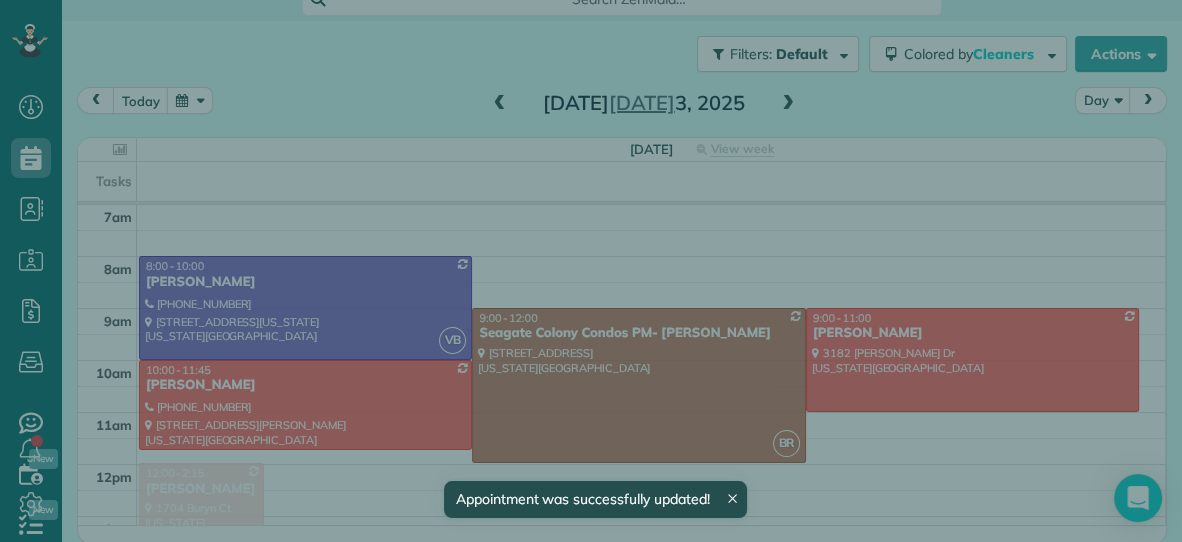 click on "Close Residential [PERSON_NAME] Actions" at bounding box center [951, 49] 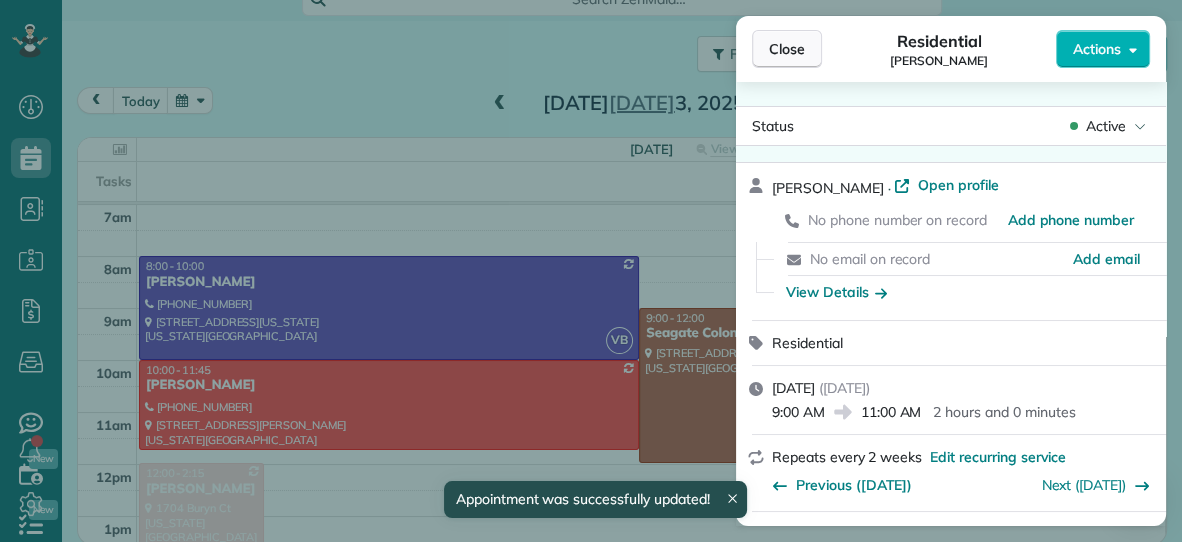 click on "Close" at bounding box center (787, 49) 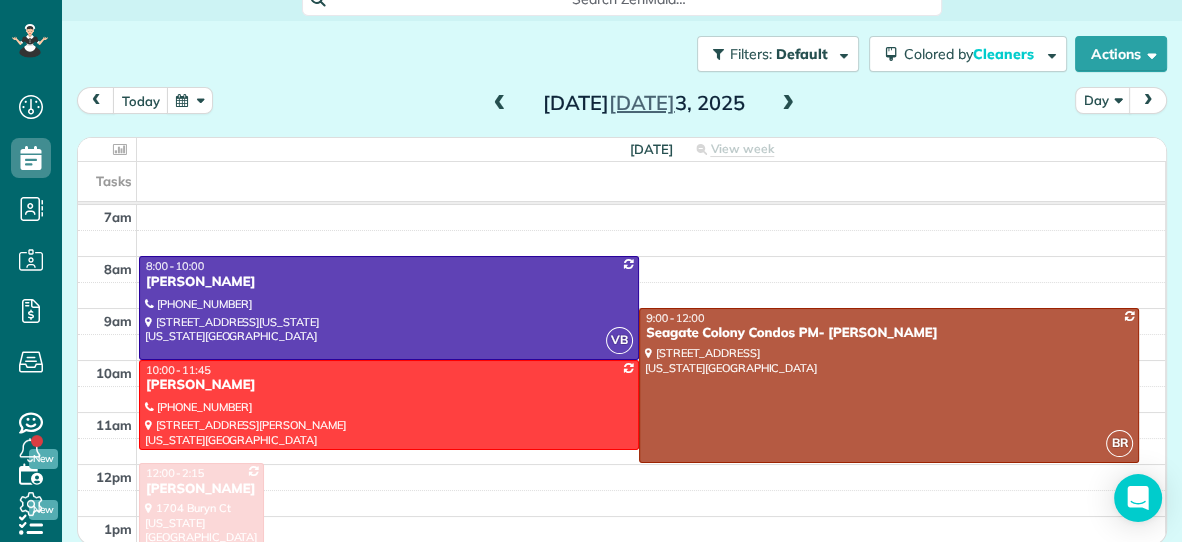 click at bounding box center [500, 104] 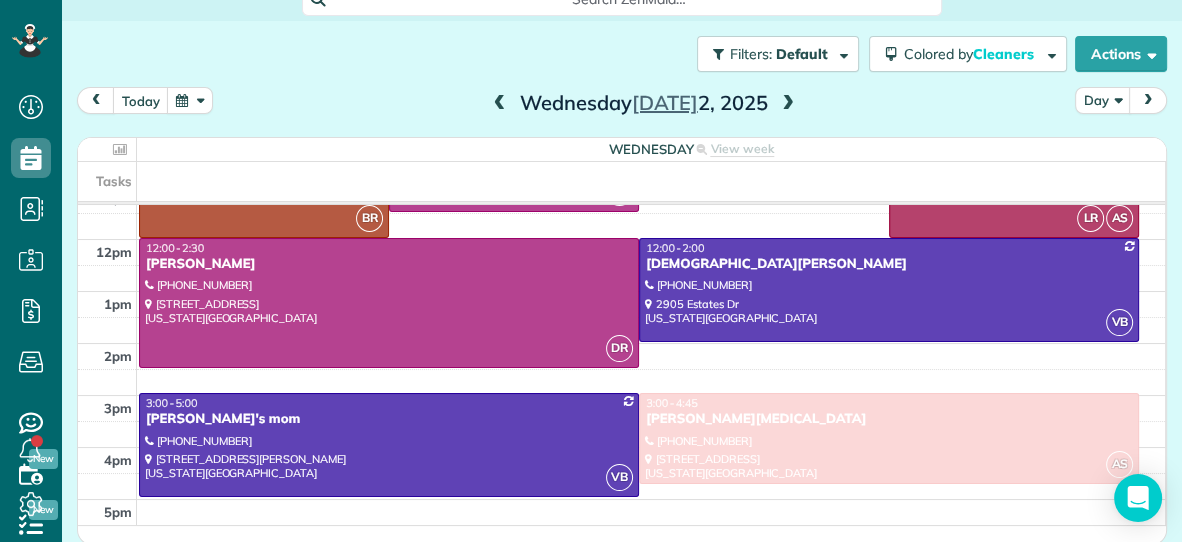 scroll, scrollTop: 226, scrollLeft: 0, axis: vertical 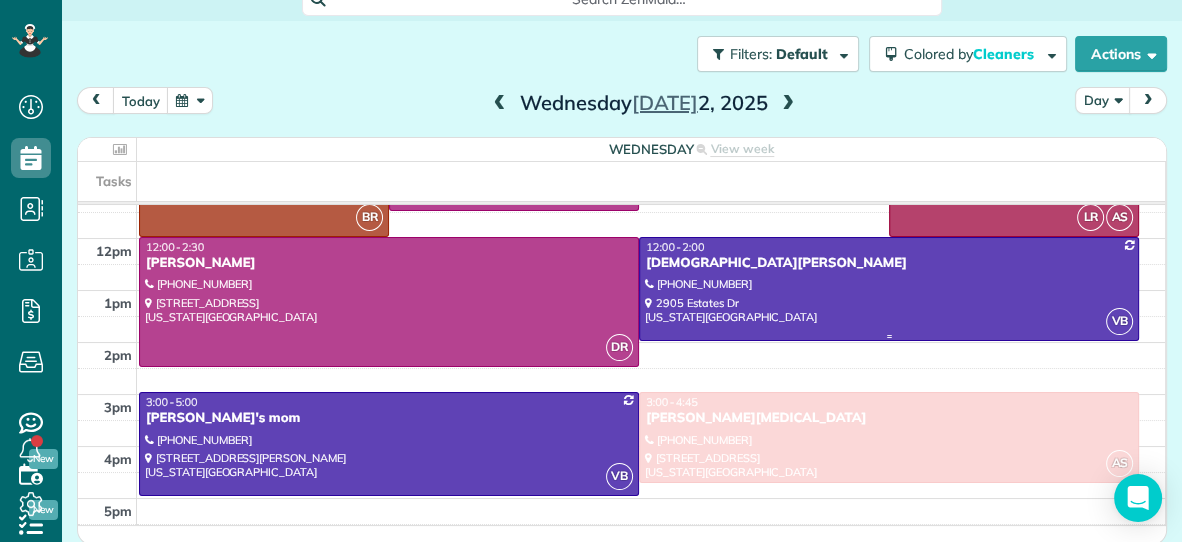 click at bounding box center [889, 288] 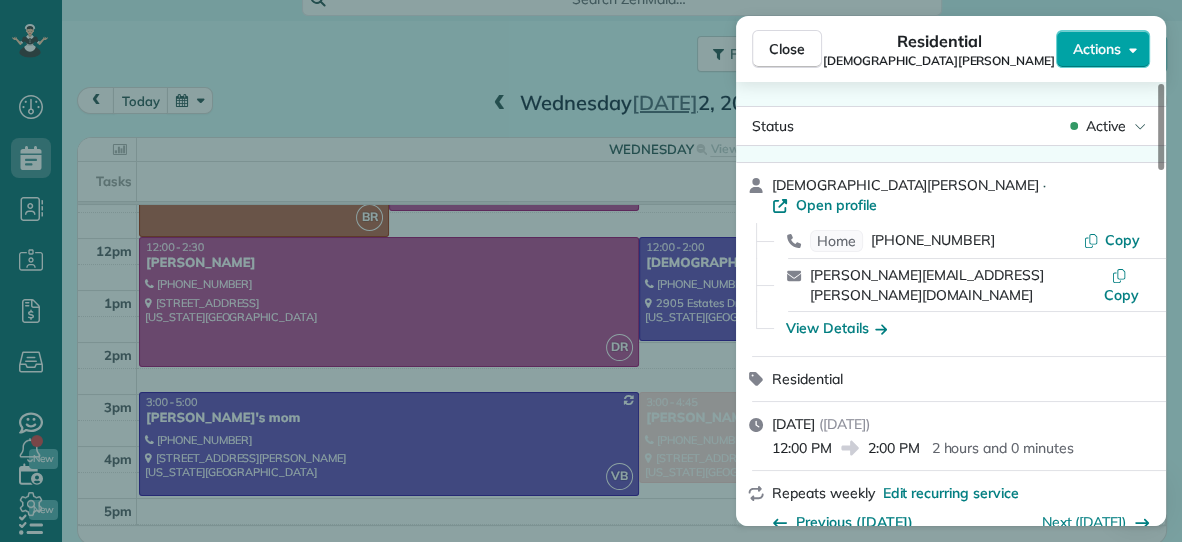 click on "Actions" at bounding box center [1097, 49] 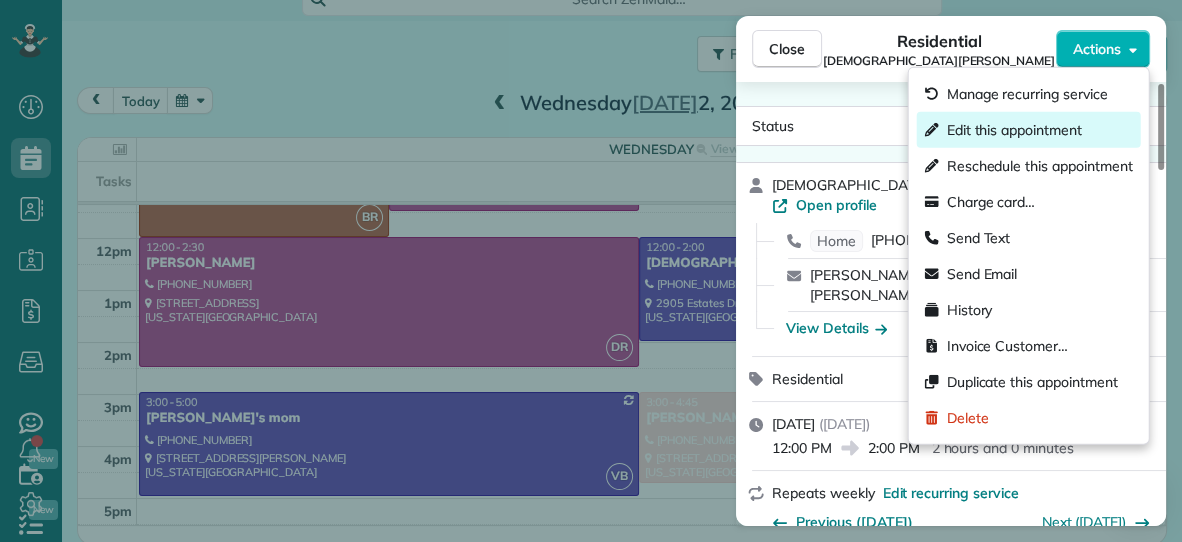 click on "Edit this appointment" at bounding box center [1014, 130] 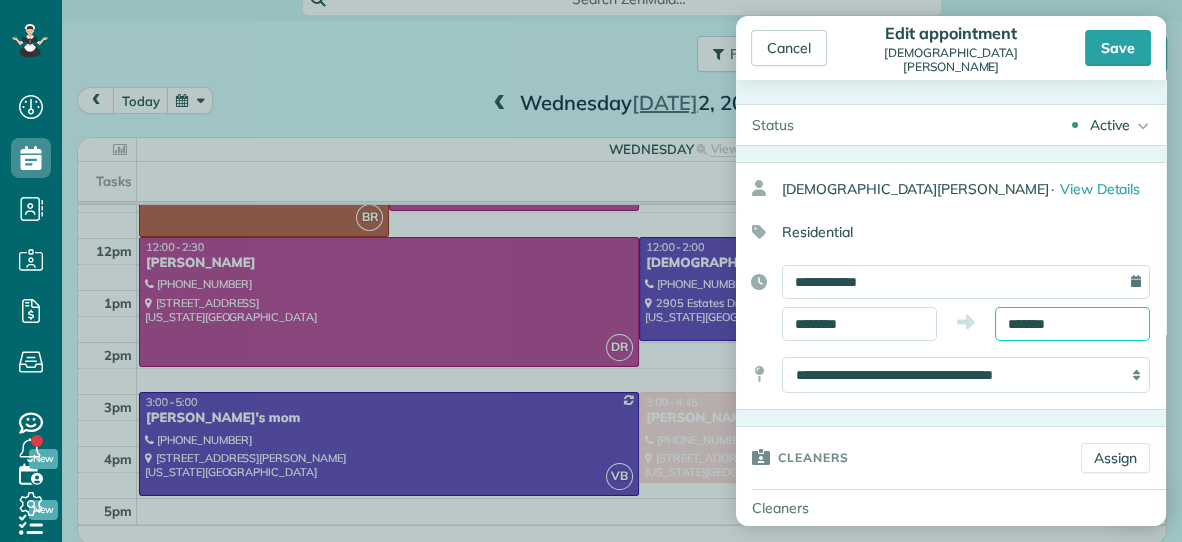 click on "*******" at bounding box center [1072, 324] 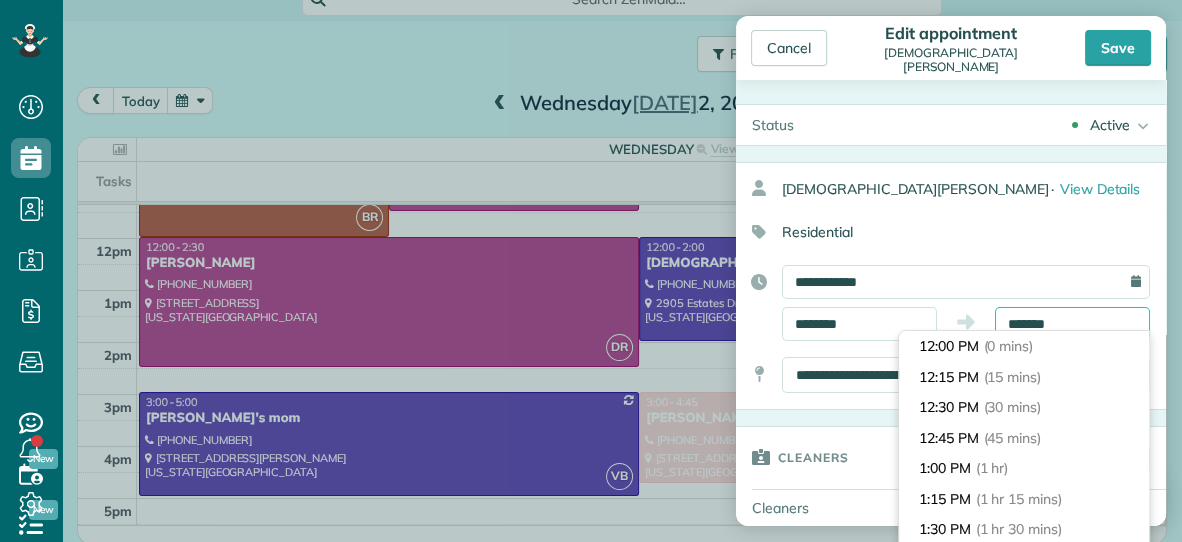 scroll, scrollTop: 212, scrollLeft: 0, axis: vertical 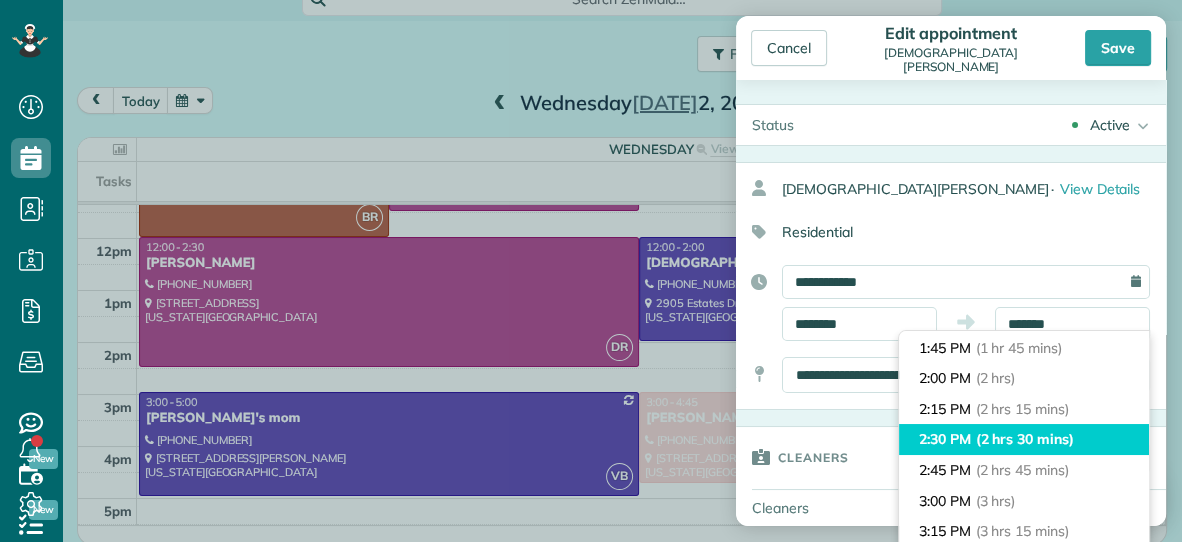click on "(2 hrs 30 mins)" at bounding box center [1025, 439] 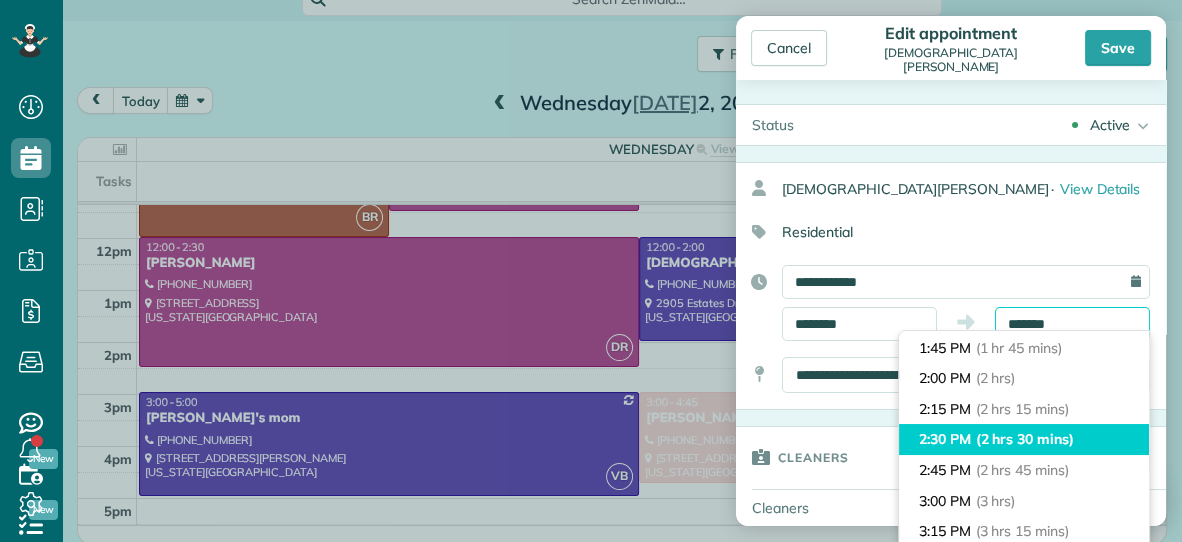 type on "*******" 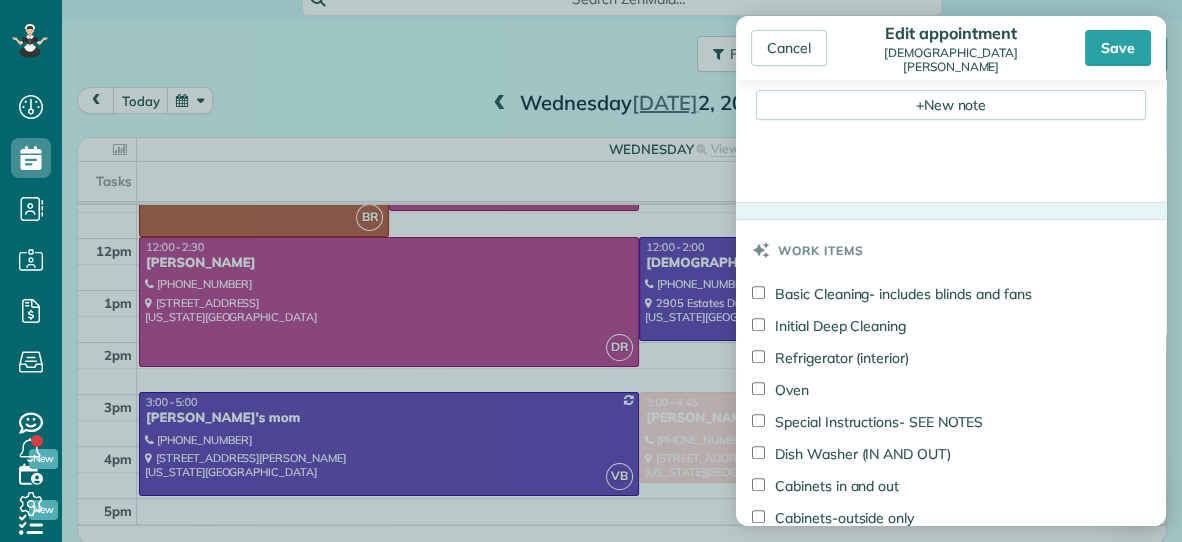 scroll, scrollTop: 749, scrollLeft: 0, axis: vertical 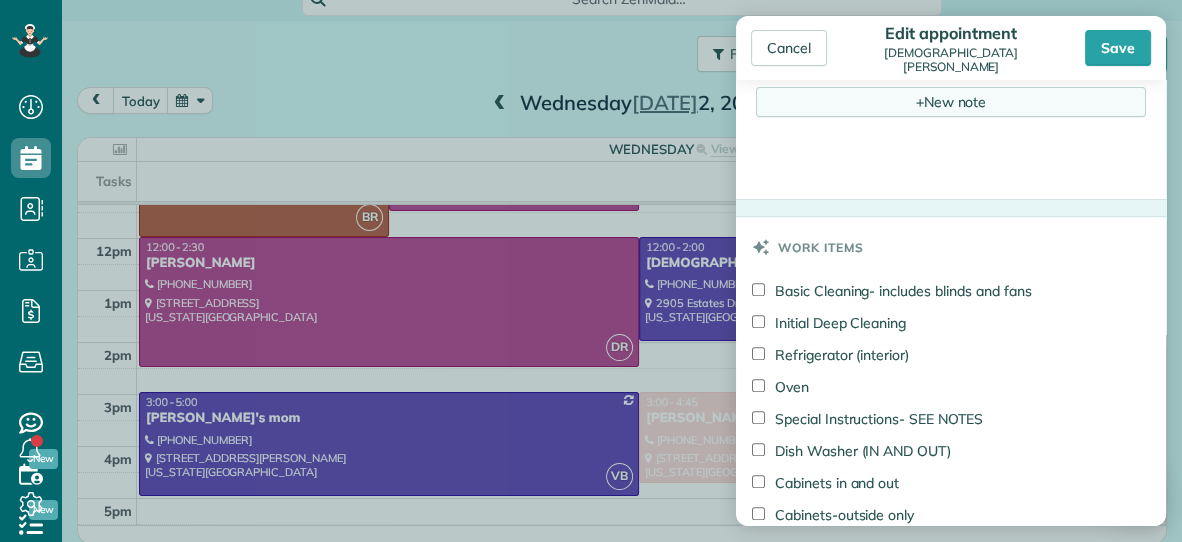 click on "+
New note" at bounding box center (951, 102) 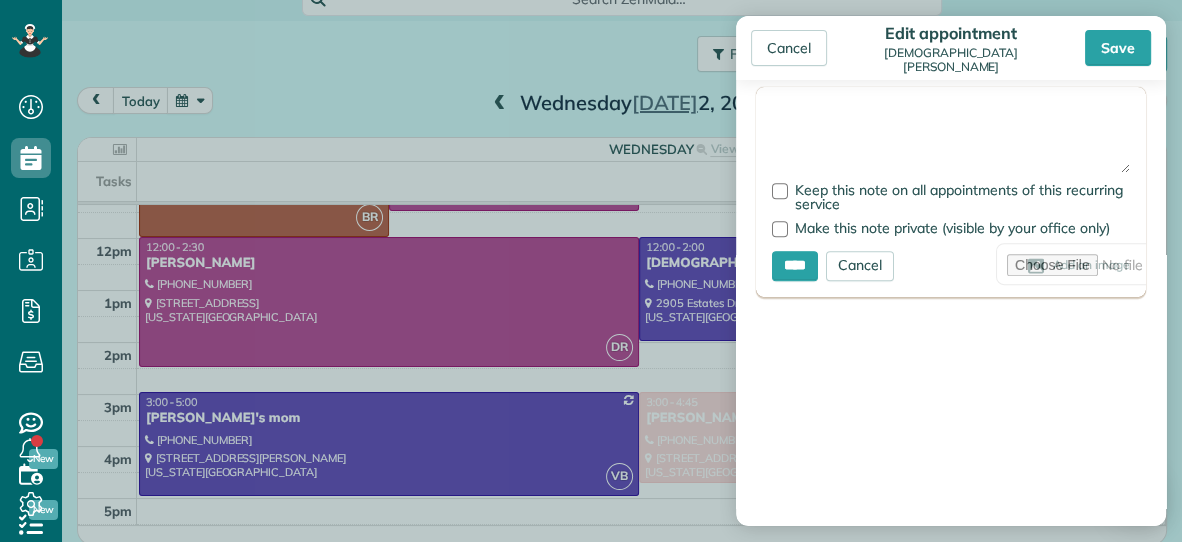 click at bounding box center [951, 138] 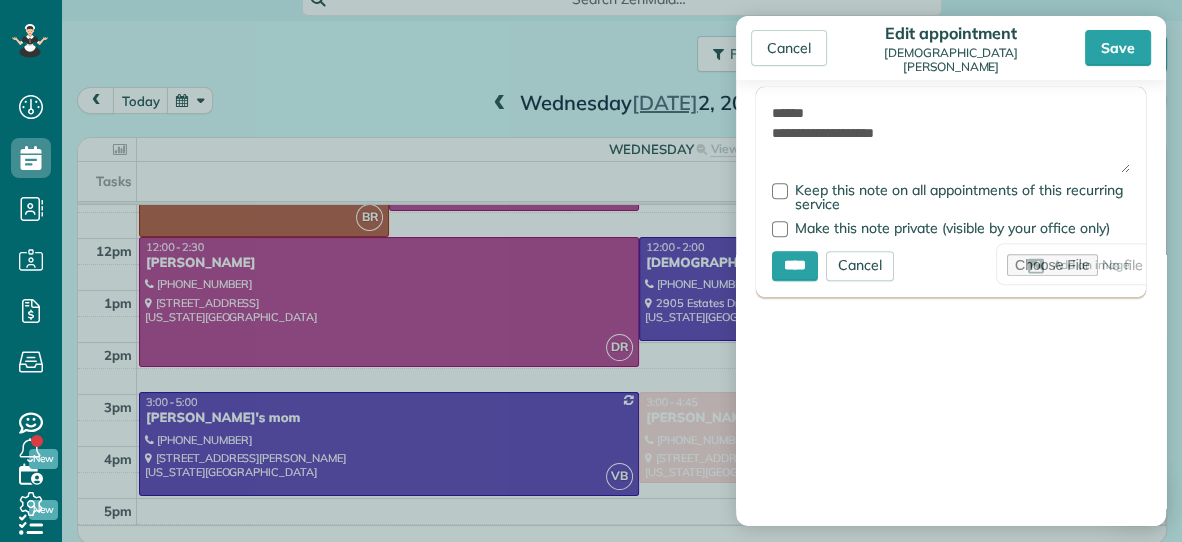 type on "**********" 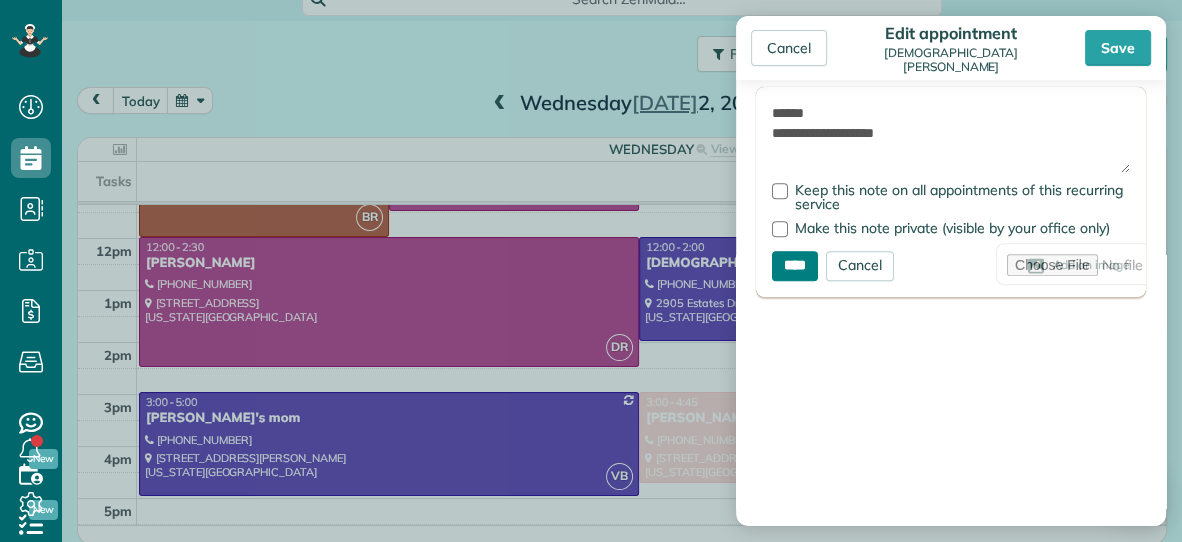 click on "****" at bounding box center [795, 266] 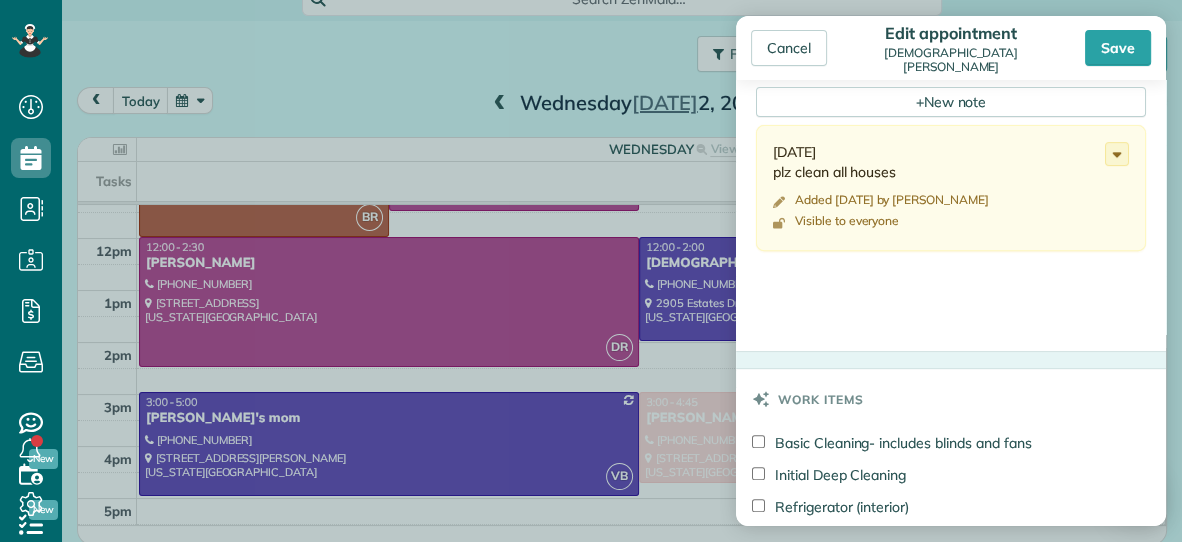 scroll, scrollTop: 531, scrollLeft: 0, axis: vertical 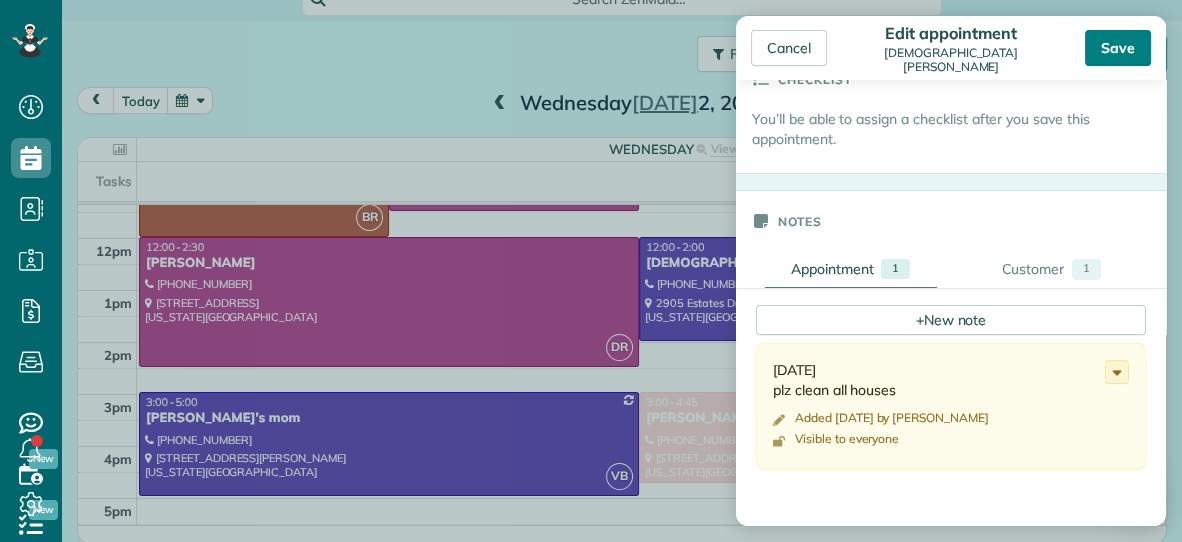 click on "Save" at bounding box center (1118, 48) 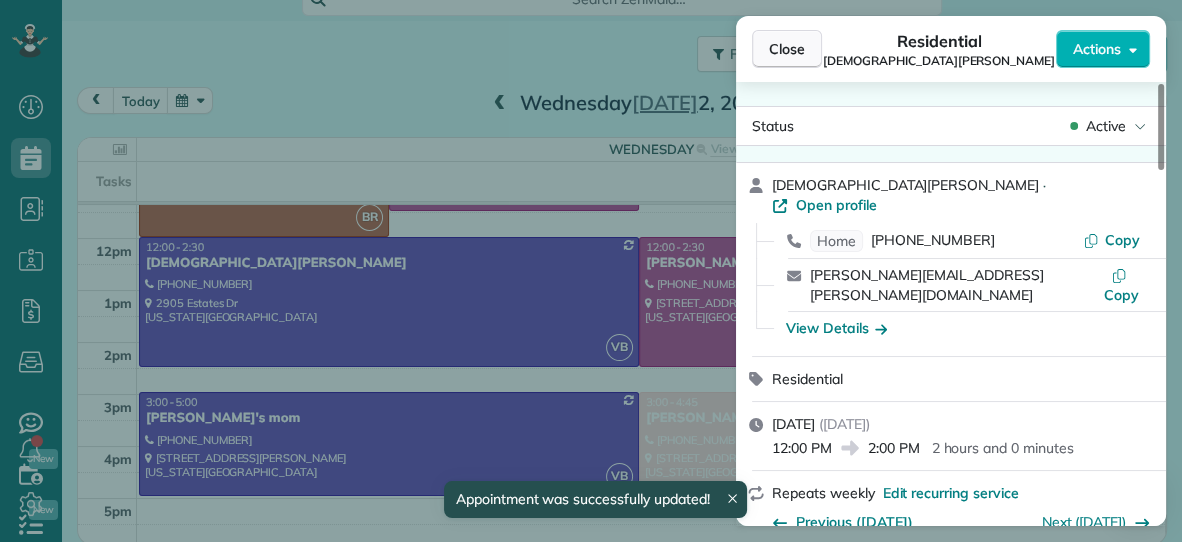 click on "Close" at bounding box center (787, 49) 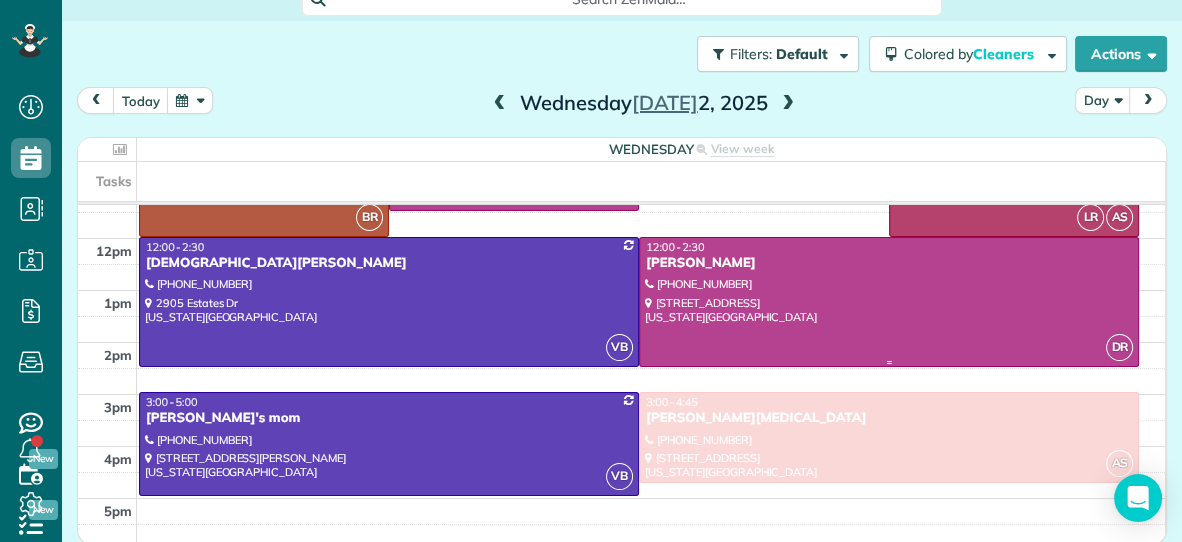 click at bounding box center [889, 301] 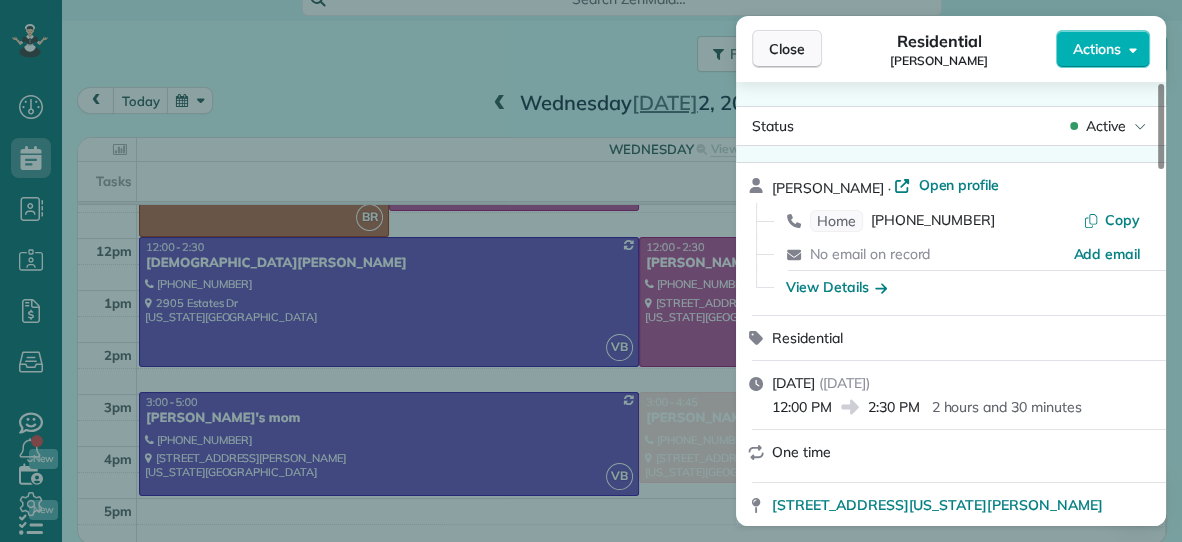 click on "Close" at bounding box center [787, 49] 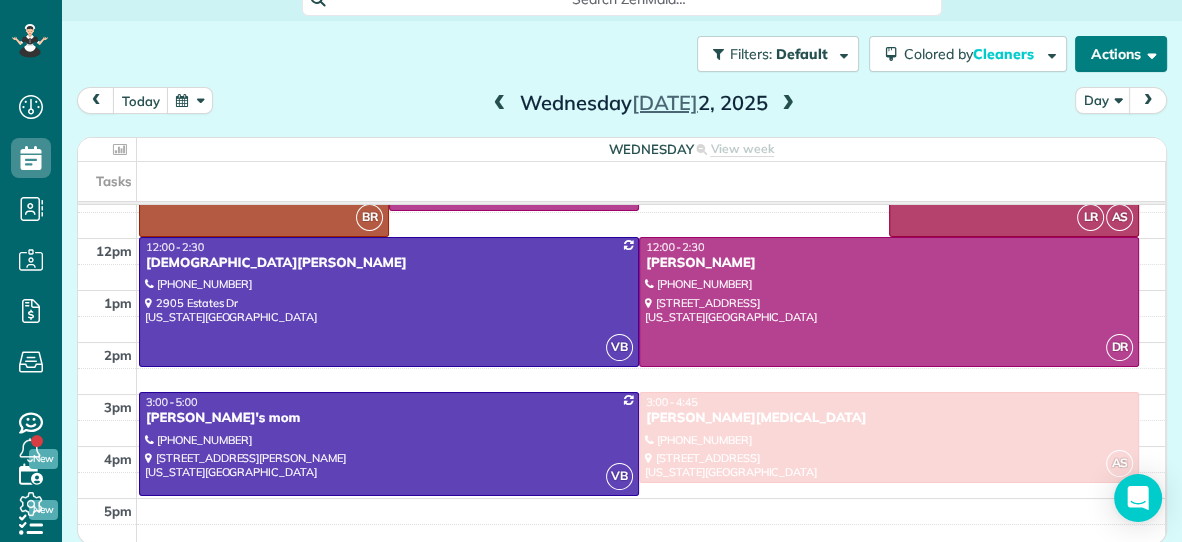 click on "Actions" at bounding box center (1121, 54) 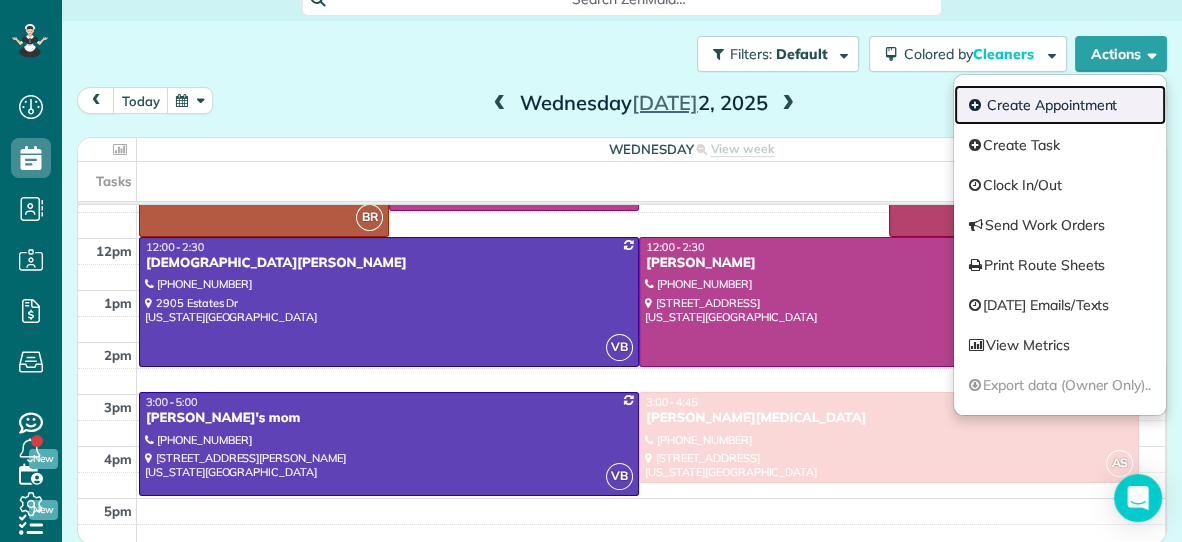 click on "Create Appointment" at bounding box center (1060, 105) 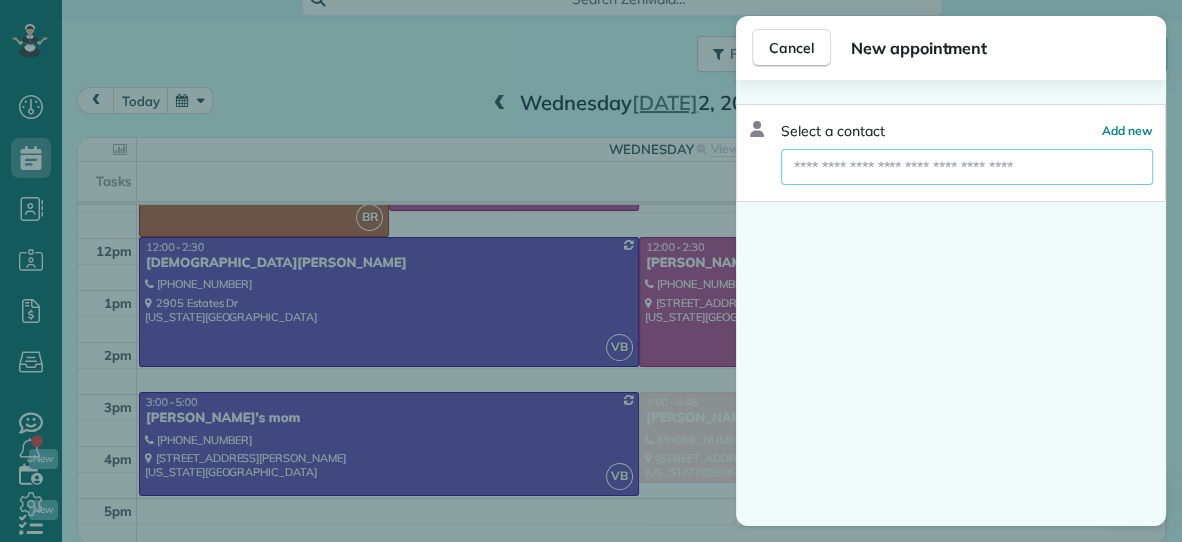 click at bounding box center (967, 167) 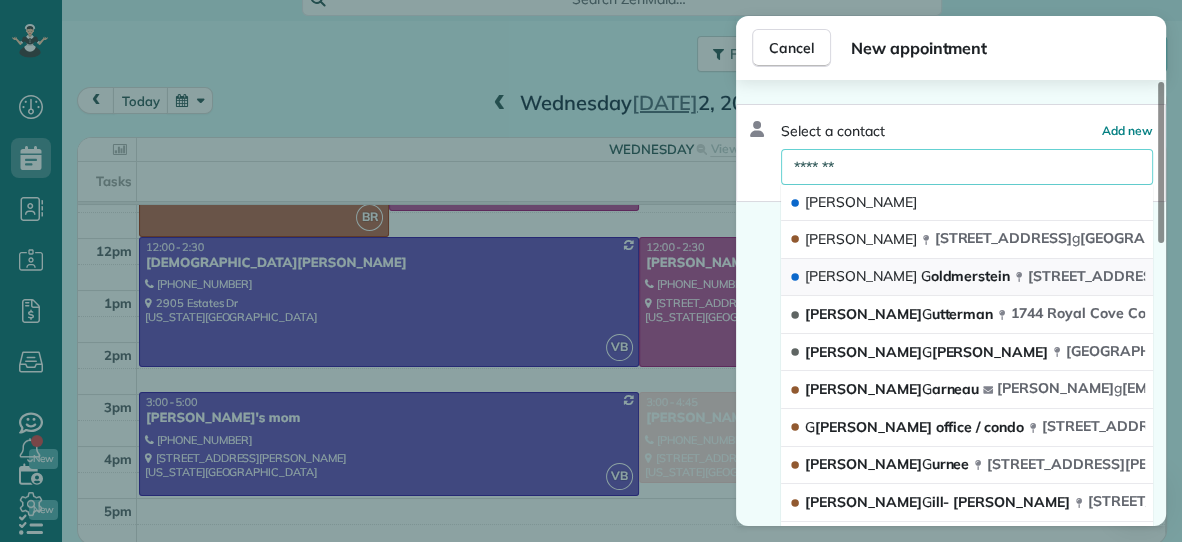 type on "*******" 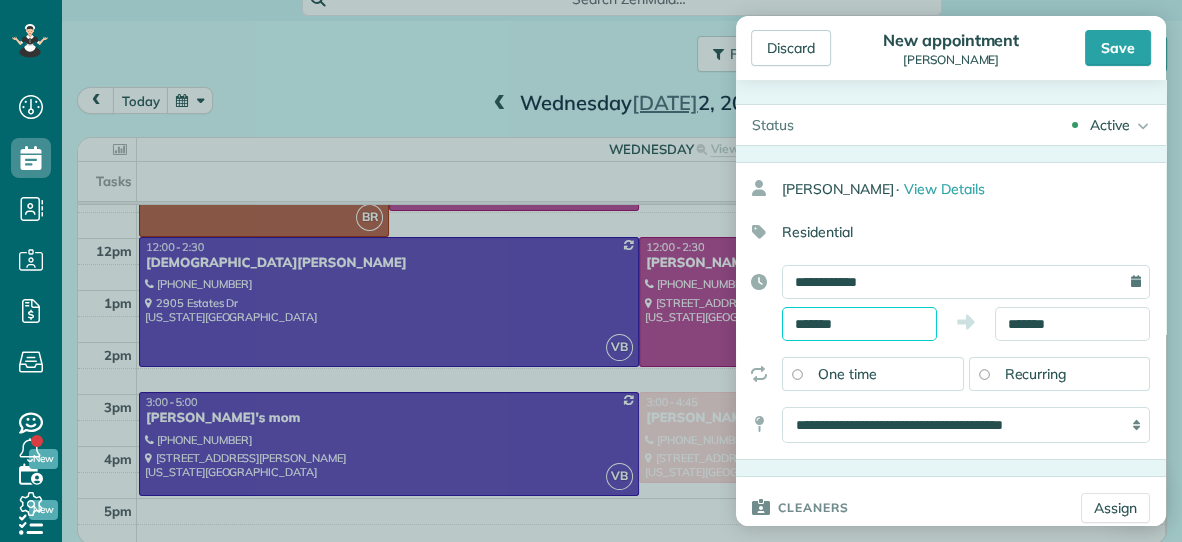 click on "*******" at bounding box center (859, 324) 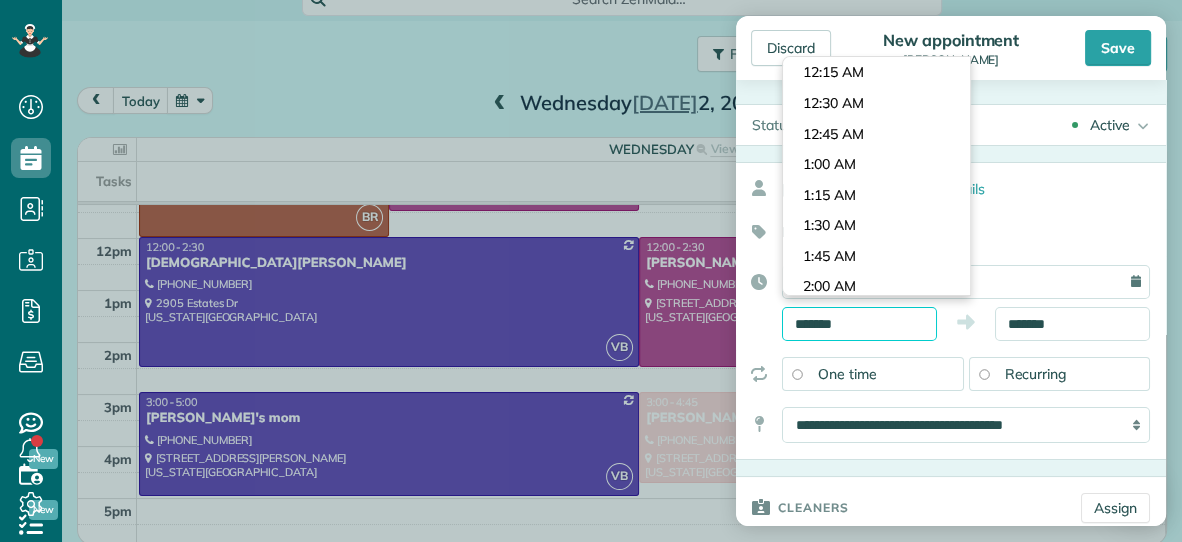 scroll, scrollTop: 1647, scrollLeft: 0, axis: vertical 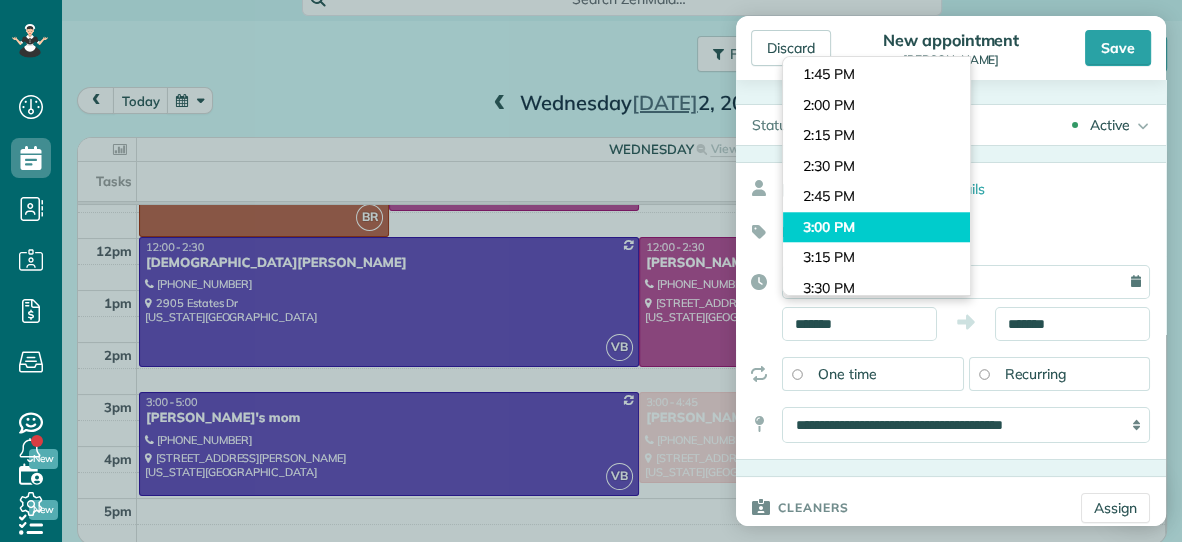 click on "Dashboard
Scheduling
Calendar View
List View
Dispatch View - Weekly scheduling (Beta)" at bounding box center [591, 271] 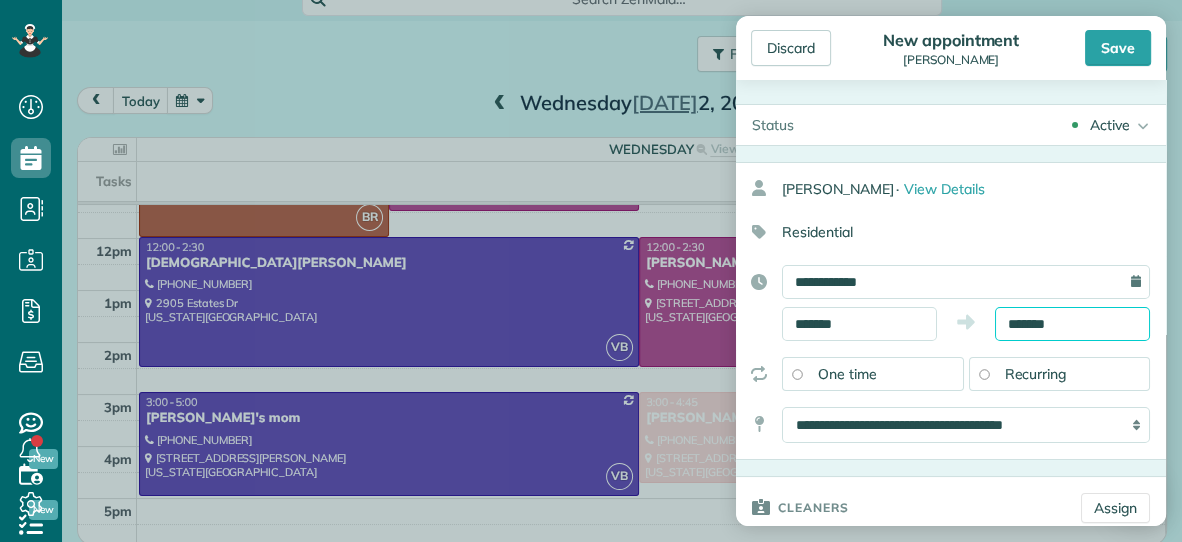 click on "*******" at bounding box center [1072, 324] 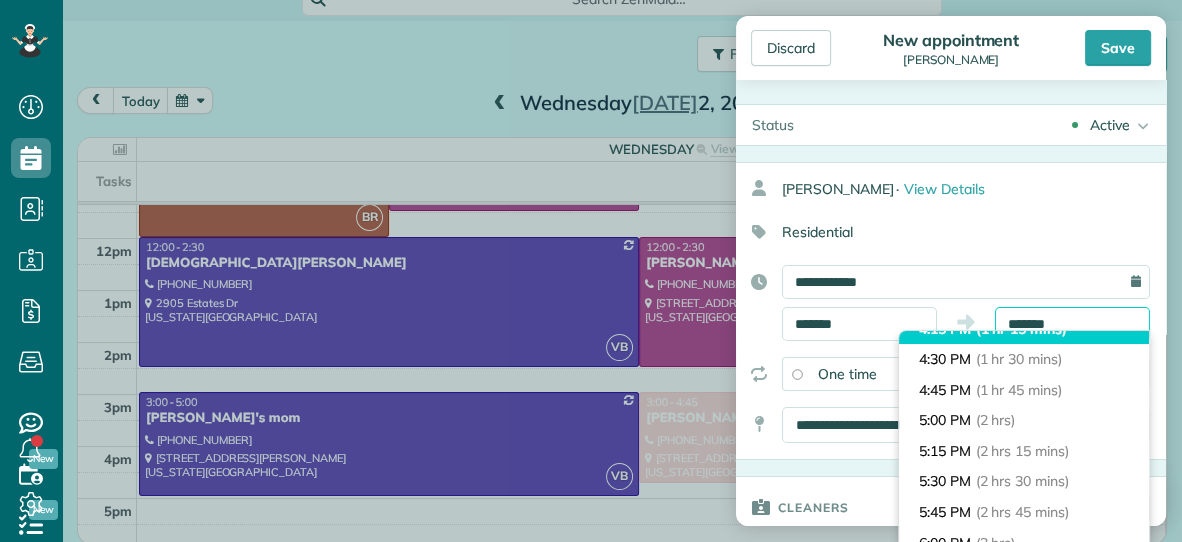 scroll, scrollTop: 182, scrollLeft: 0, axis: vertical 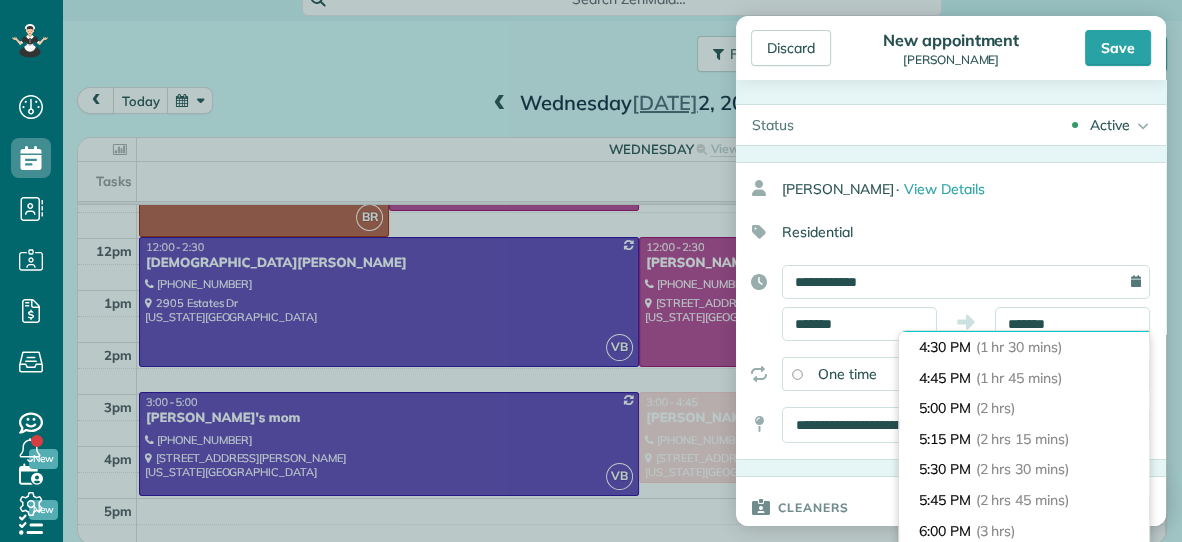 click on "5:00 PM  (2 hrs)" at bounding box center (1024, 408) 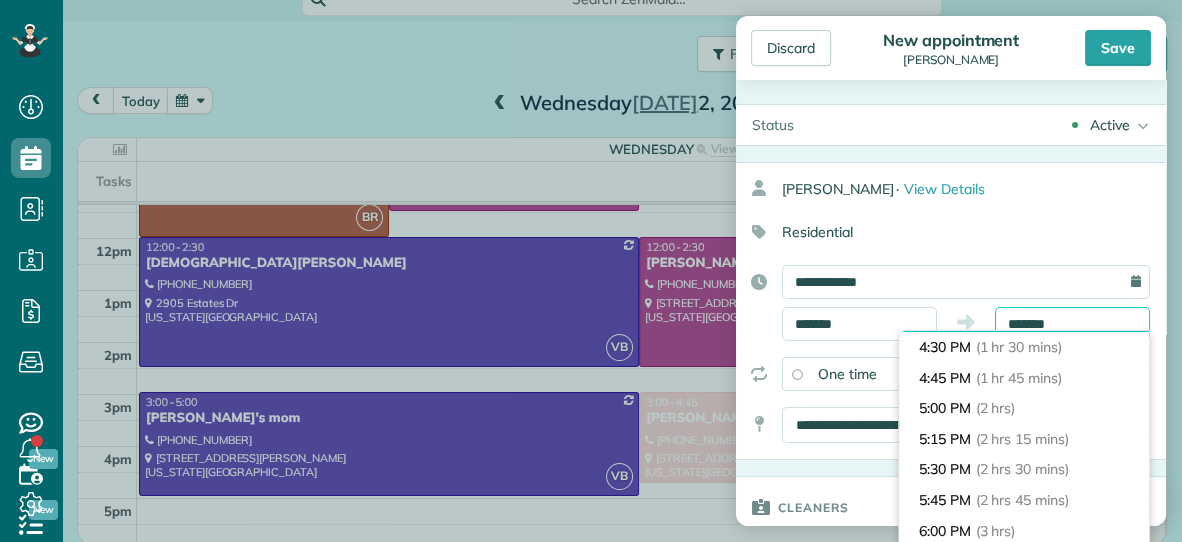 type on "*******" 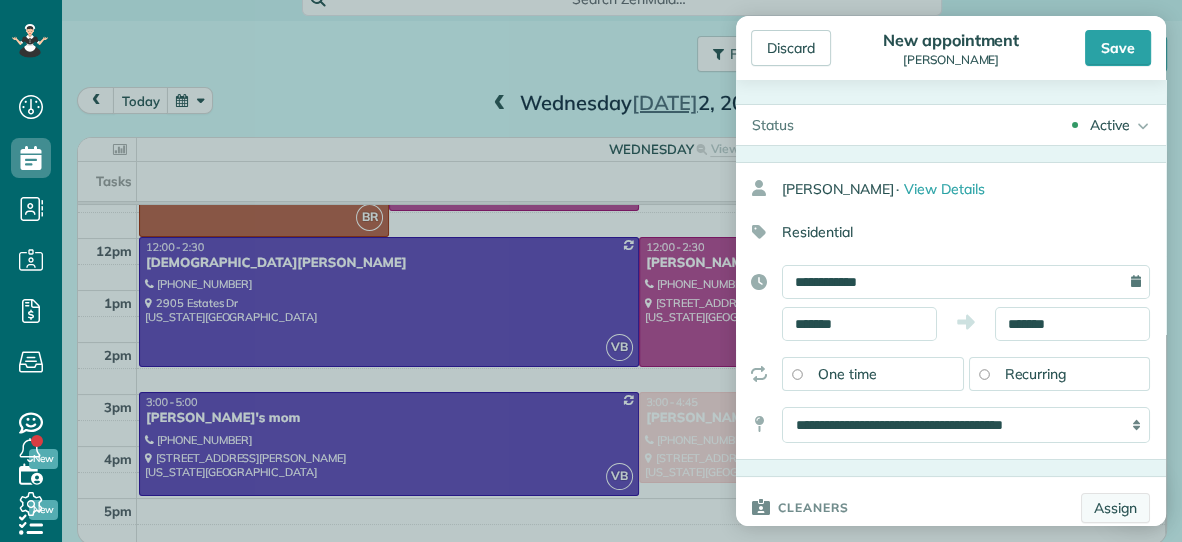click on "Assign" at bounding box center (1115, 508) 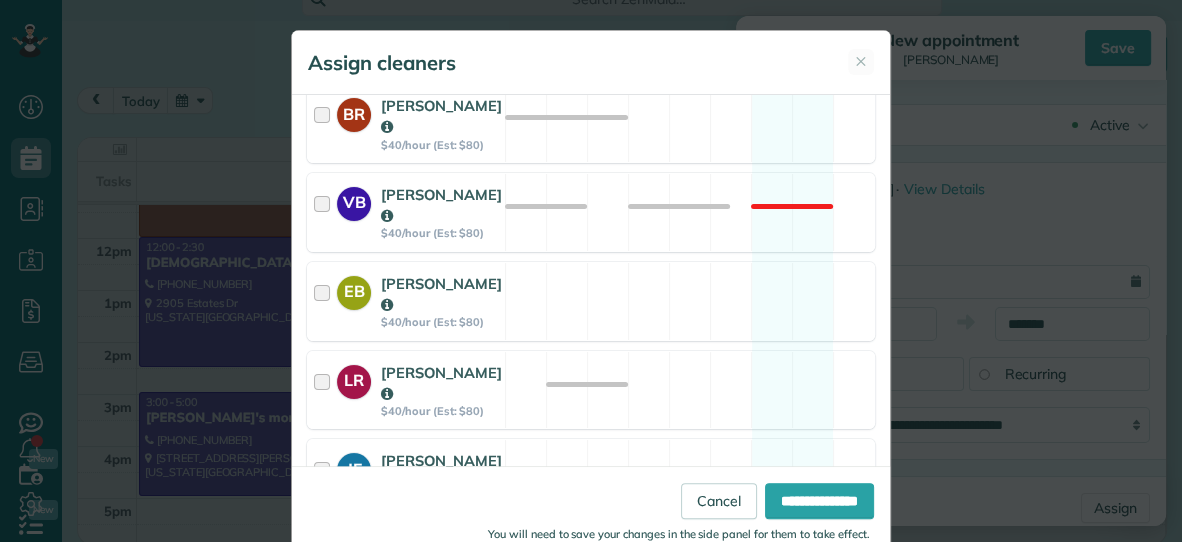 scroll, scrollTop: 483, scrollLeft: 0, axis: vertical 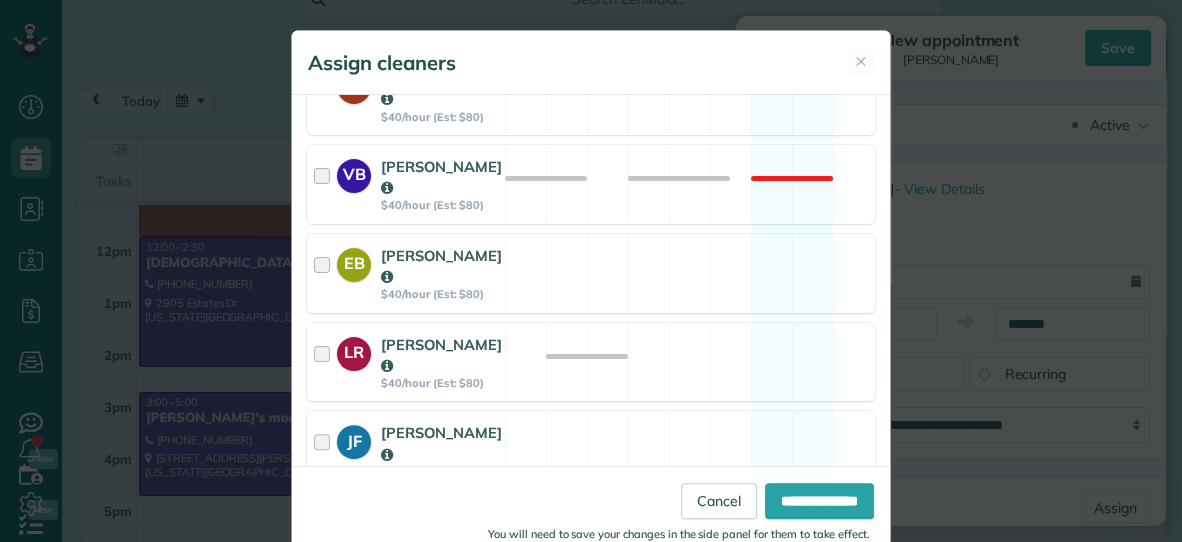 click on "[PERSON_NAME]
$40/hour (Est: $80)
Available" at bounding box center [591, 539] 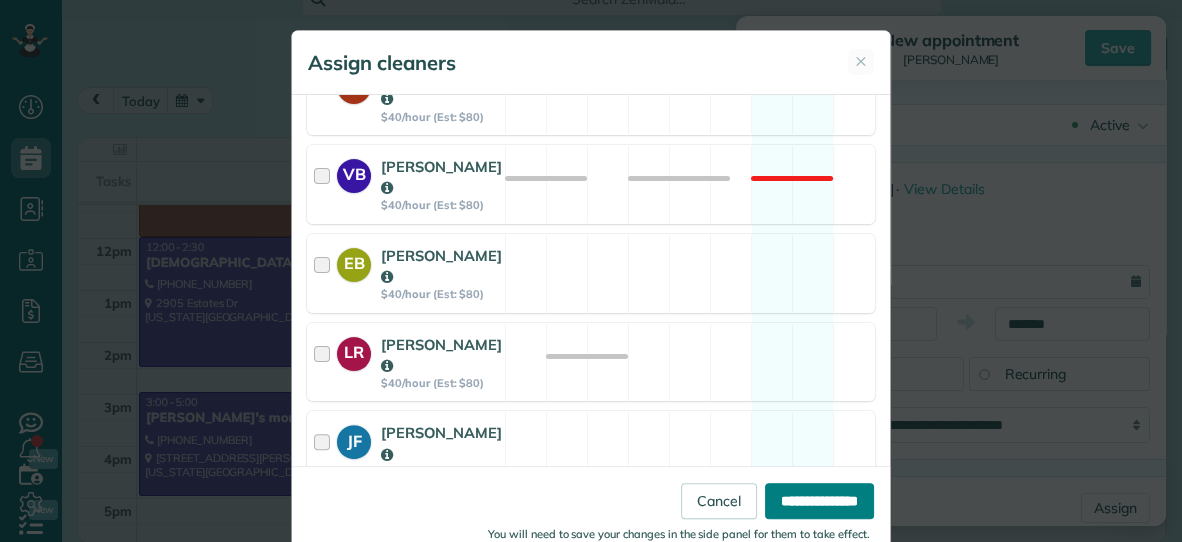 click on "**********" at bounding box center [819, 501] 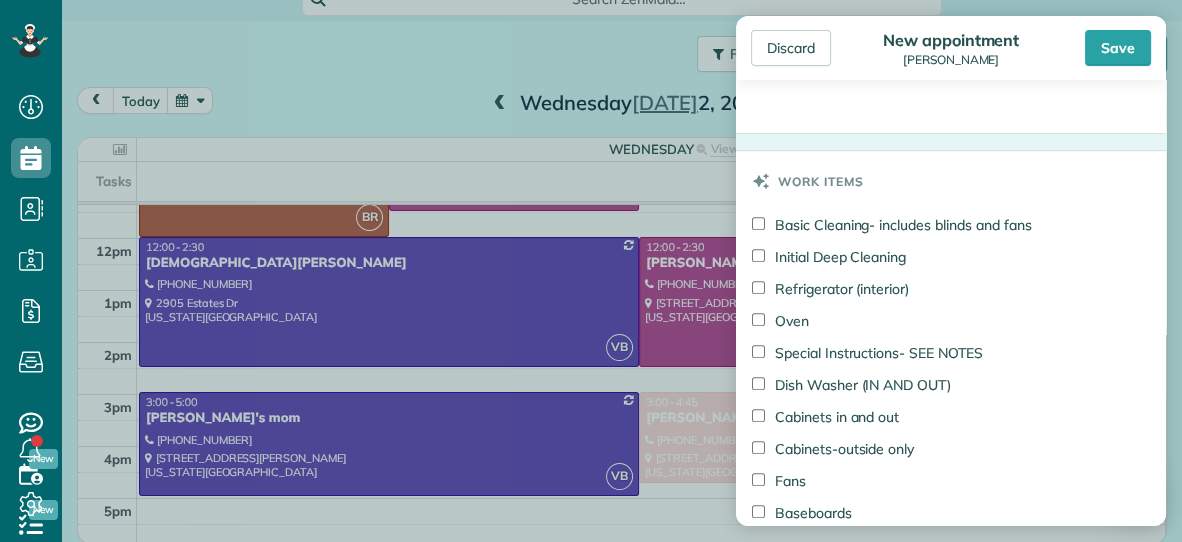 scroll, scrollTop: 959, scrollLeft: 0, axis: vertical 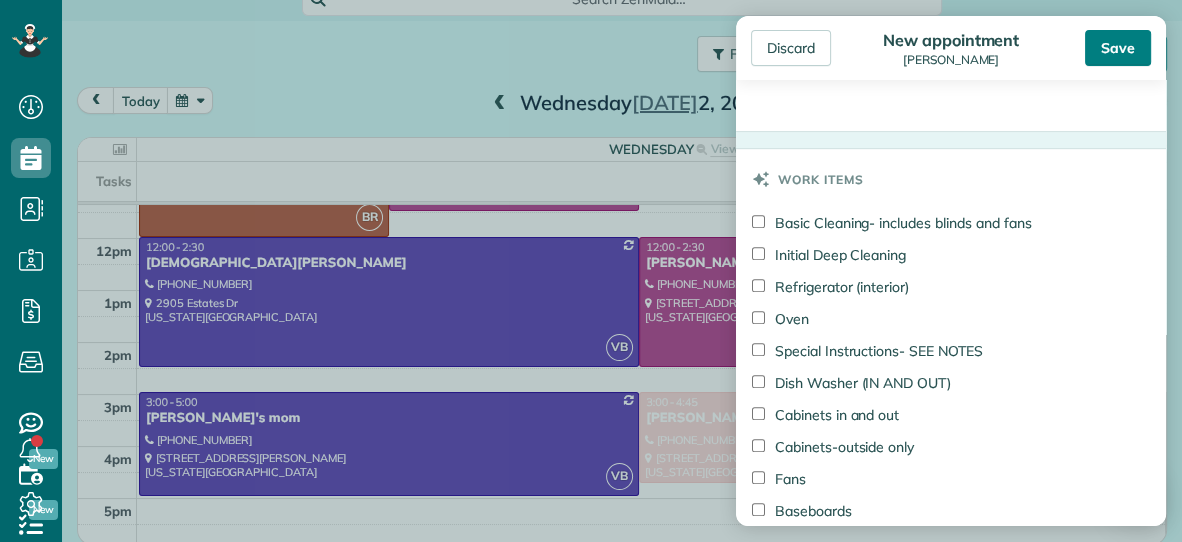 click on "Save" at bounding box center (1118, 48) 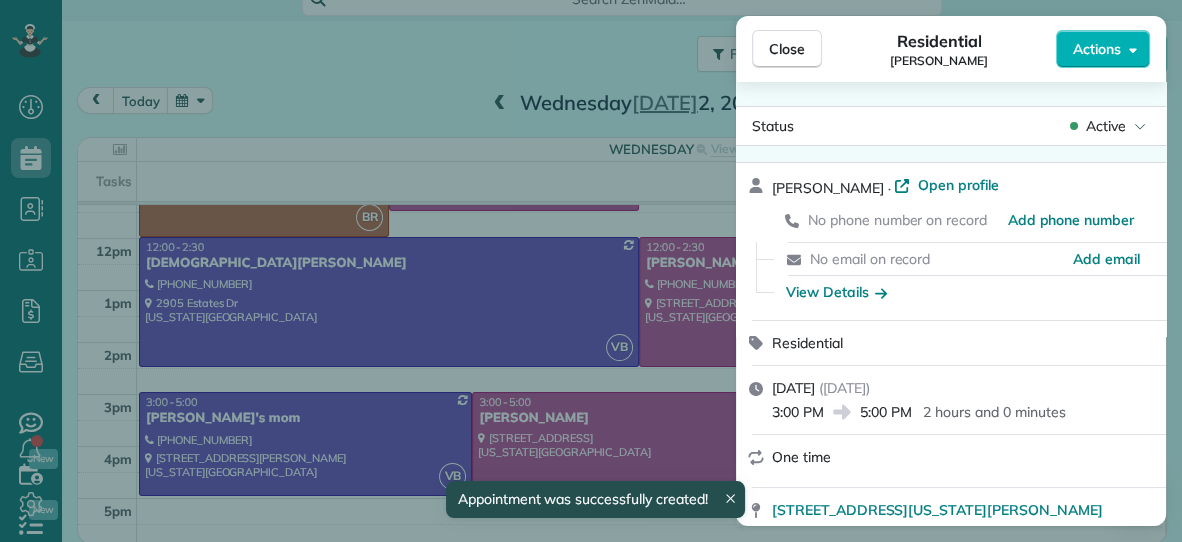 click on "Close" at bounding box center [787, 49] 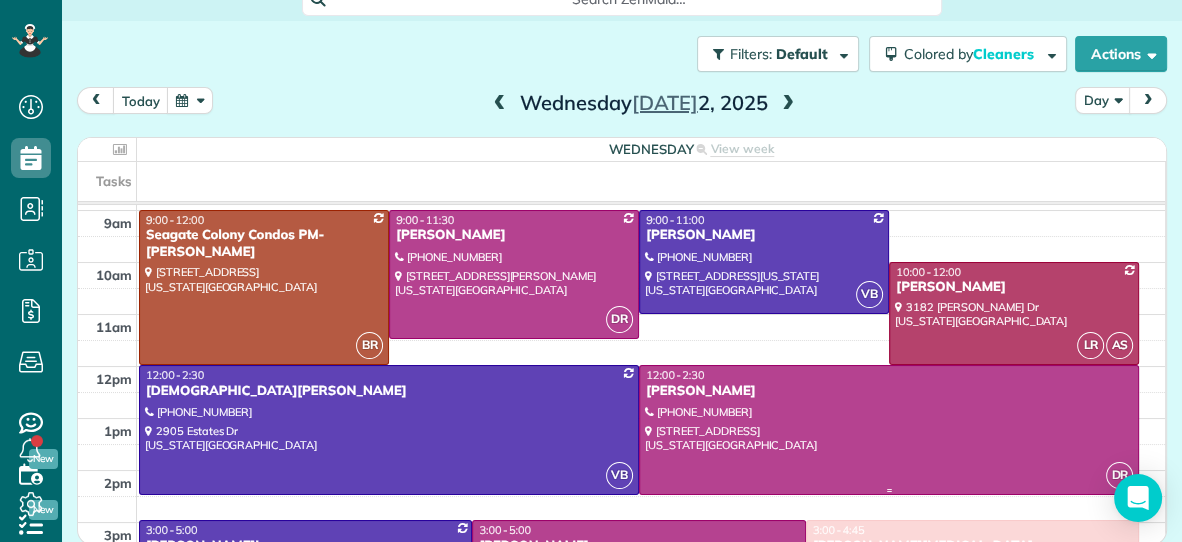 scroll, scrollTop: 102, scrollLeft: 0, axis: vertical 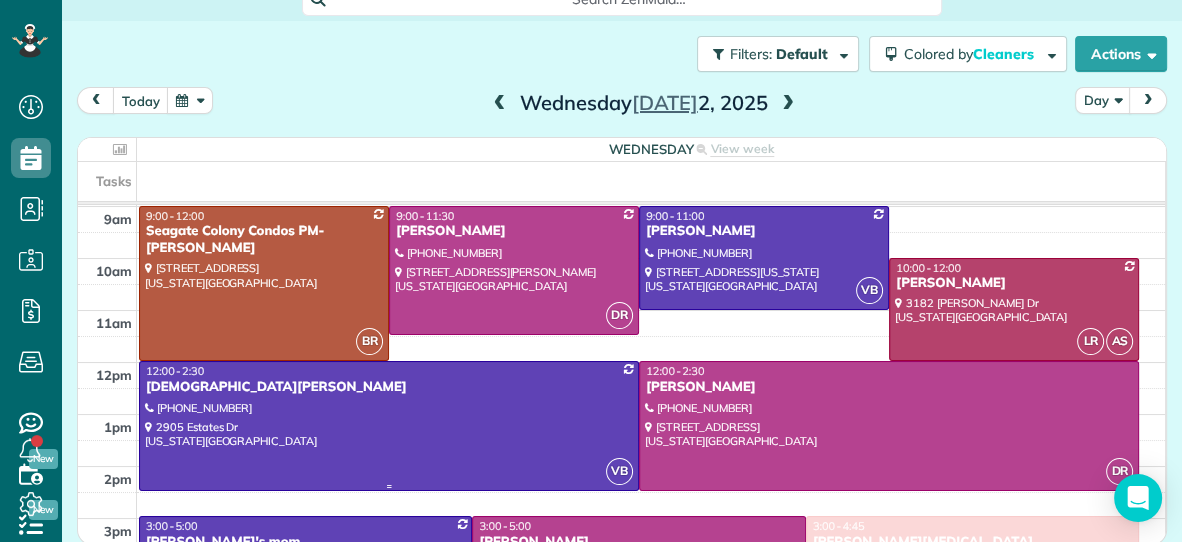click at bounding box center (389, 425) 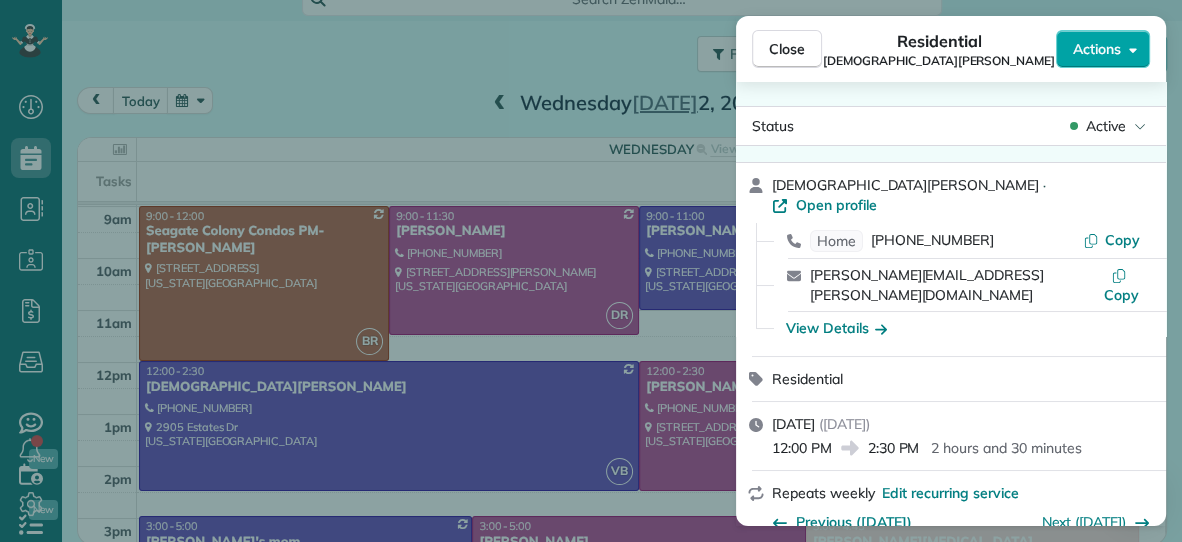 click on "Actions" at bounding box center (1097, 49) 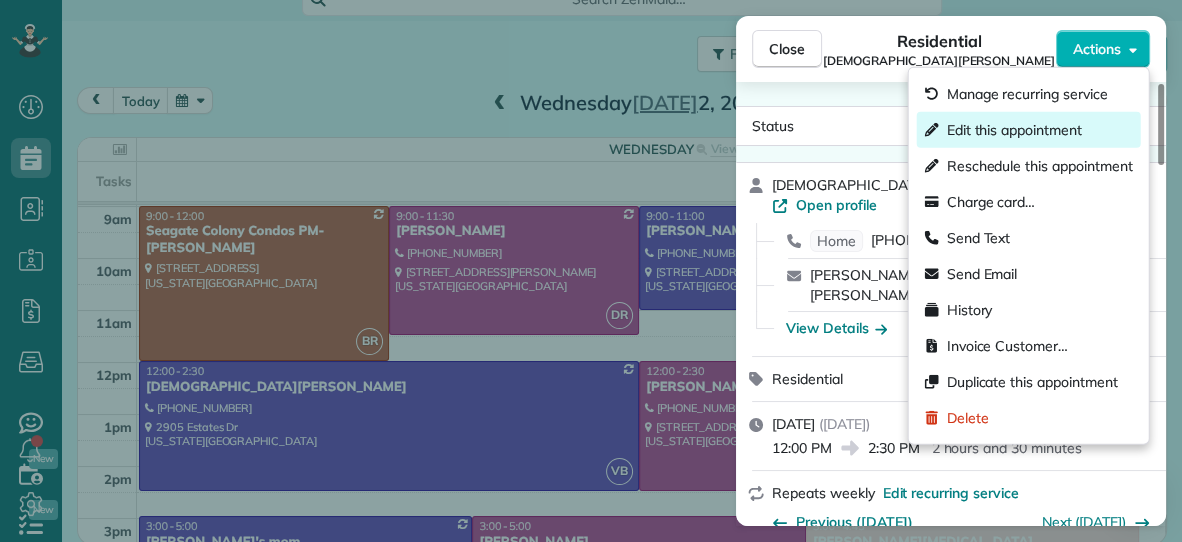 click on "Edit this appointment" at bounding box center (1014, 130) 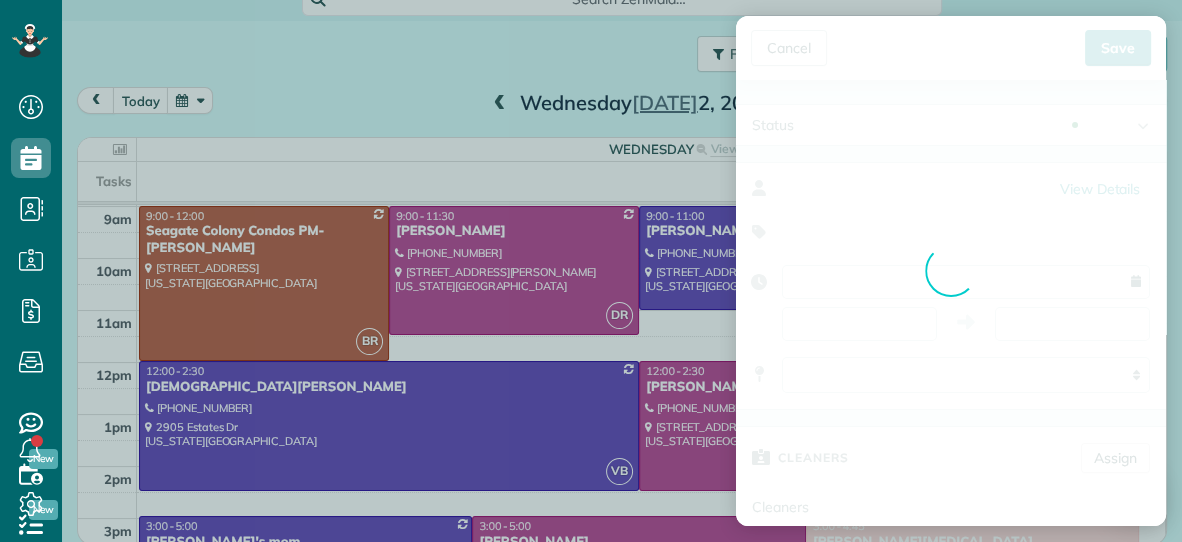 type on "**********" 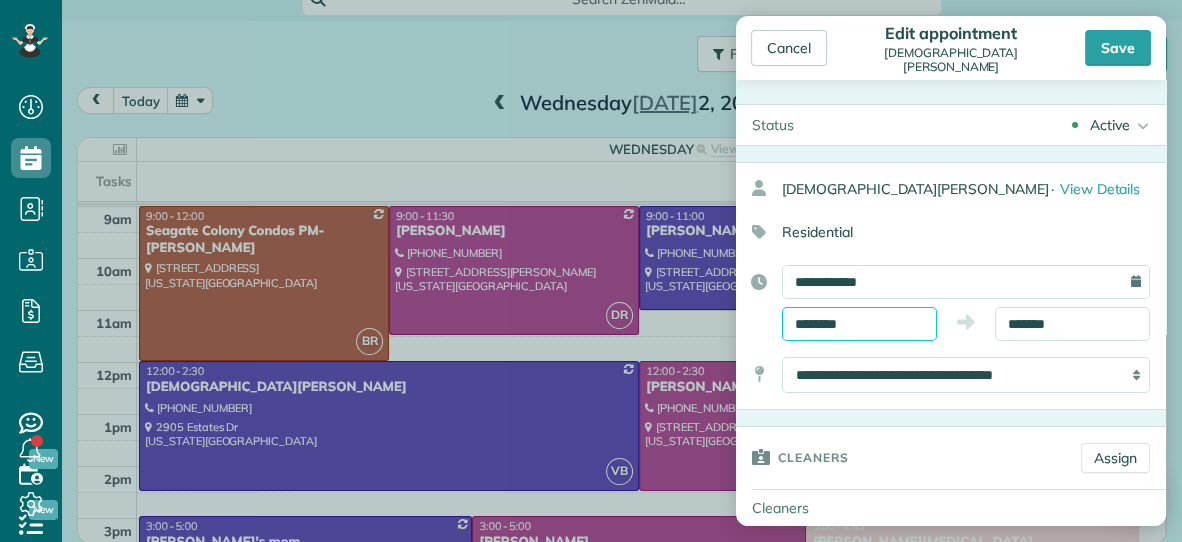 click on "********" at bounding box center [859, 324] 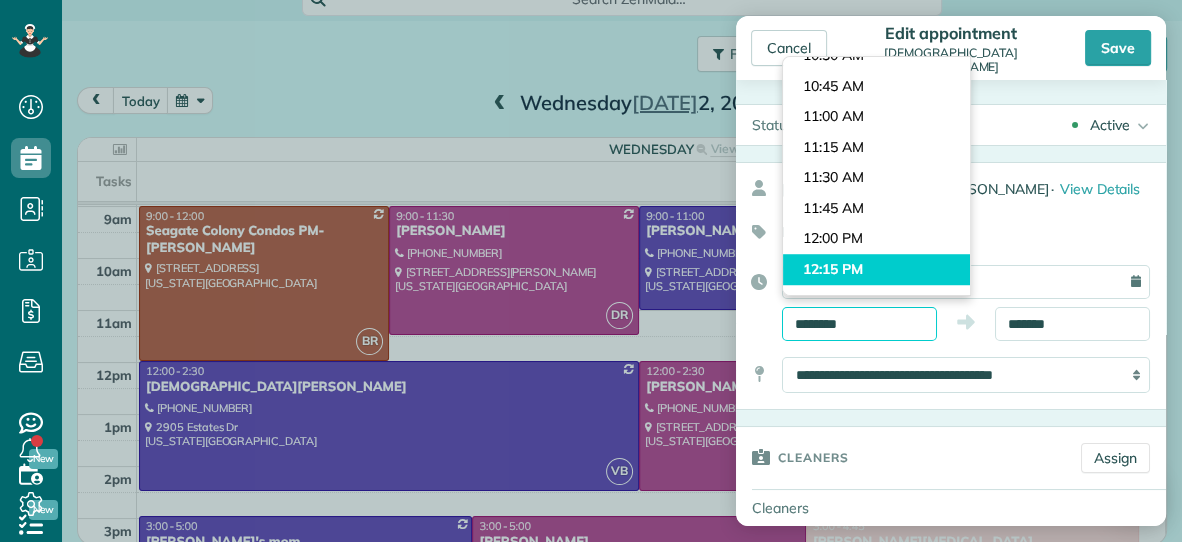 scroll, scrollTop: 1259, scrollLeft: 0, axis: vertical 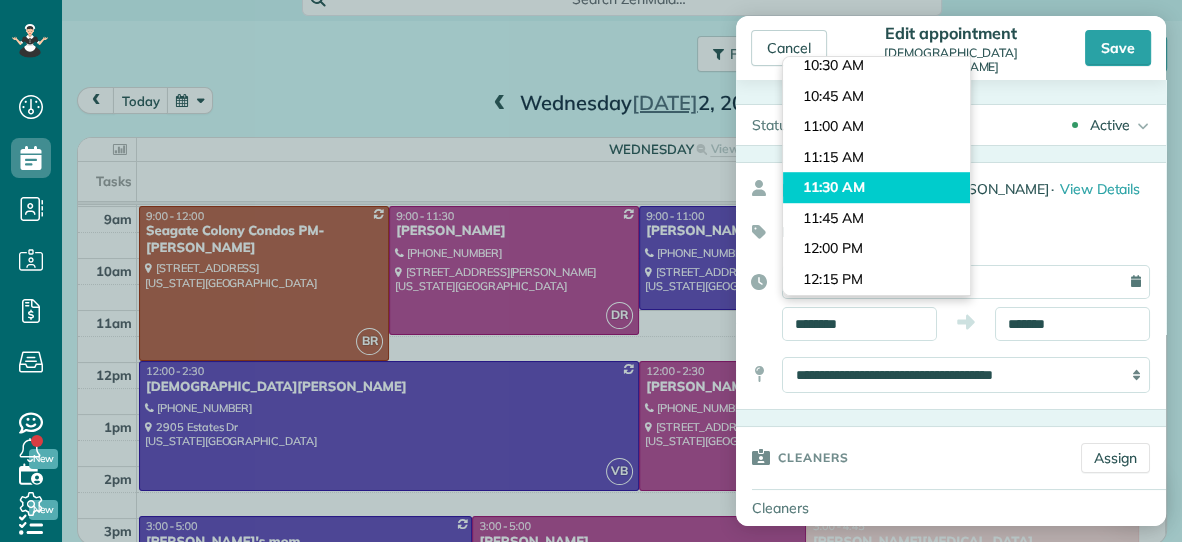 click on "Dashboard
Scheduling
Calendar View
List View
Dispatch View - Weekly scheduling (Beta)" at bounding box center (591, 271) 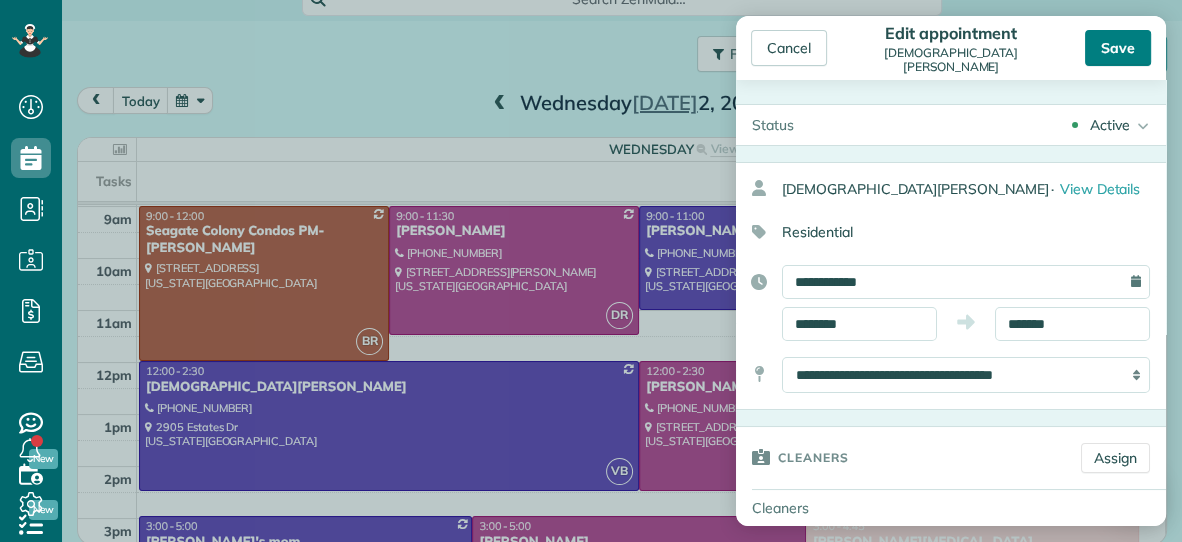 click on "Save" at bounding box center (1118, 48) 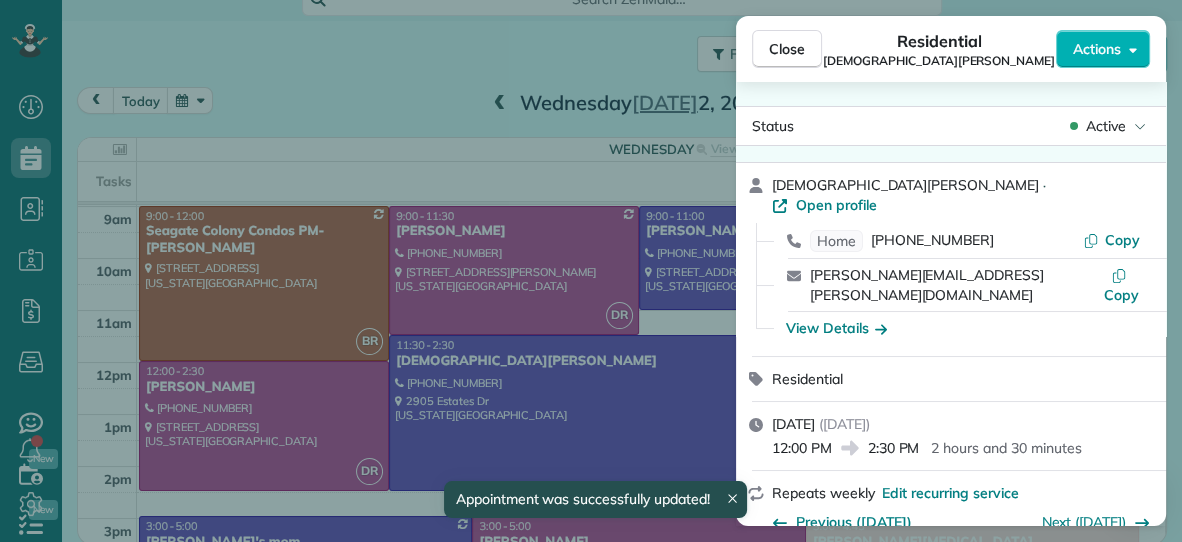 click on "Close" at bounding box center (787, 49) 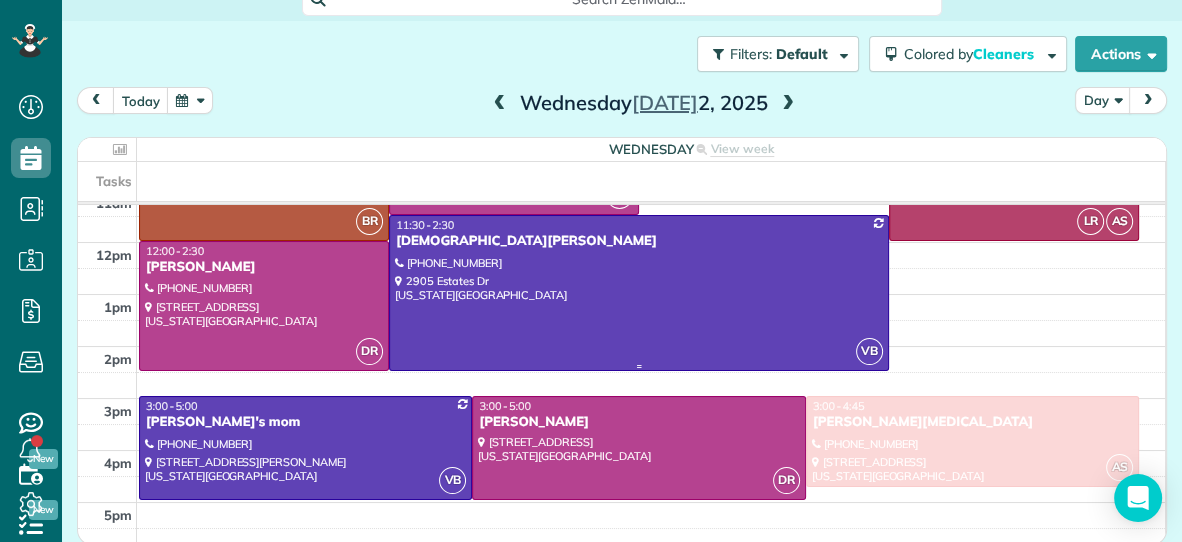 scroll, scrollTop: 211, scrollLeft: 0, axis: vertical 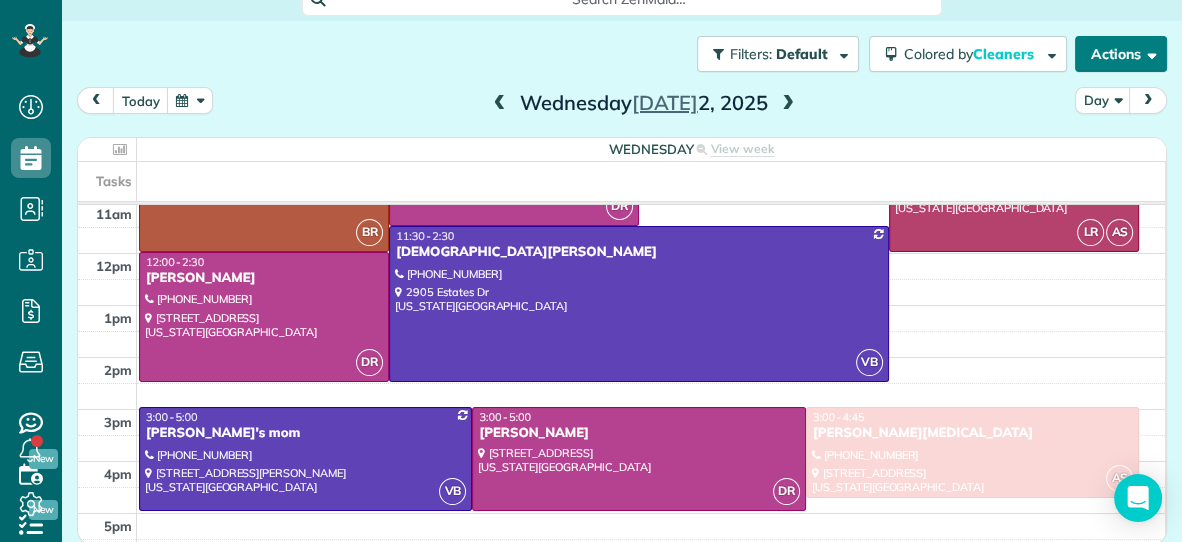 click on "Actions" at bounding box center (1121, 54) 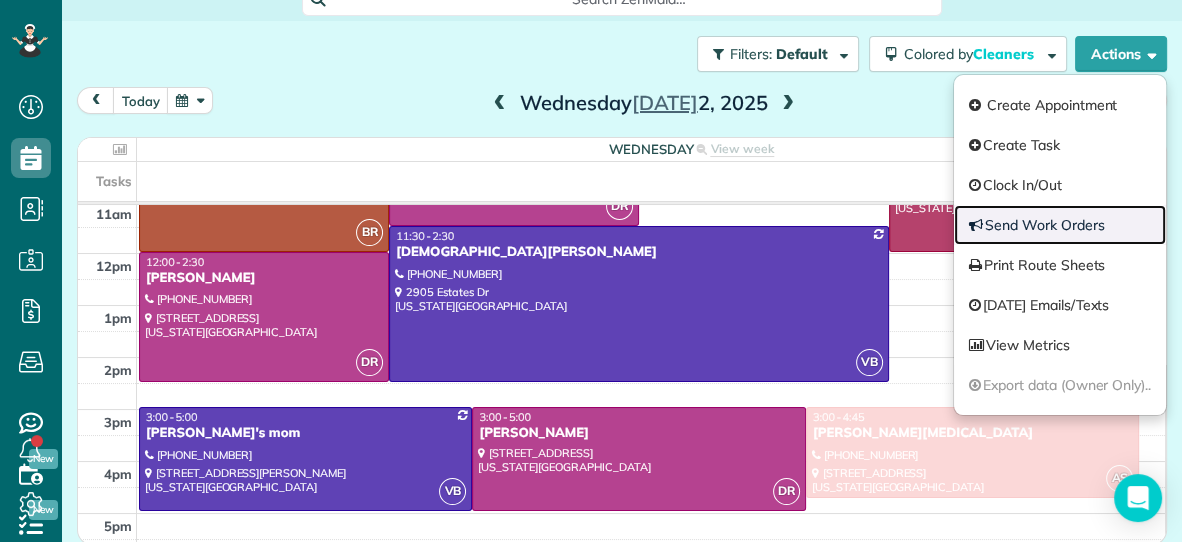 click on "Send Work Orders" at bounding box center (1060, 225) 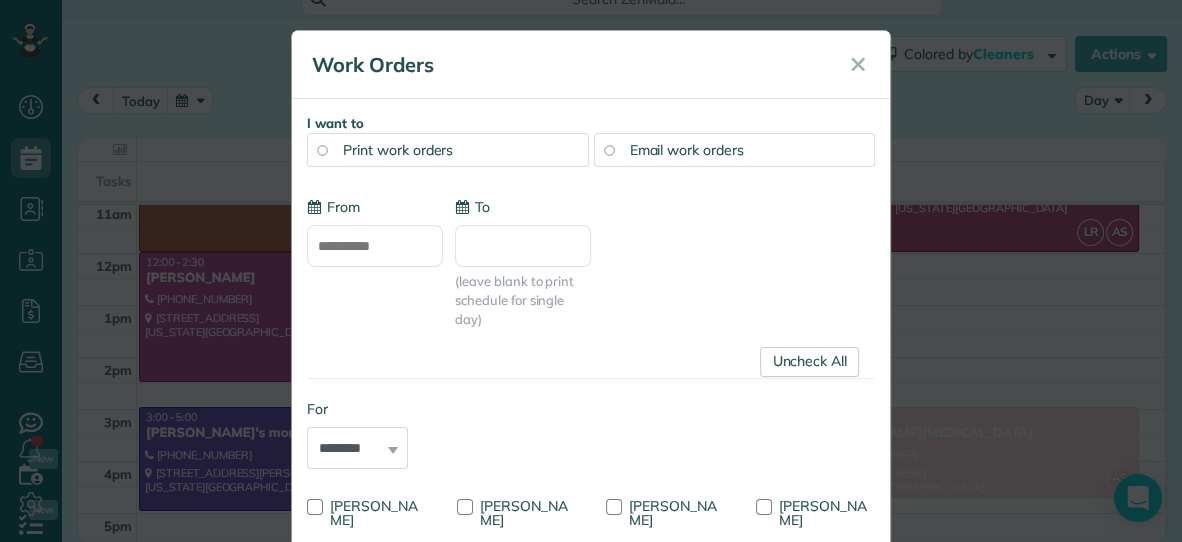 type on "**********" 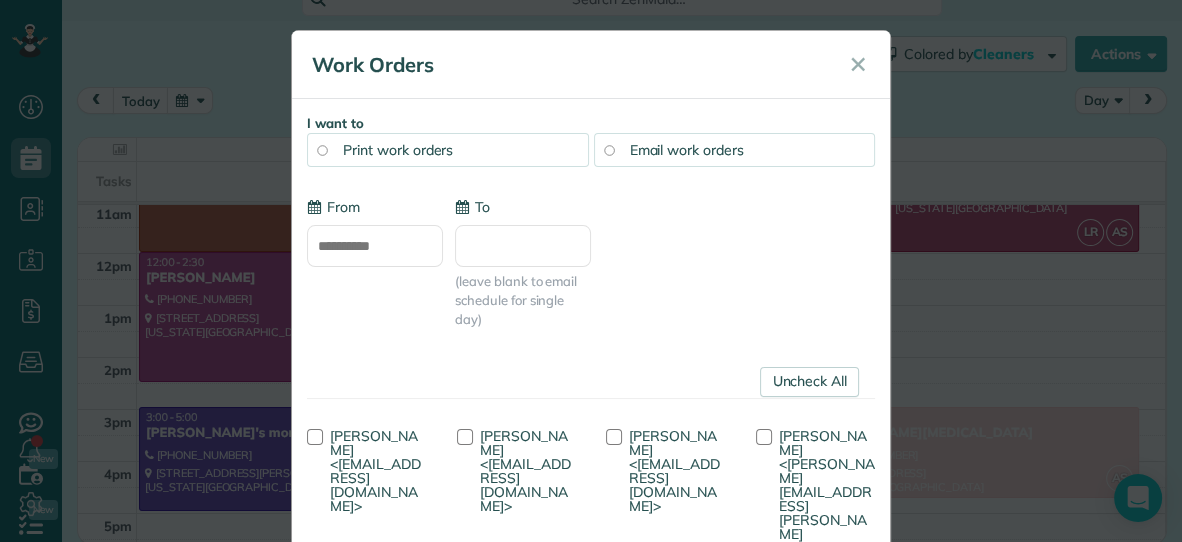 click on "To" at bounding box center [523, 246] 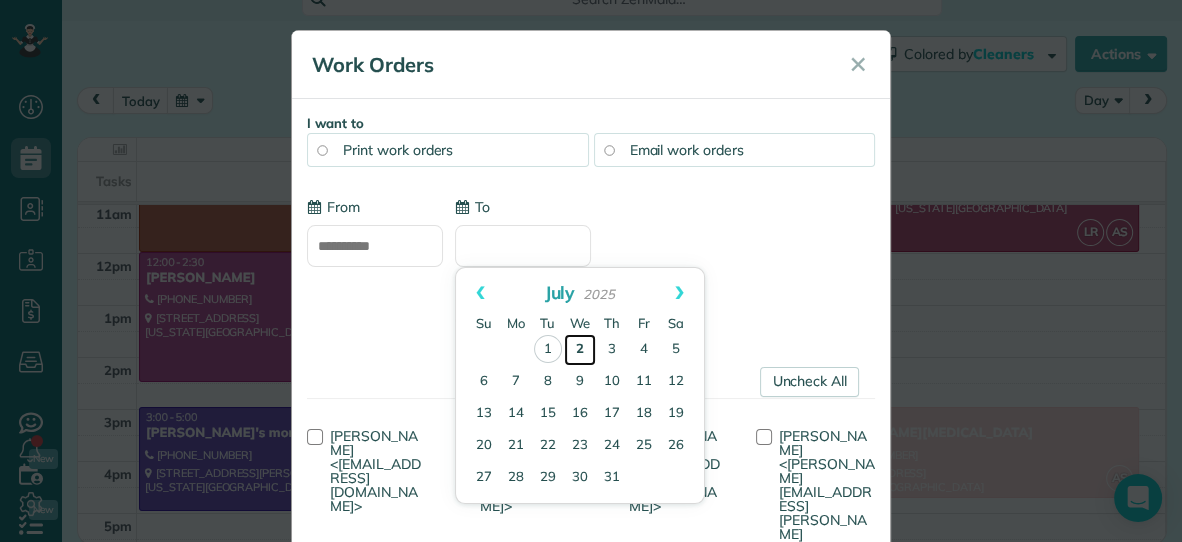 click on "2" at bounding box center [580, 350] 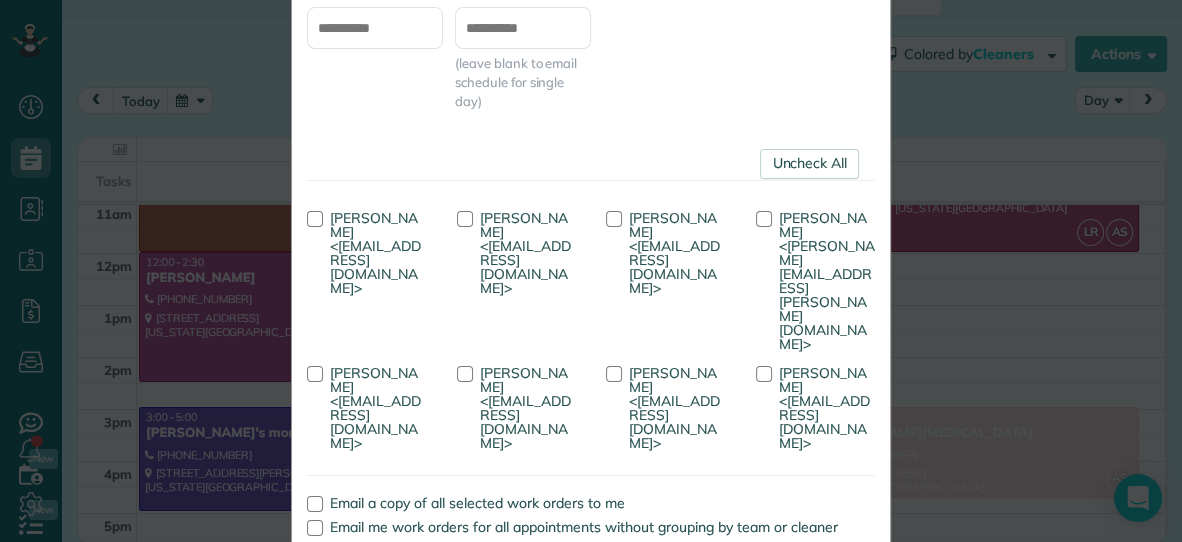 scroll, scrollTop: 269, scrollLeft: 0, axis: vertical 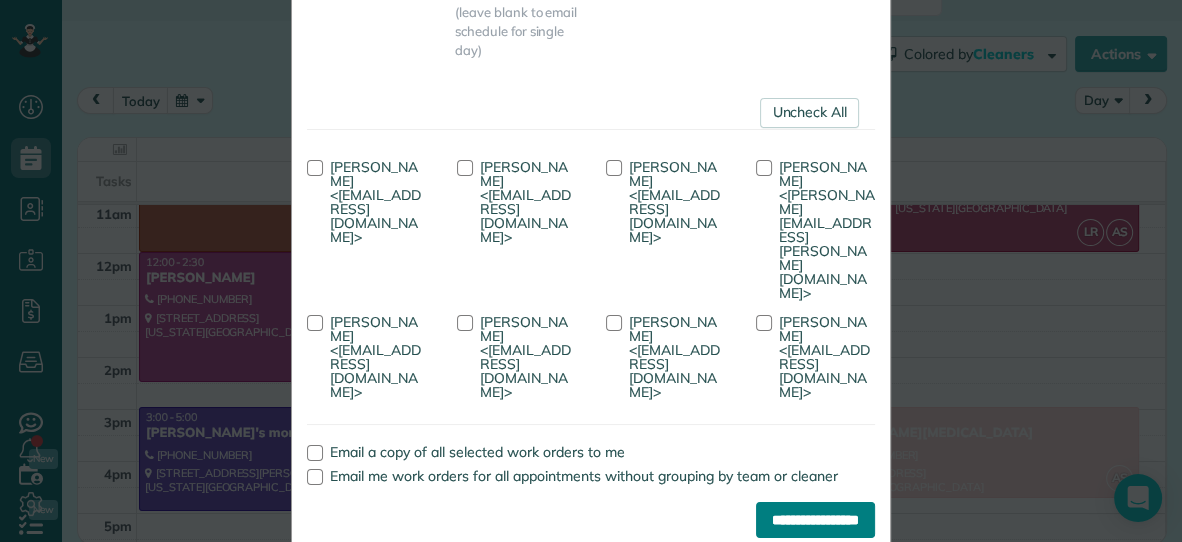 click on "**********" at bounding box center (815, 520) 